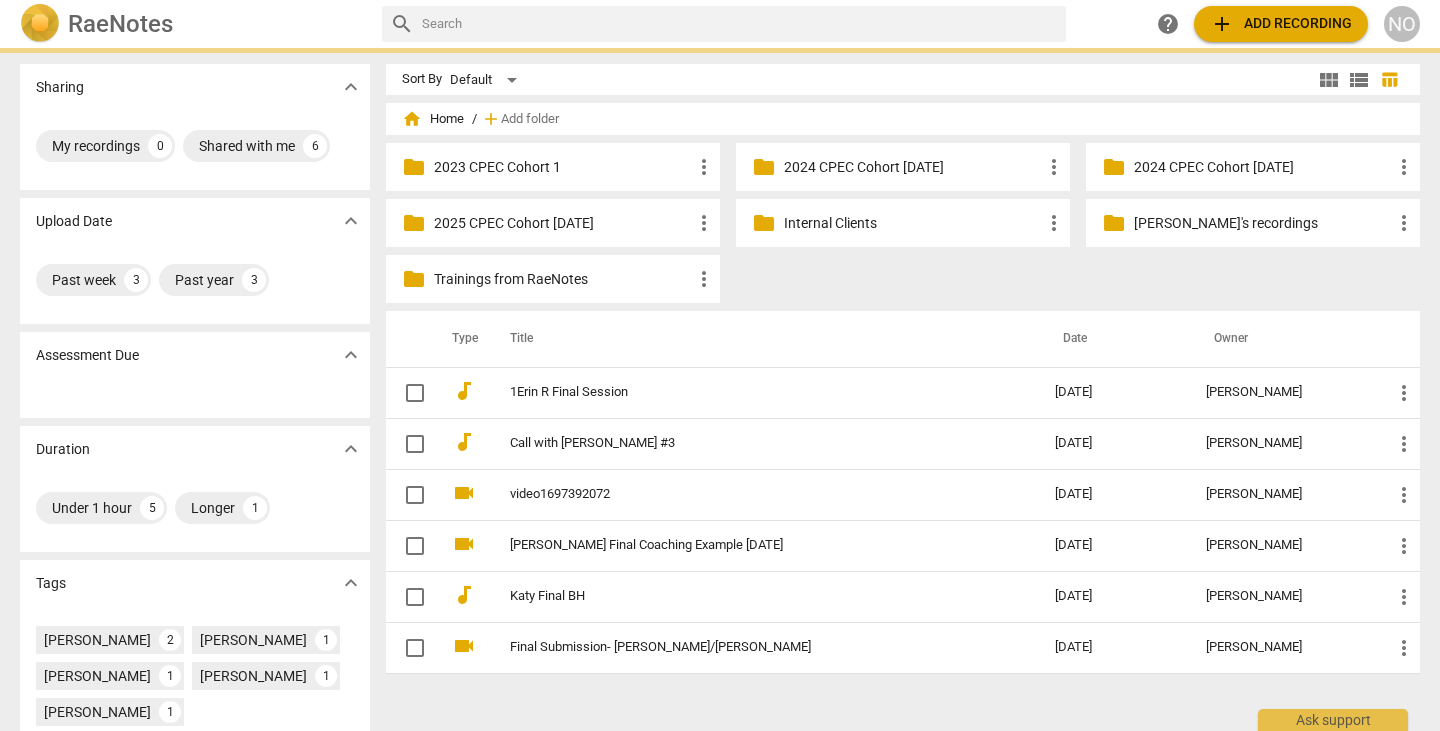 scroll, scrollTop: 0, scrollLeft: 0, axis: both 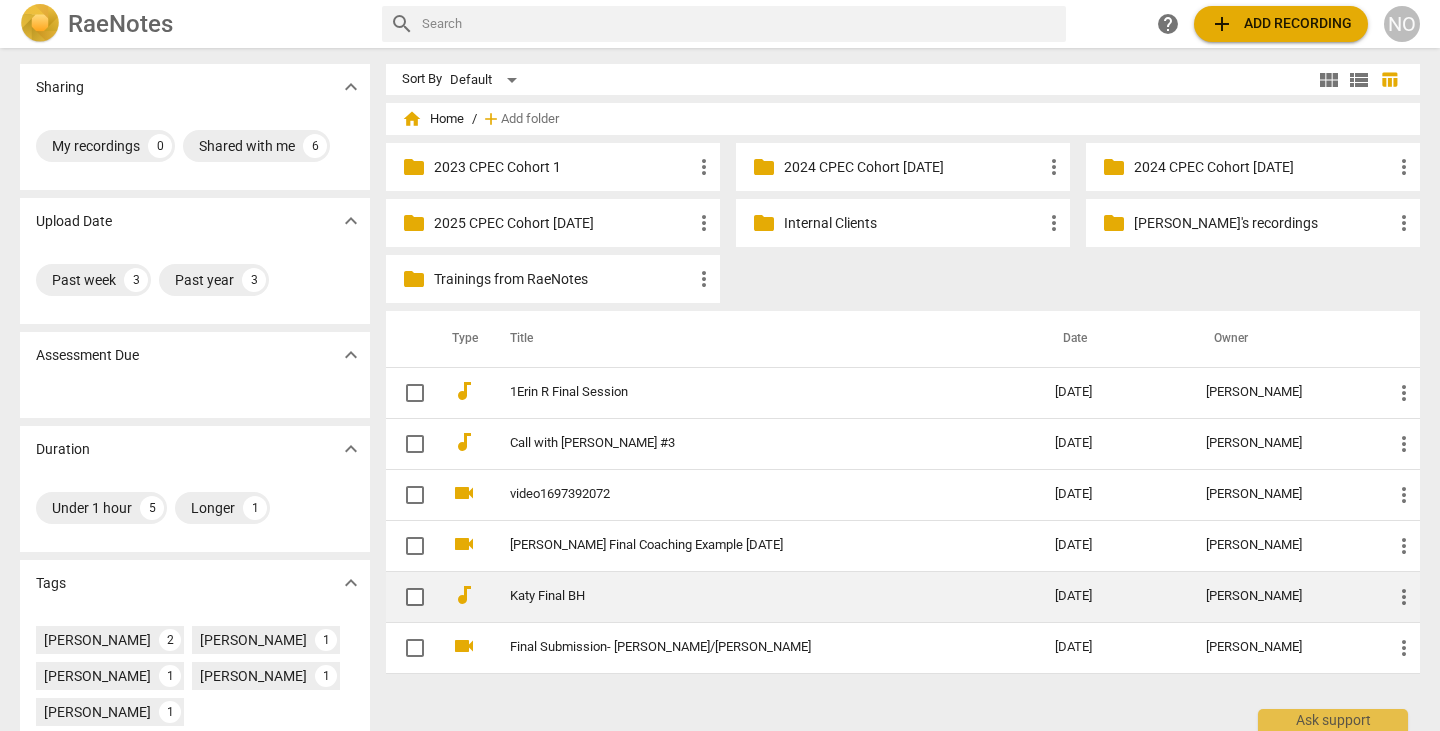 click on "Katy Final BH" at bounding box center (746, 596) 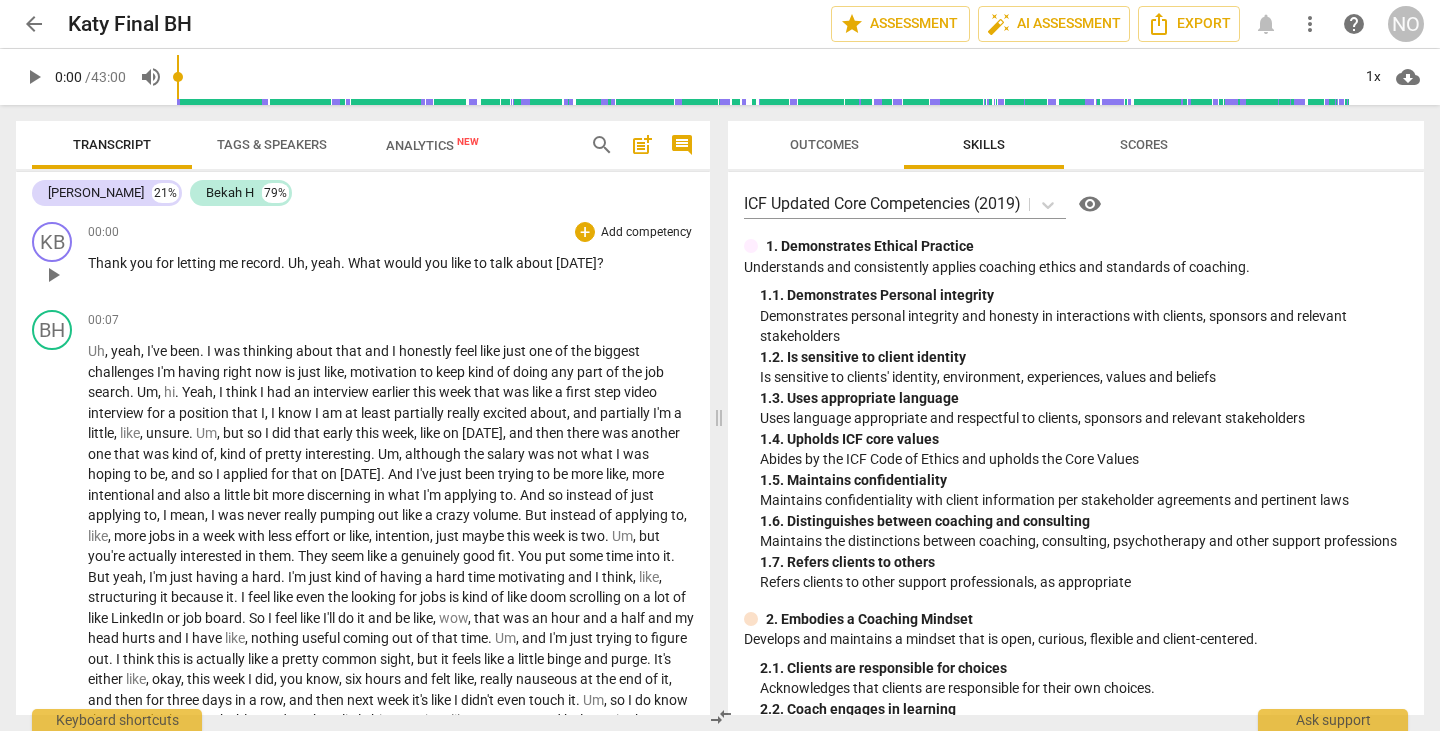 click on "KB play_arrow pause 00:00 + Add competency keyboard_arrow_right Thank   you   for   letting   me   record .   Uh ,   yeah .   What   would   you   like   to   talk   about   [DATE] ?" at bounding box center [363, 258] 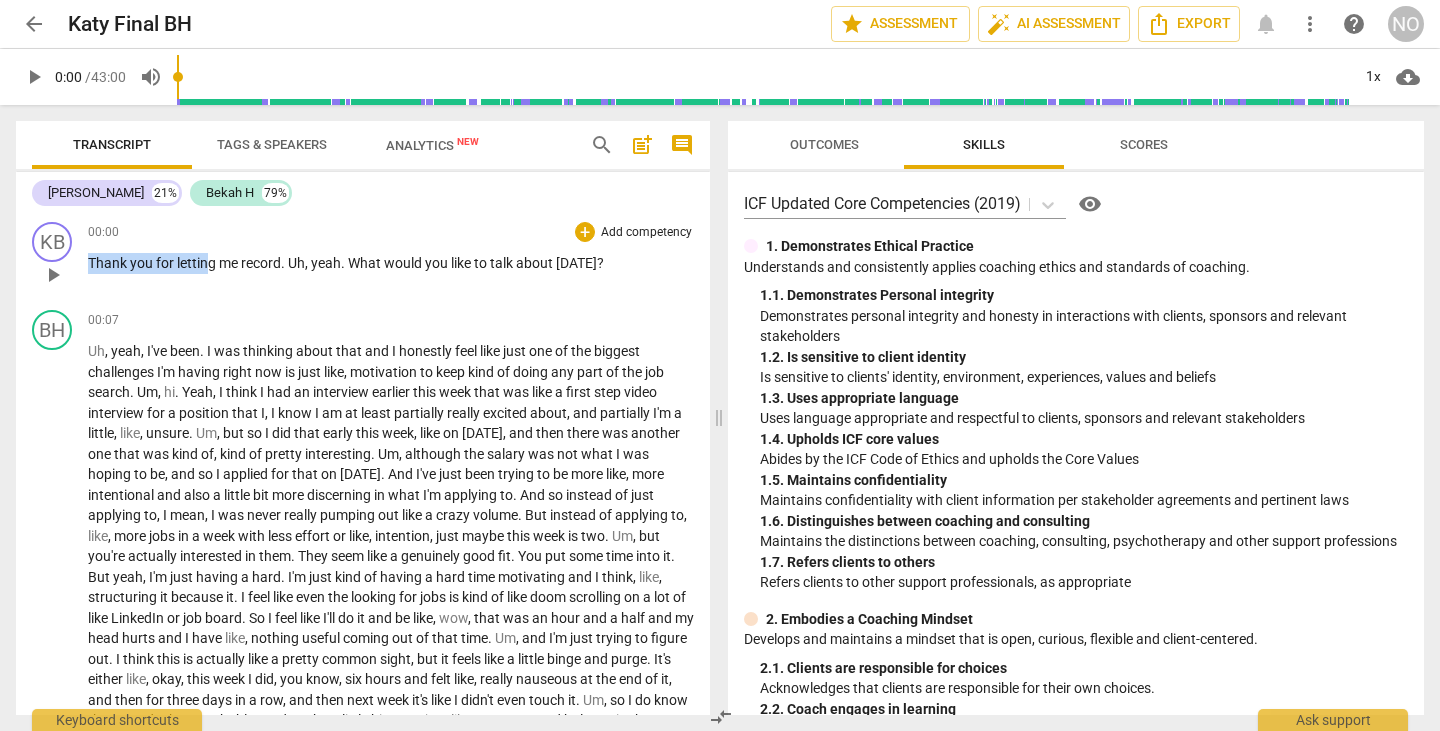 drag, startPoint x: 92, startPoint y: 256, endPoint x: 213, endPoint y: 242, distance: 121.80723 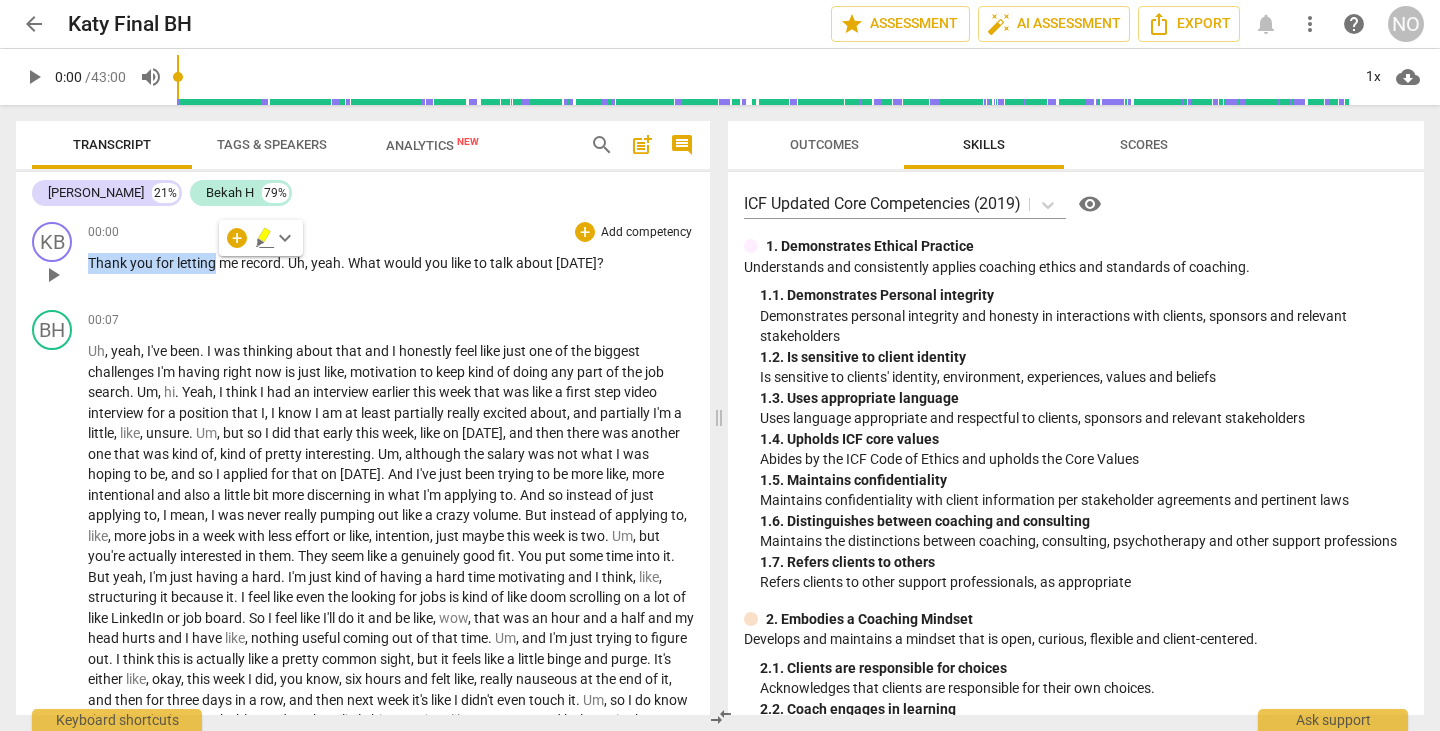 click on "." at bounding box center [284, 263] 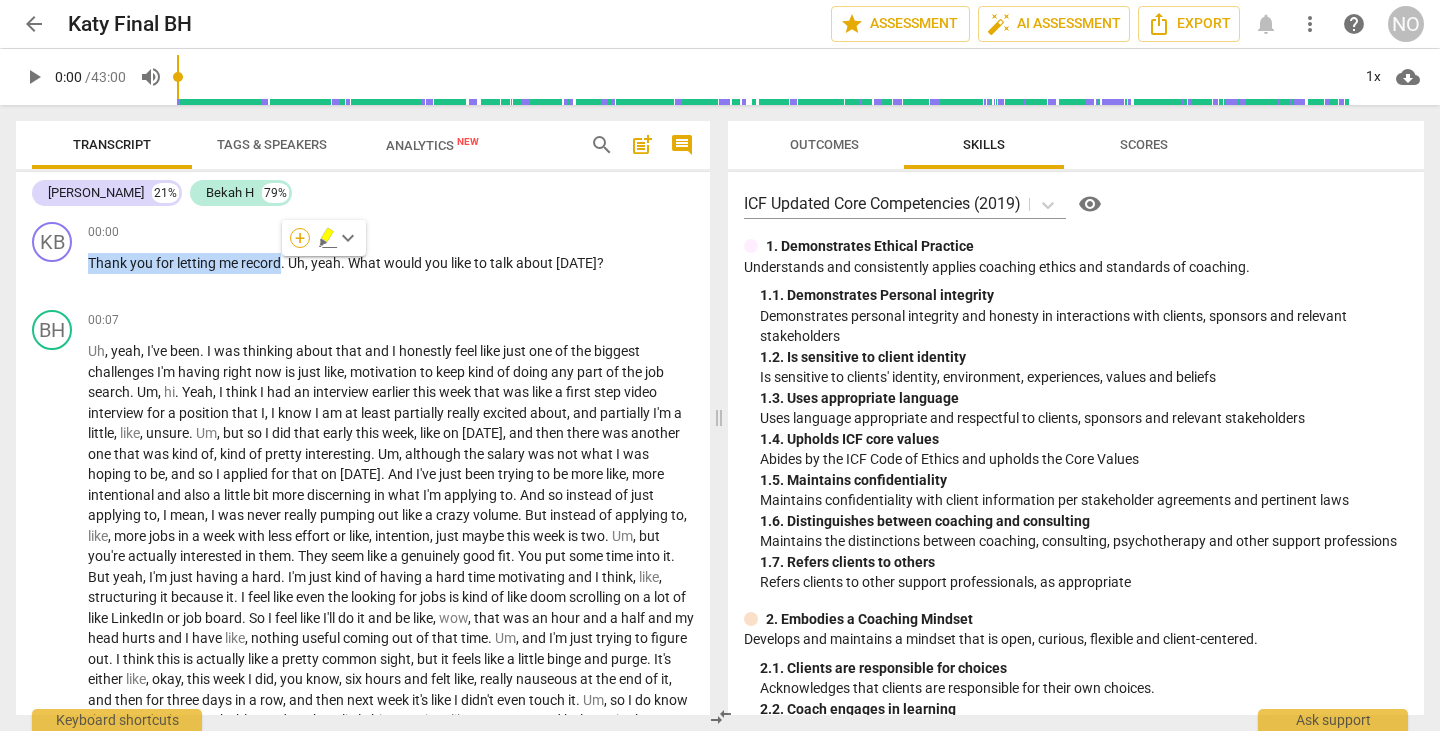 click on "+" at bounding box center [300, 238] 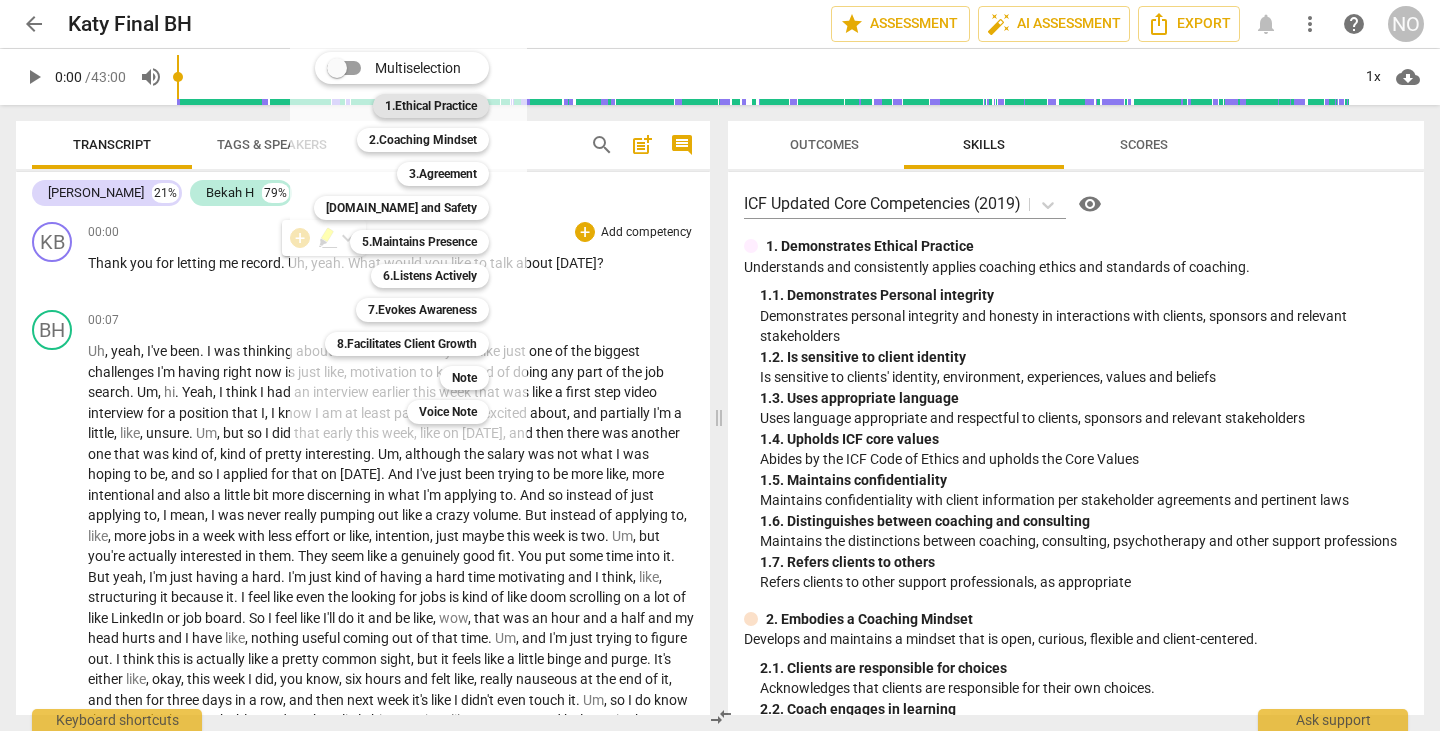 click on "1.Ethical Practice" at bounding box center [431, 106] 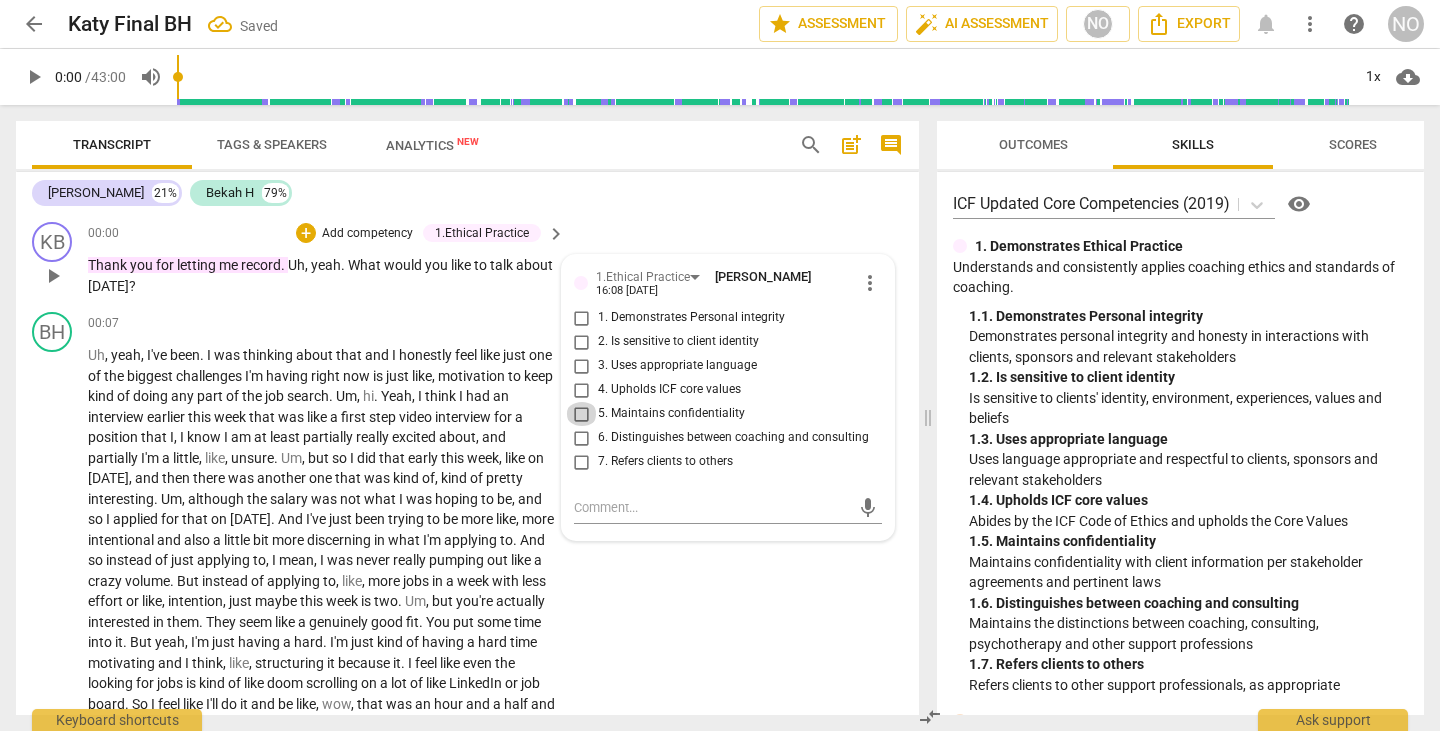click on "5. Maintains confidentiality" at bounding box center [582, 414] 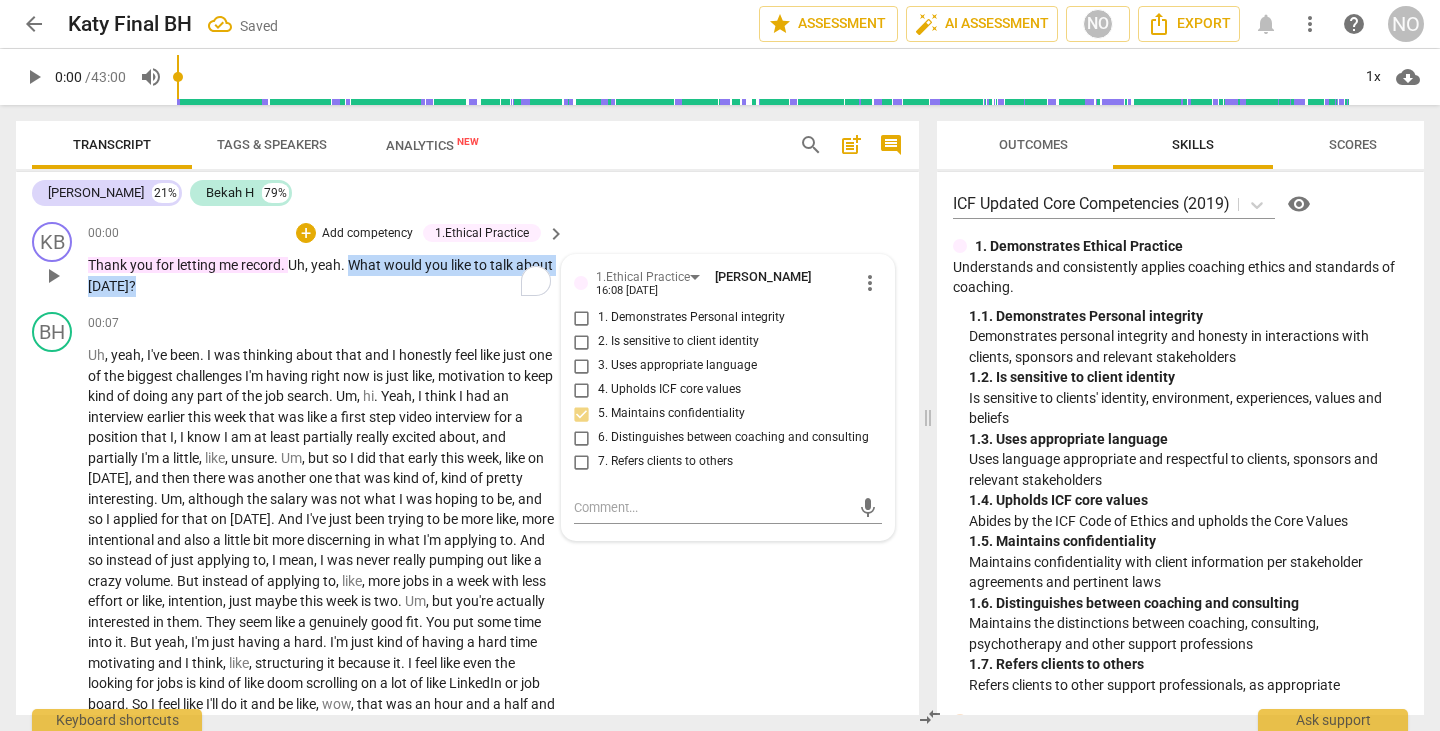drag, startPoint x: 350, startPoint y: 261, endPoint x: 378, endPoint y: 286, distance: 37.536648 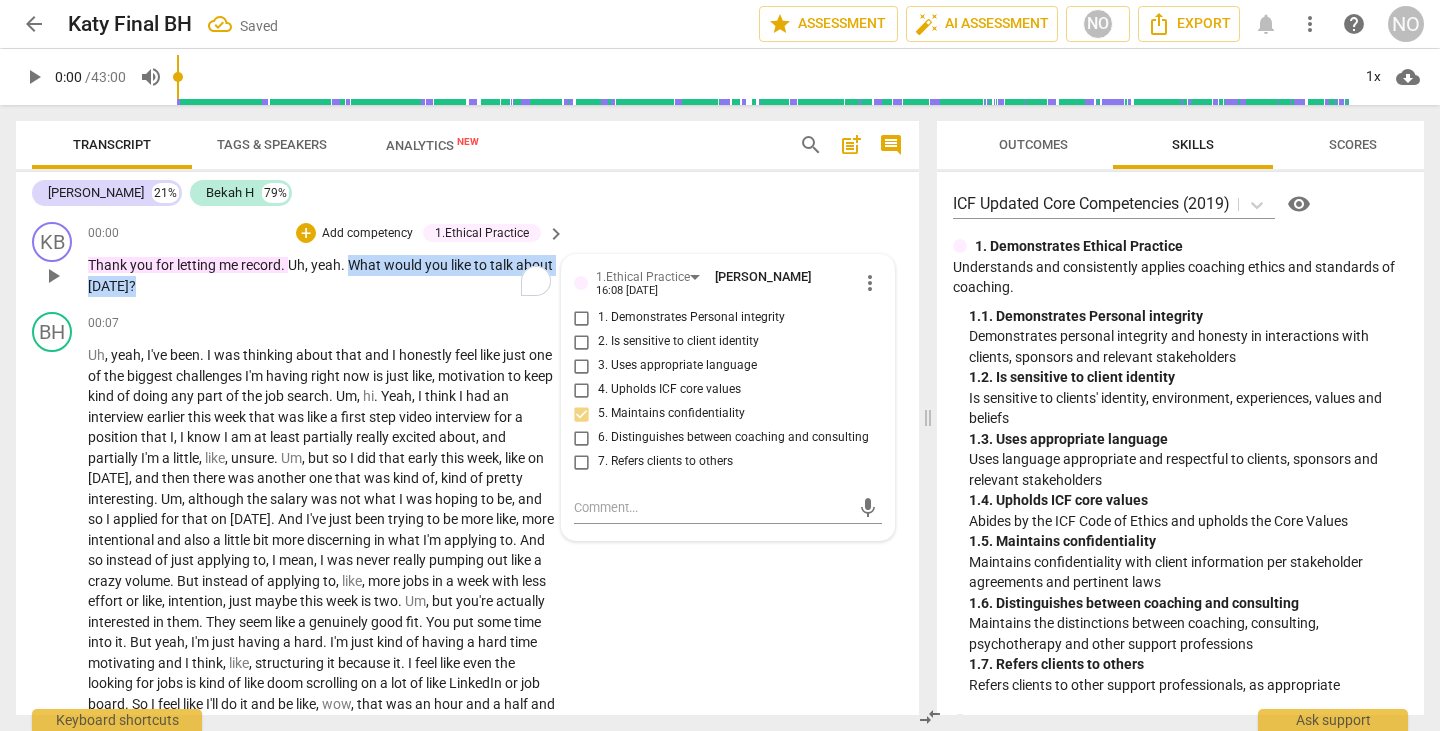 click on "Thank   you   for   letting   me   record .   Uh ,   yeah .   What   would   you   like   to   talk   about   [DATE] ?" at bounding box center [321, 275] 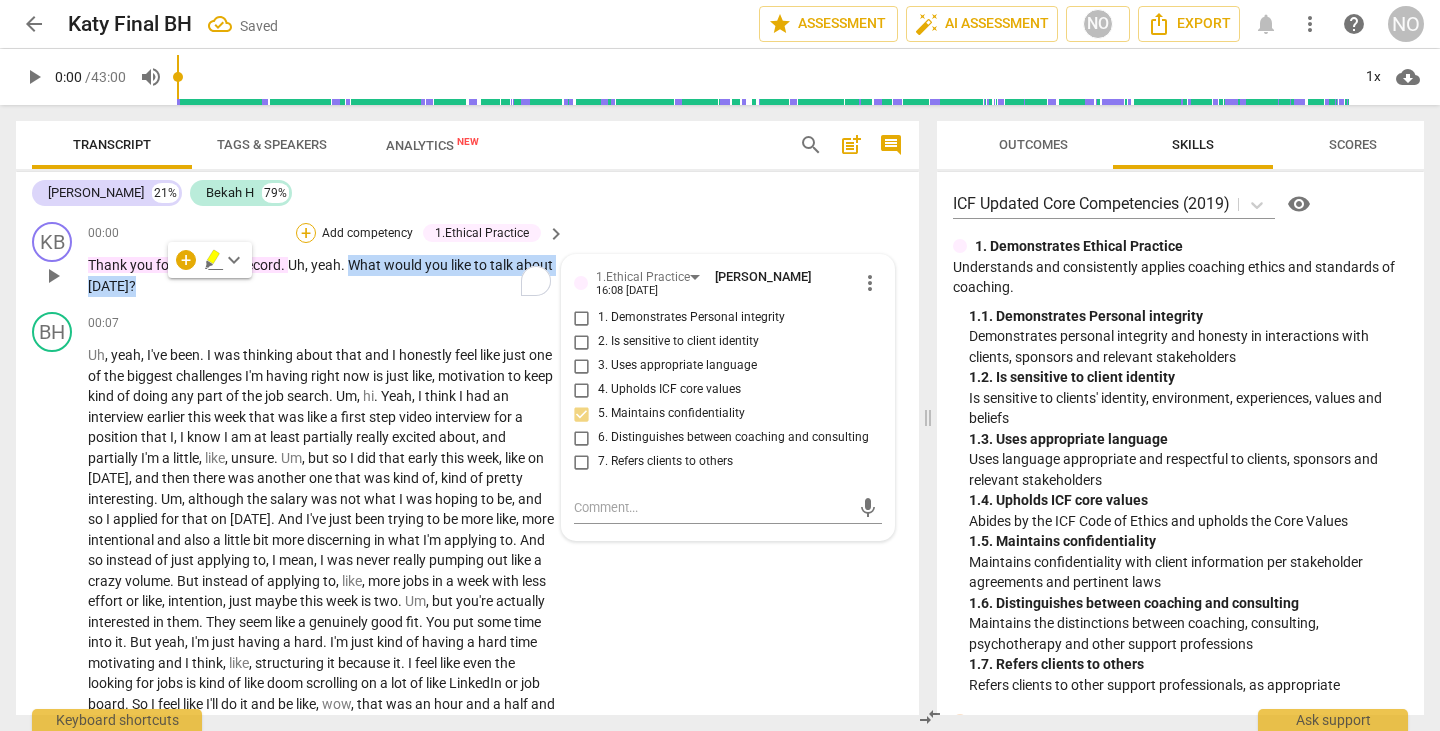 click on "+" at bounding box center (306, 233) 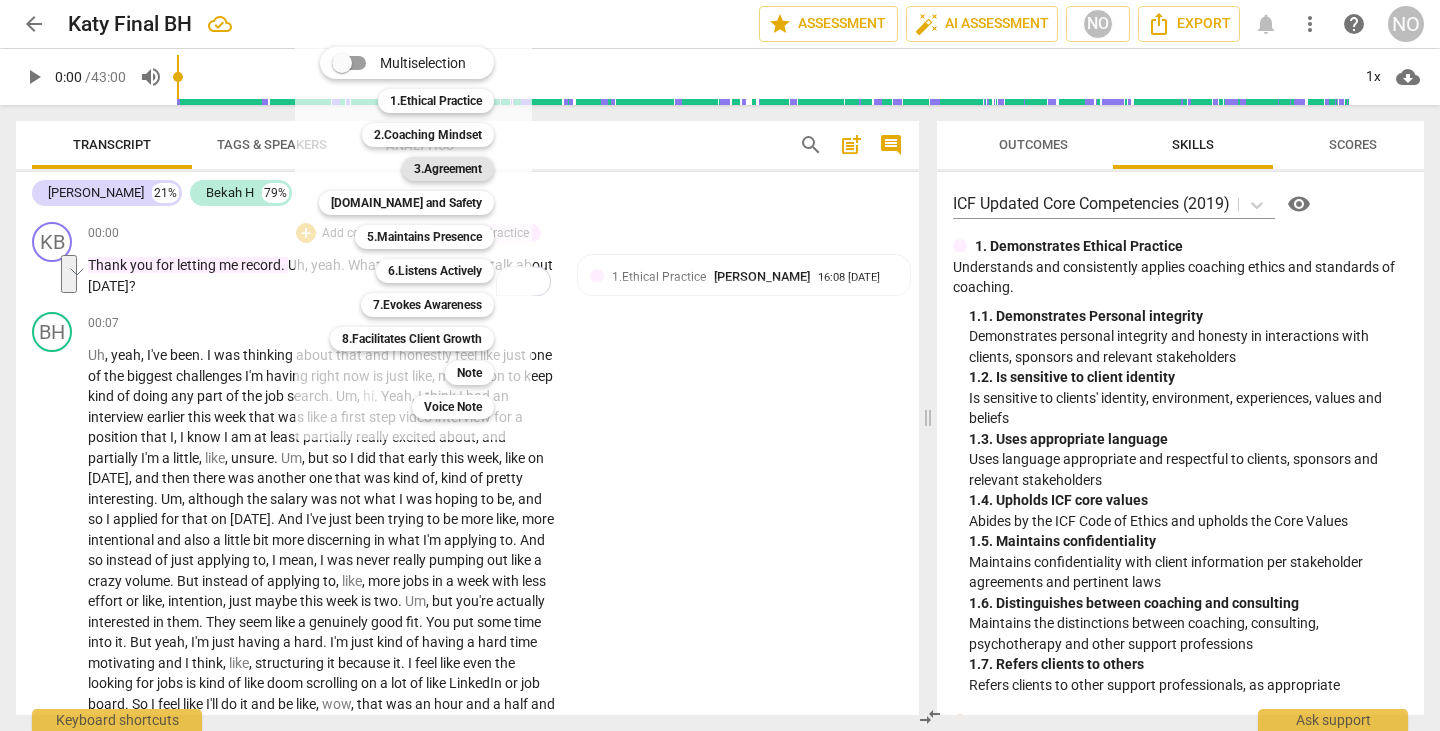 click on "3.Agreement" at bounding box center (448, 169) 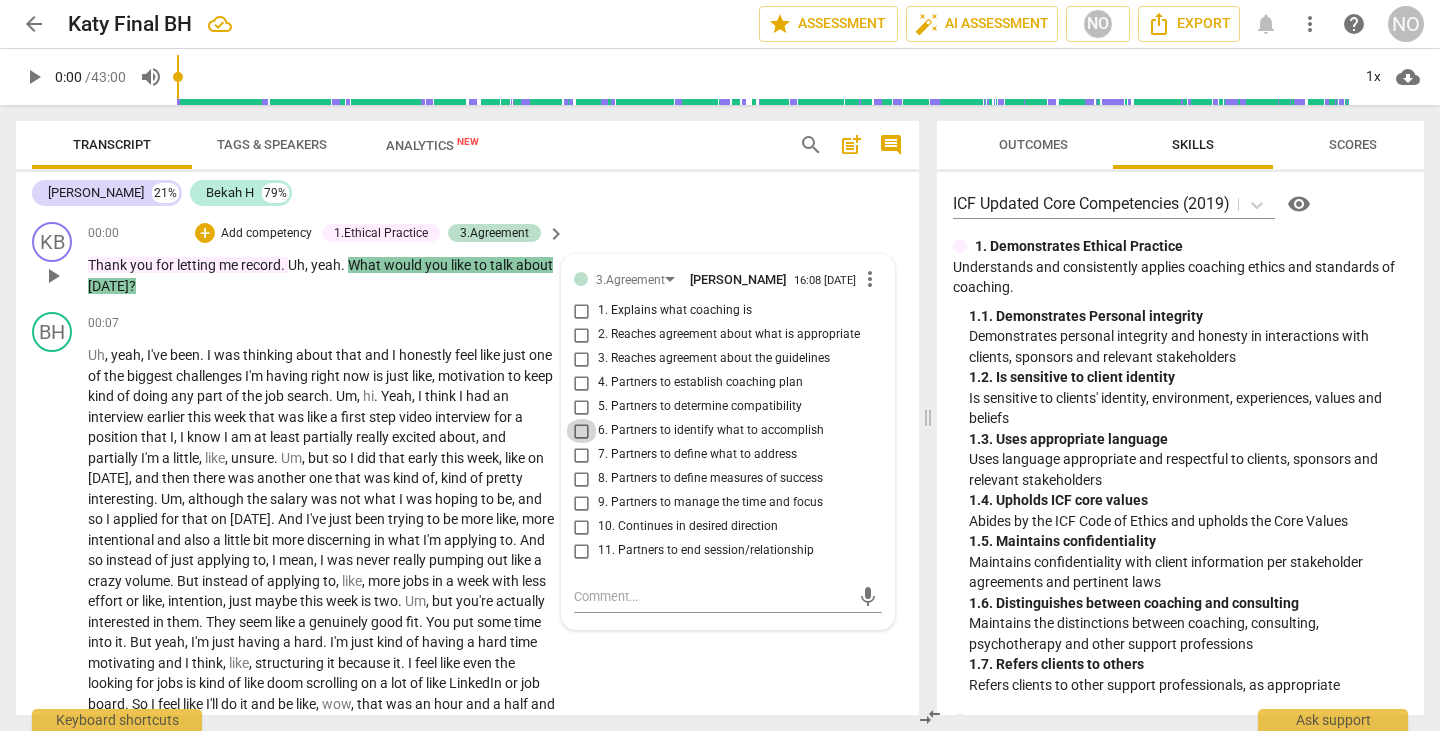 click on "6. Partners to identify what to accomplish" at bounding box center [582, 431] 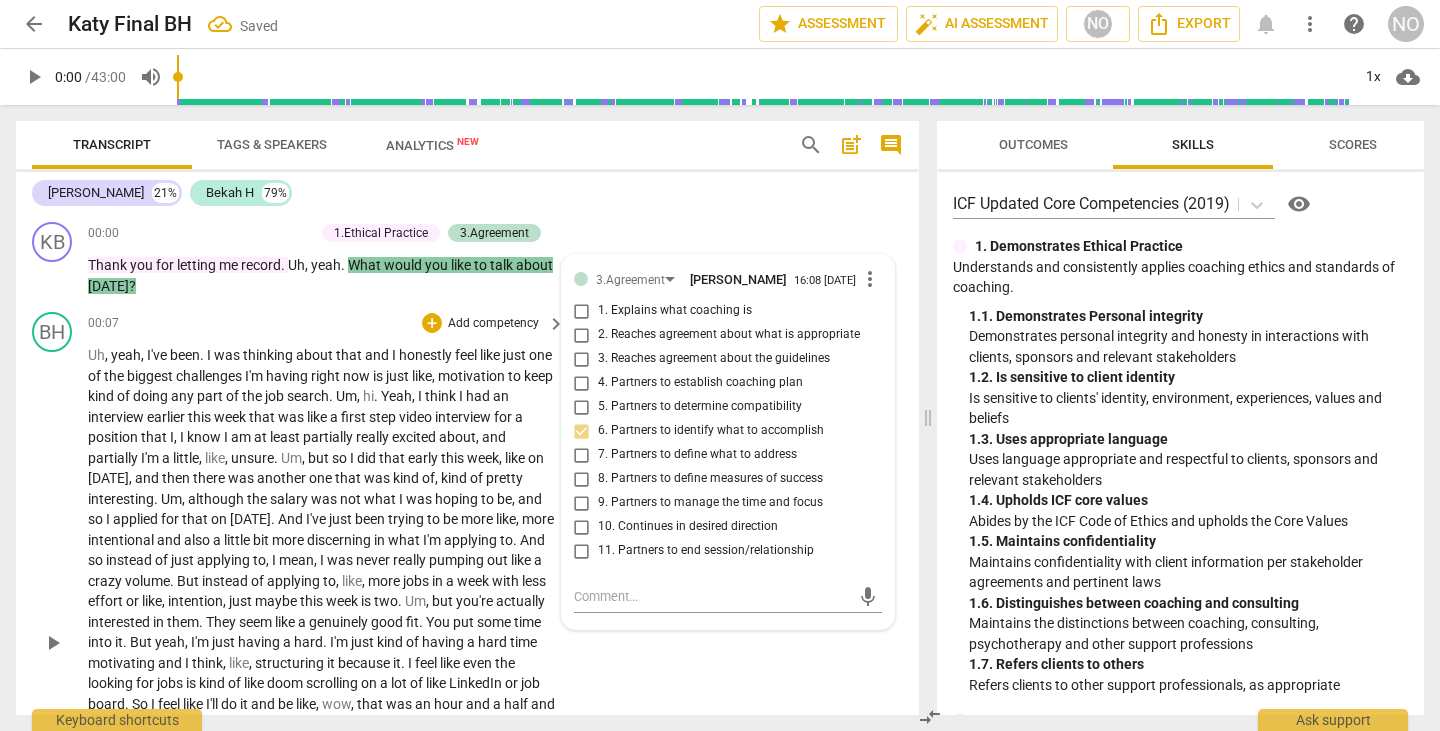 click on "," at bounding box center (108, 355) 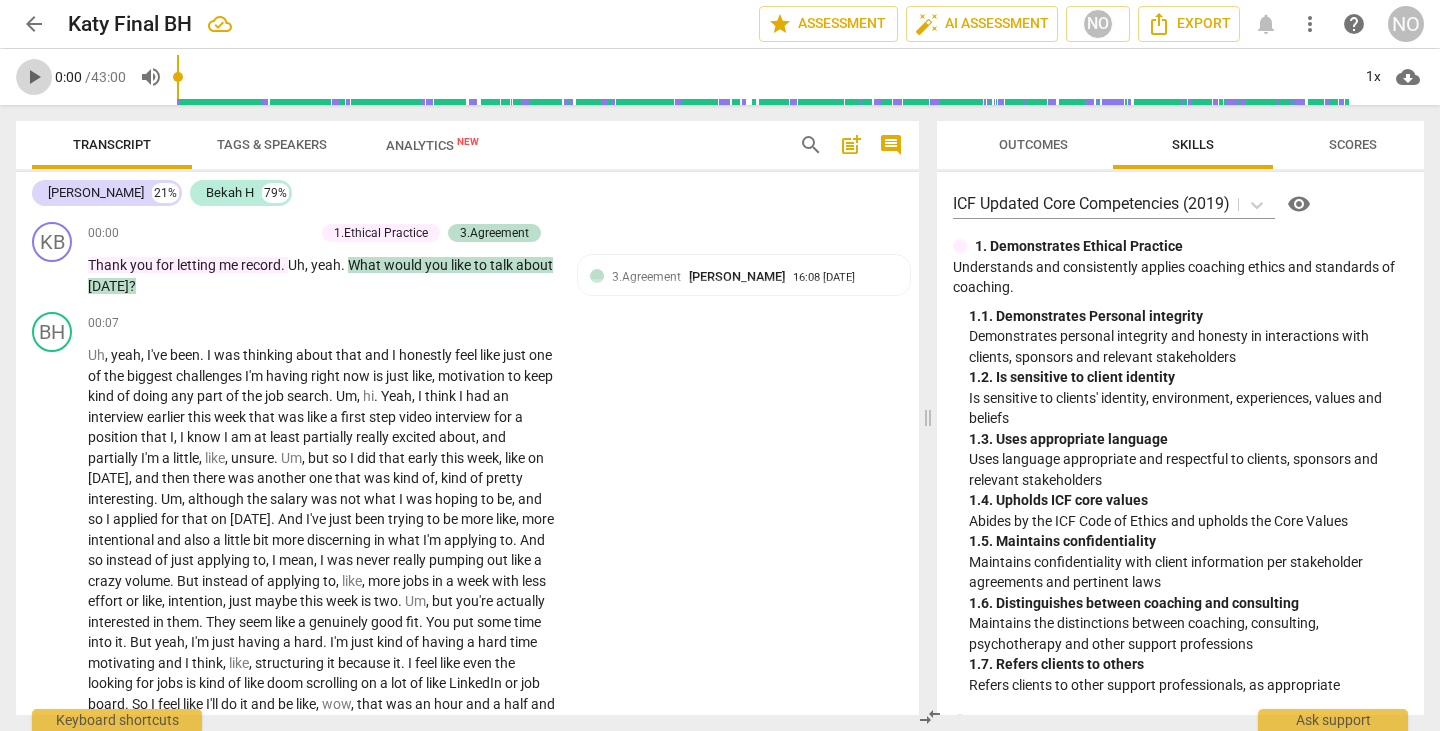 click on "play_arrow" at bounding box center (34, 77) 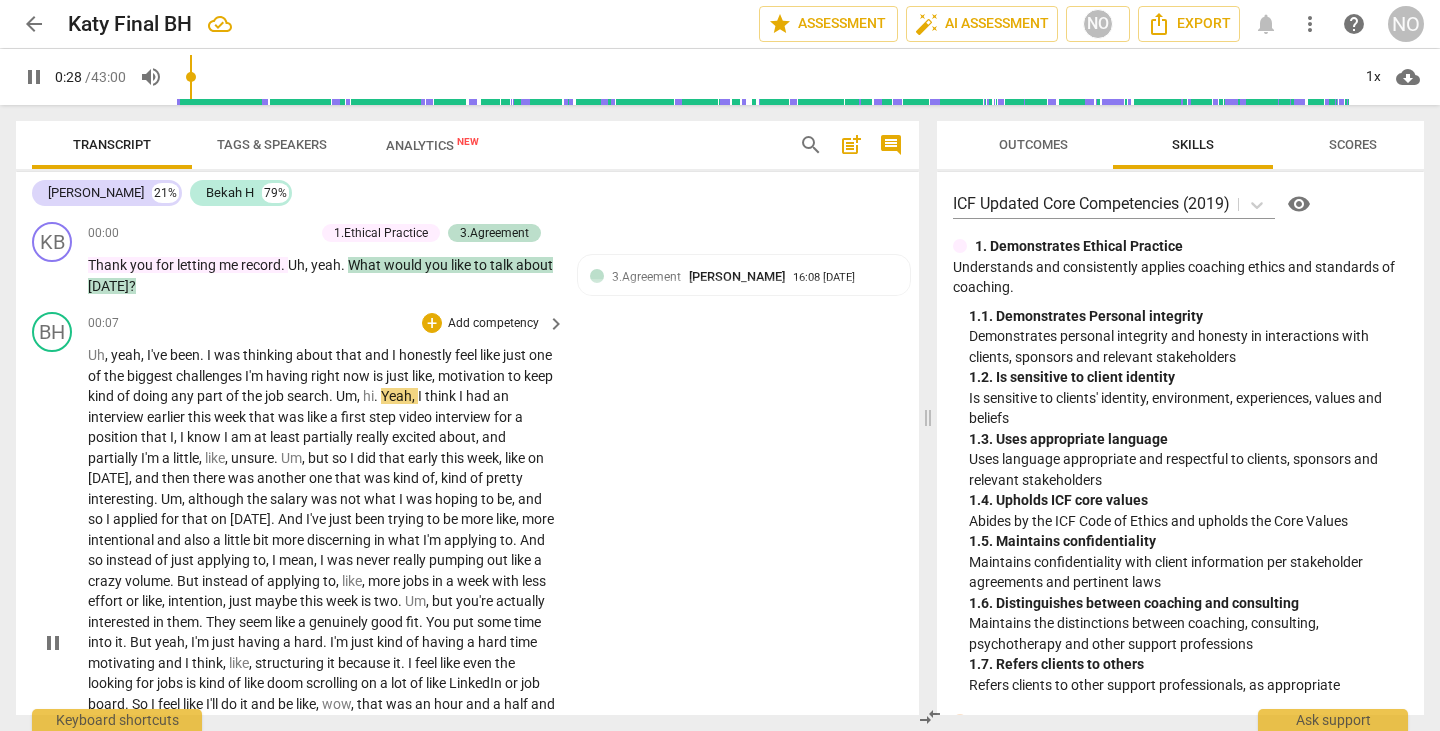 click on "BH play_arrow pause 00:07 + Add competency keyboard_arrow_right Uh ,   yeah ,   I've   been .   I   was   thinking   about   that   and   I   honestly   feel   like   just   one   of   the   biggest   challenges   I'm   having   right   now   is   just   like ,   motivation   to   keep   kind   of   doing   any   part   of   the   job   search .   Um ,   hi .   Yeah ,   I   think   I   had   an   interview   earlier   this   week   that   was   like   a   first   step   video   interview   for   a   position   that   I ,   I   know   I   am   at   least   partially   really   excited   about ,   and   partially   I'm   a   little ,   like ,   unsure .   Um ,   but   so   I   did   that   early   this   week ,   like   [DATE] ,   and   then   there   was   another   one   that   was   kind   of ,   kind   of   pretty   interesting .   Um ,   although   the   salary   was   not   what   I   was   hoping   to   be ,   and   so   I   applied   for   that   [DATE] .   And   I've   just   been   trying" at bounding box center (467, 626) 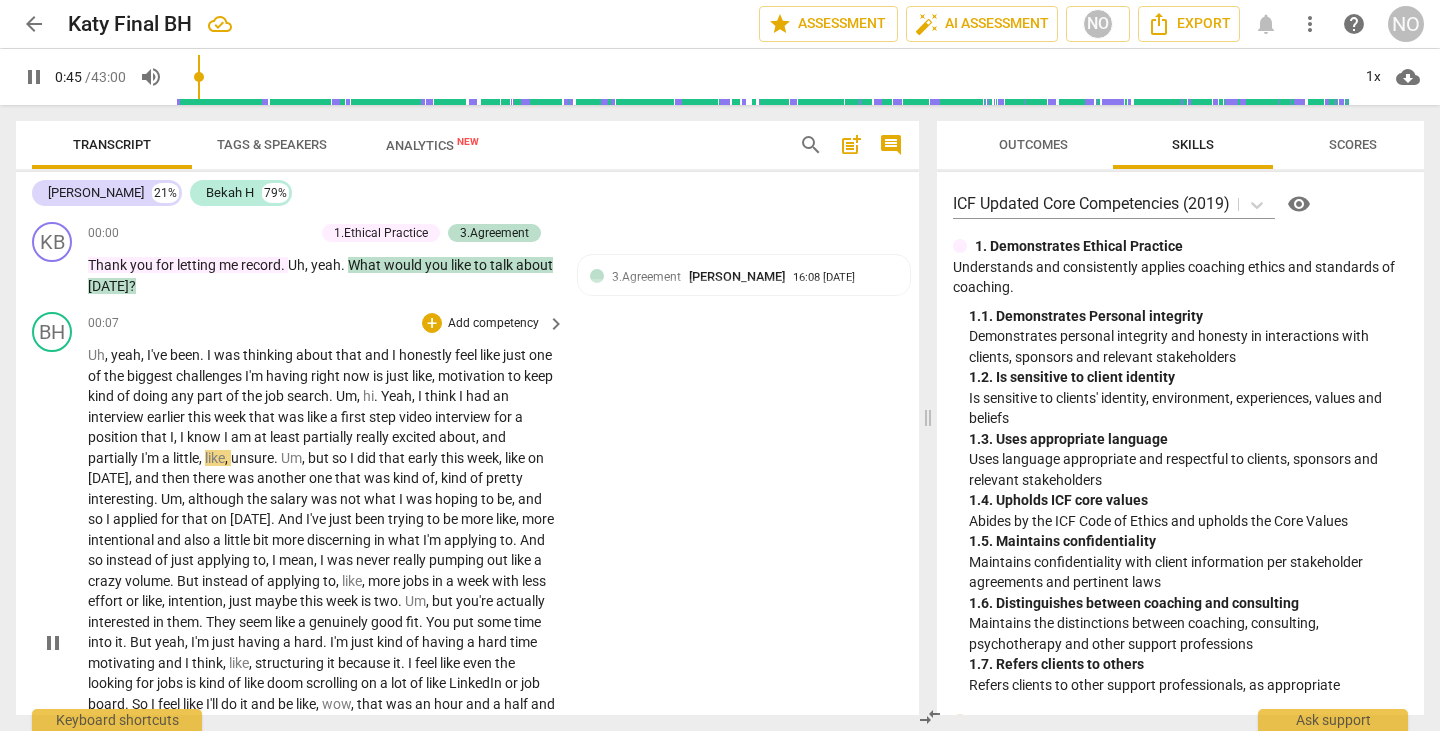 click on "yeah" at bounding box center (126, 355) 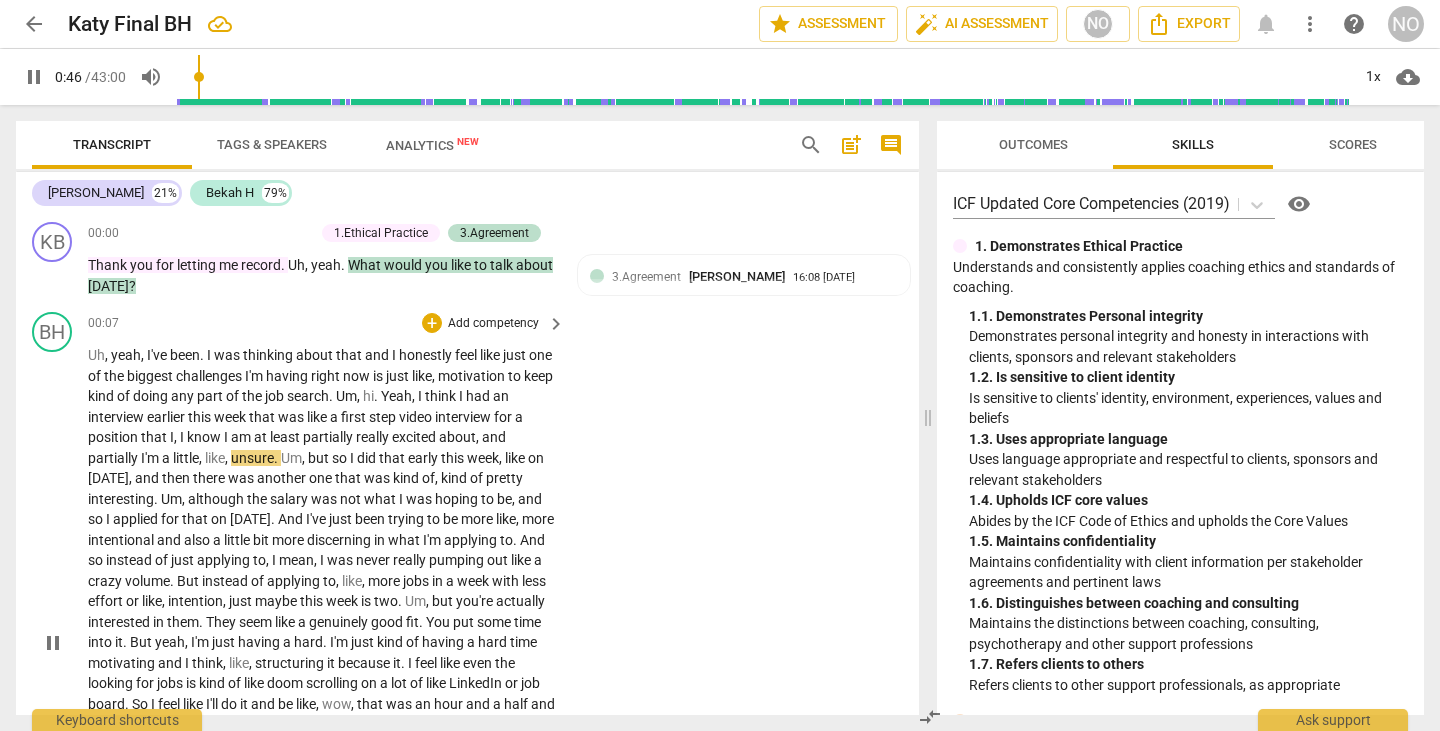click on "yeah" at bounding box center (126, 355) 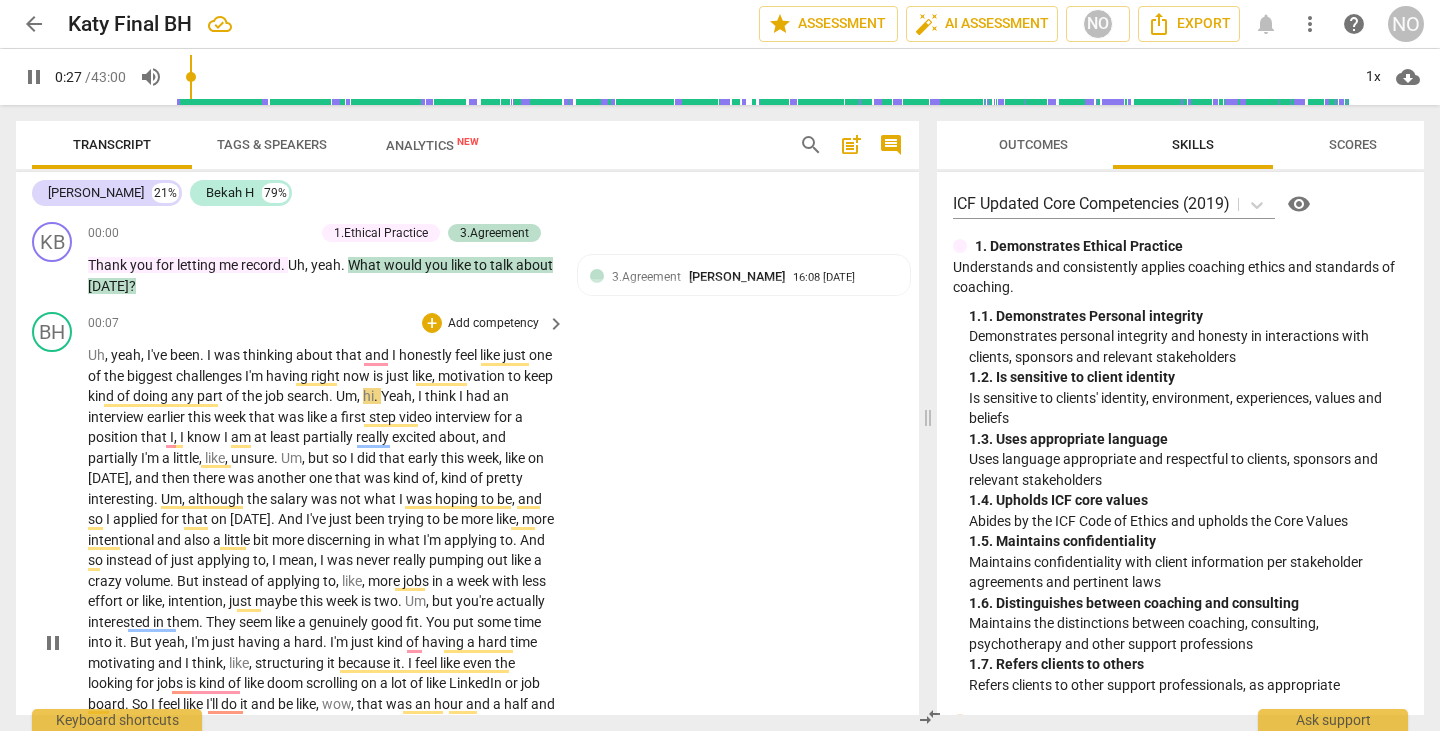 click on "pause" at bounding box center (53, 643) 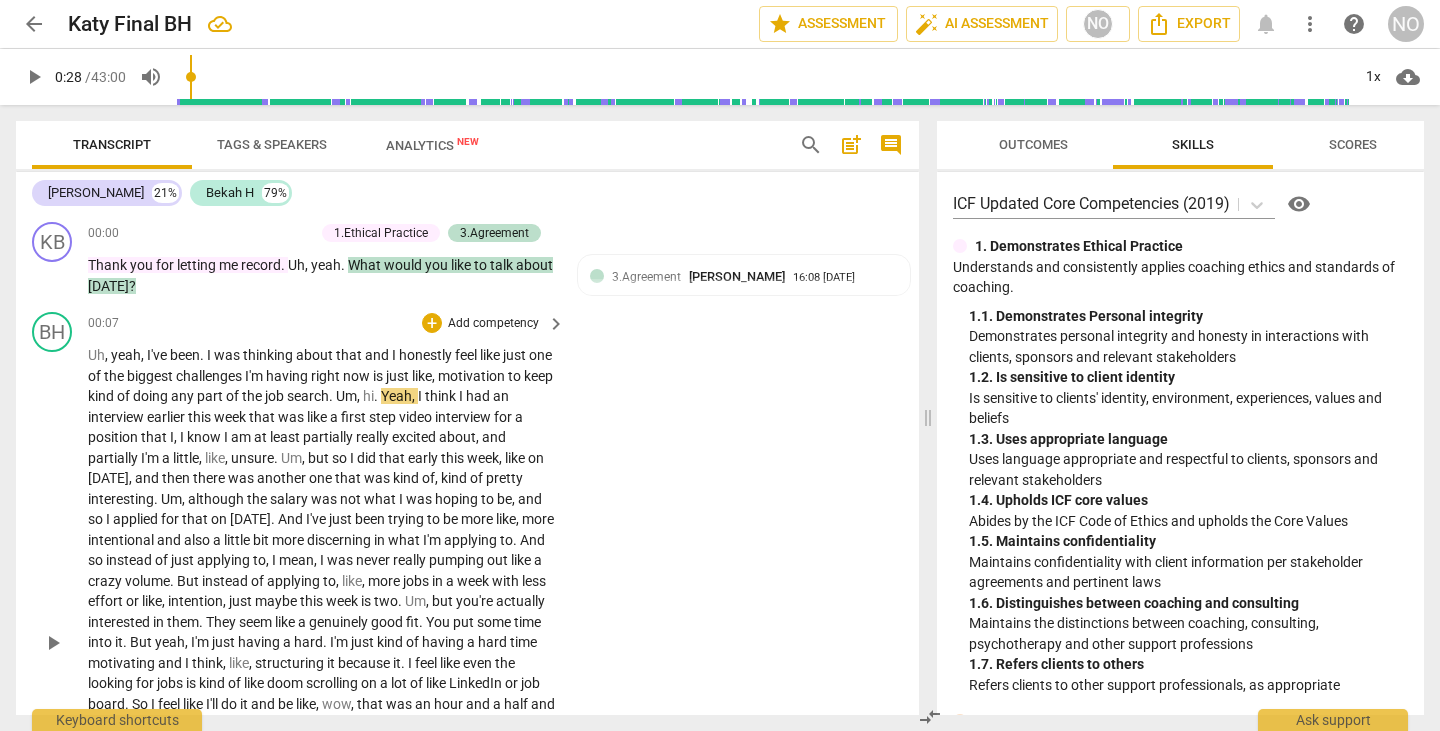 drag, startPoint x: 78, startPoint y: 632, endPoint x: 113, endPoint y: 455, distance: 180.42728 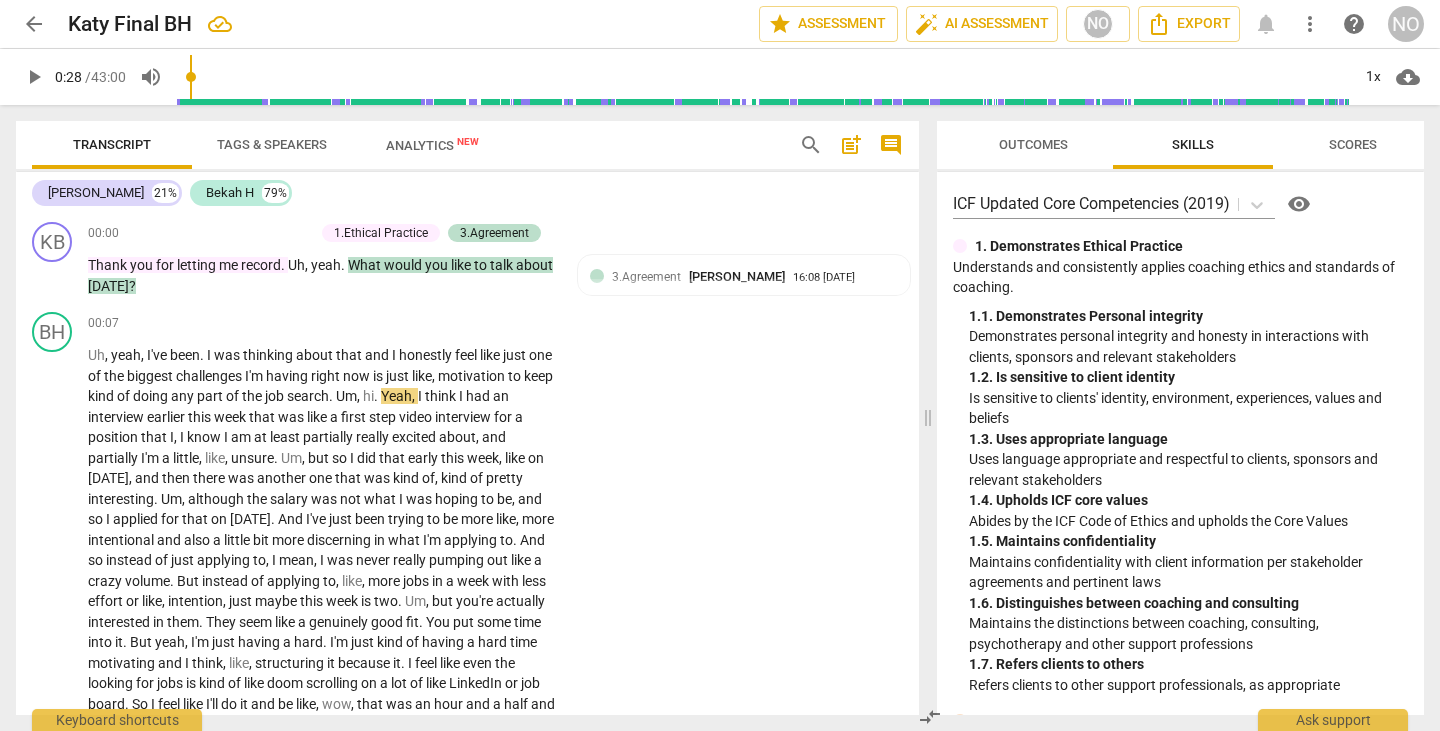 click on "play_arrow" at bounding box center [34, 77] 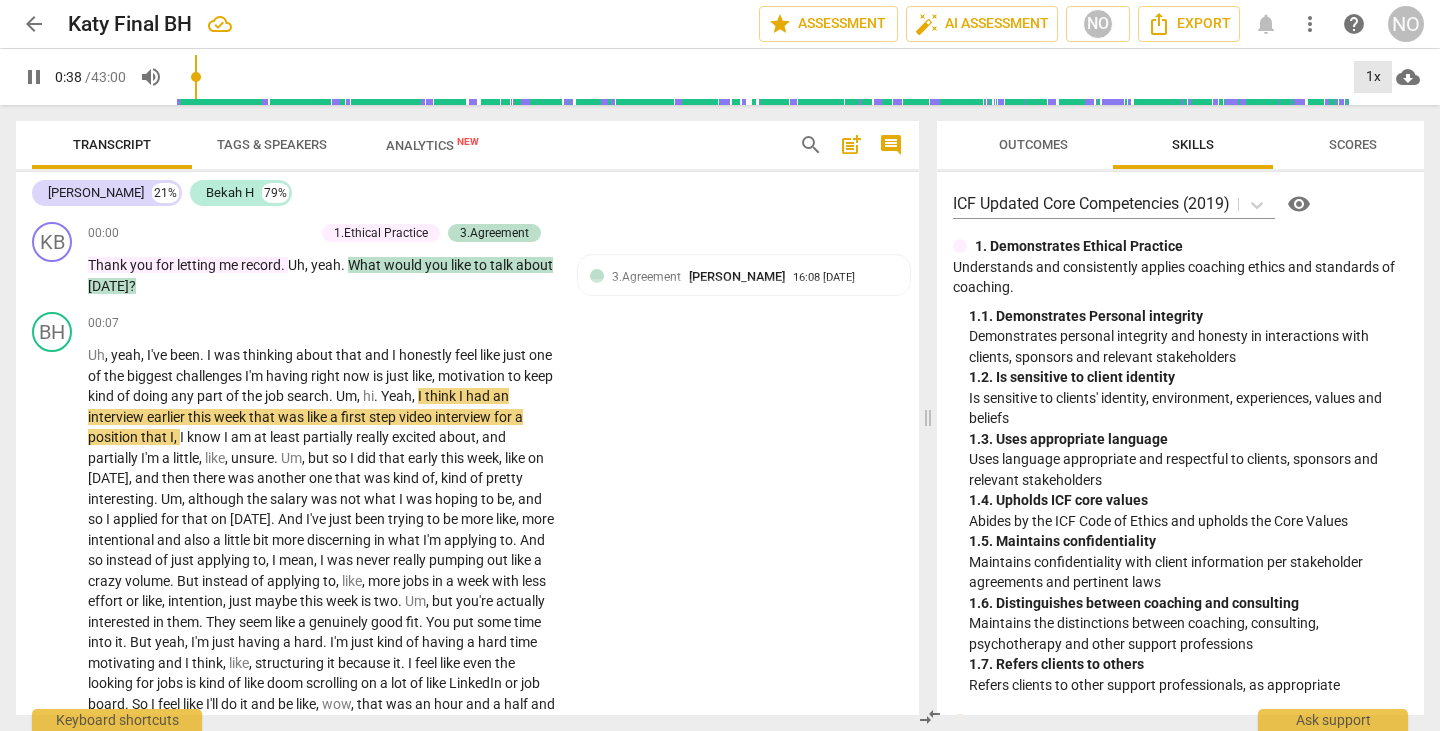 click on "1x" at bounding box center (1373, 77) 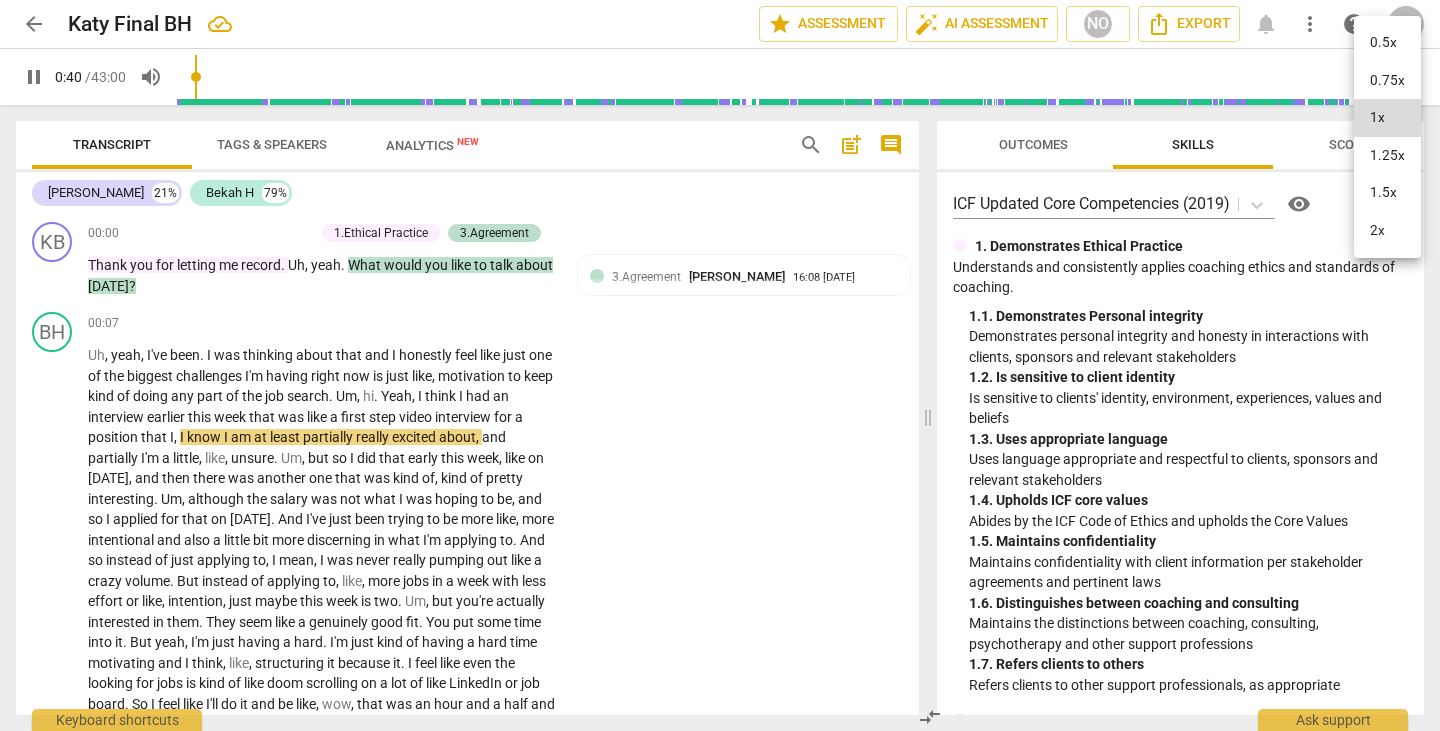 click on "1.25x" at bounding box center [1387, 156] 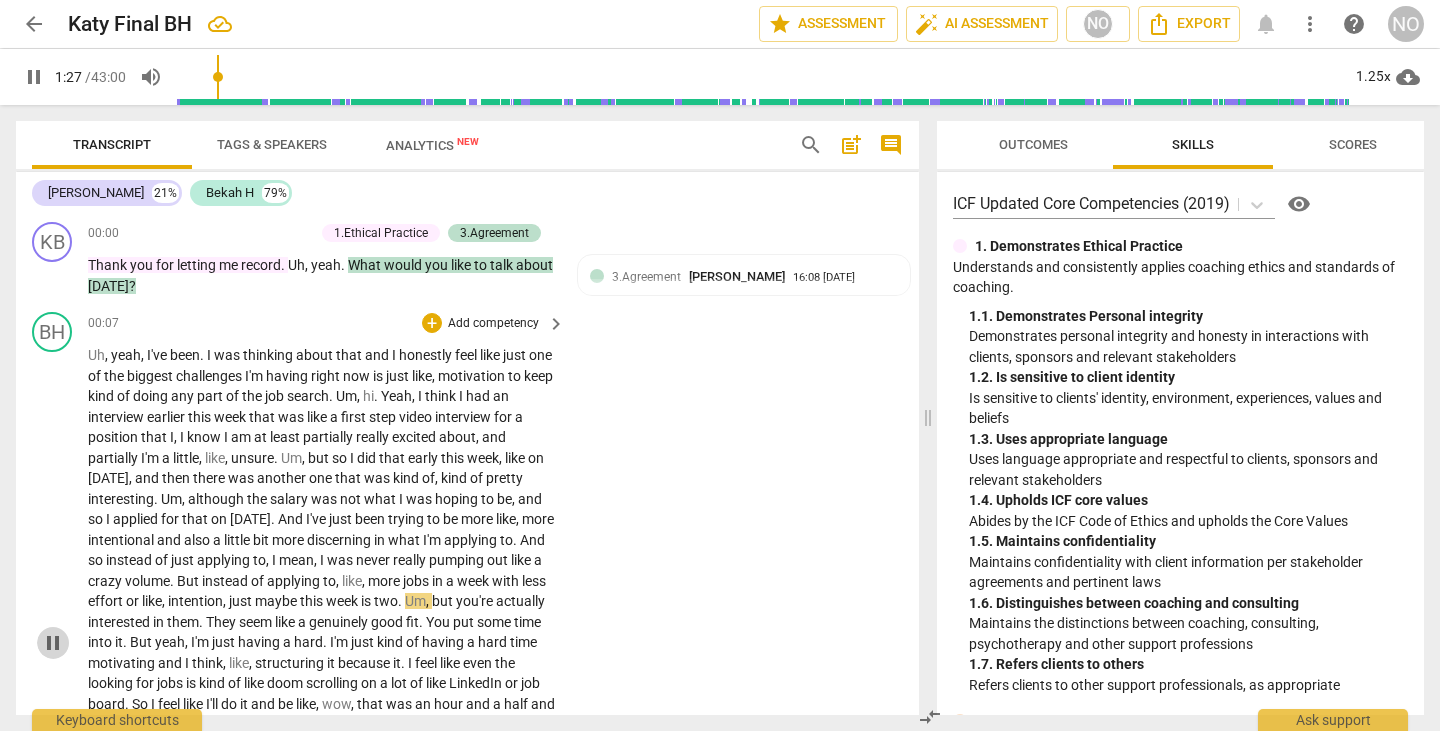 click on "pause" at bounding box center [53, 643] 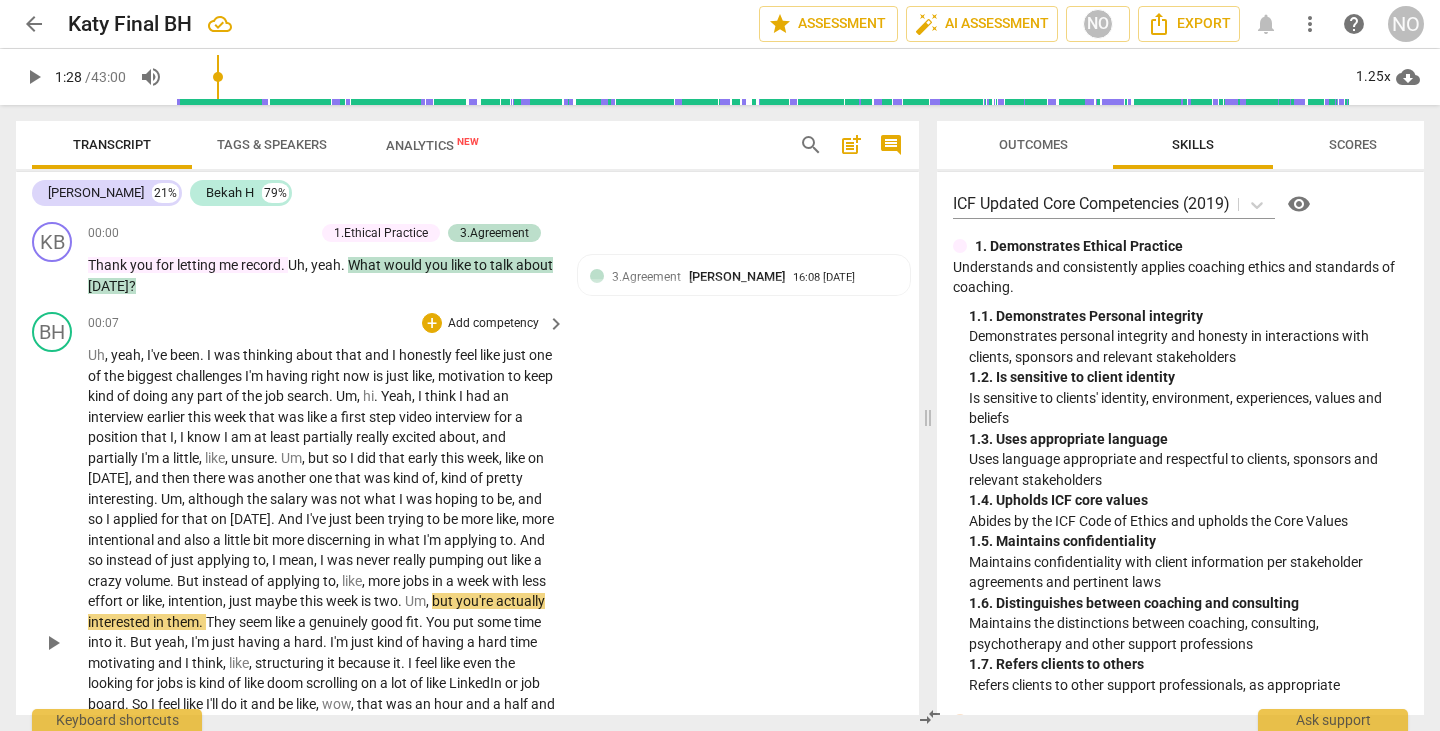 click on "play_arrow" at bounding box center [53, 643] 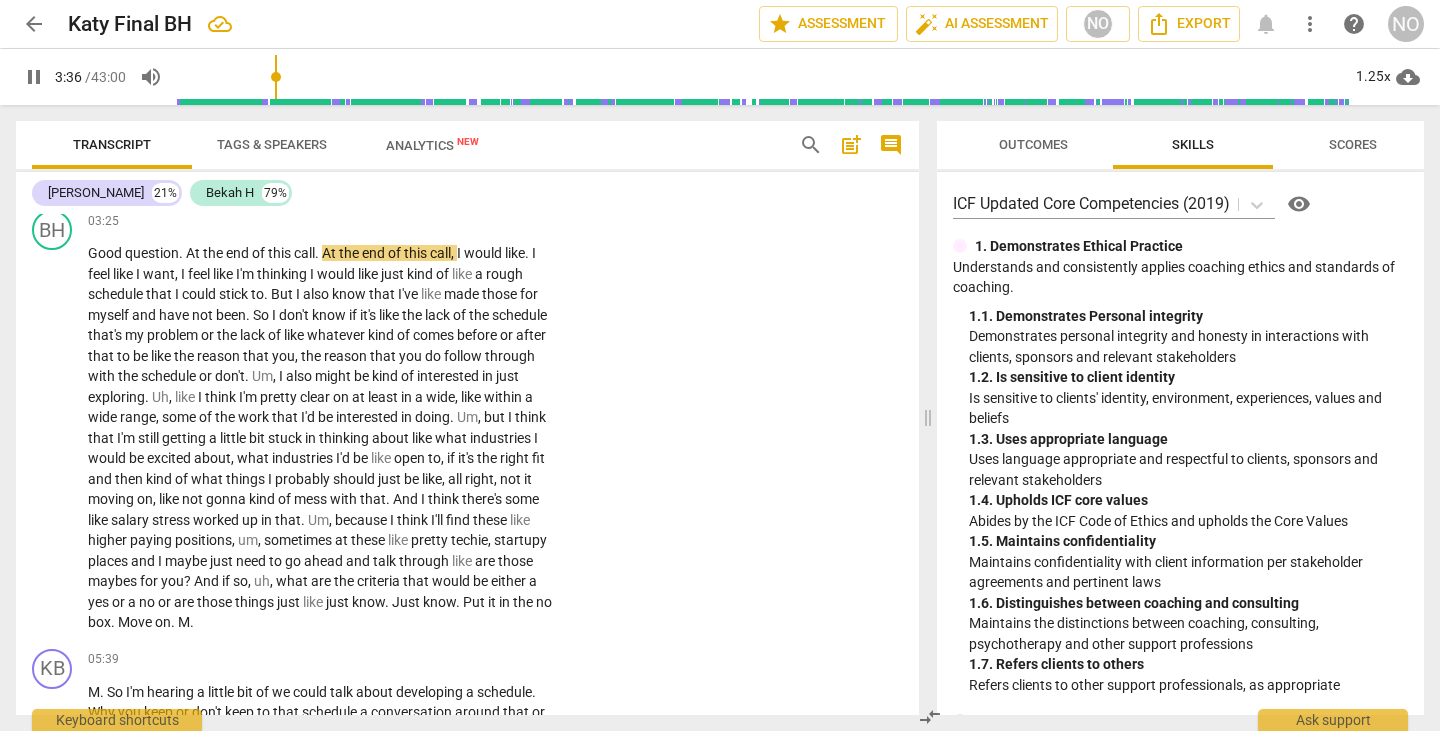 scroll, scrollTop: 873, scrollLeft: 0, axis: vertical 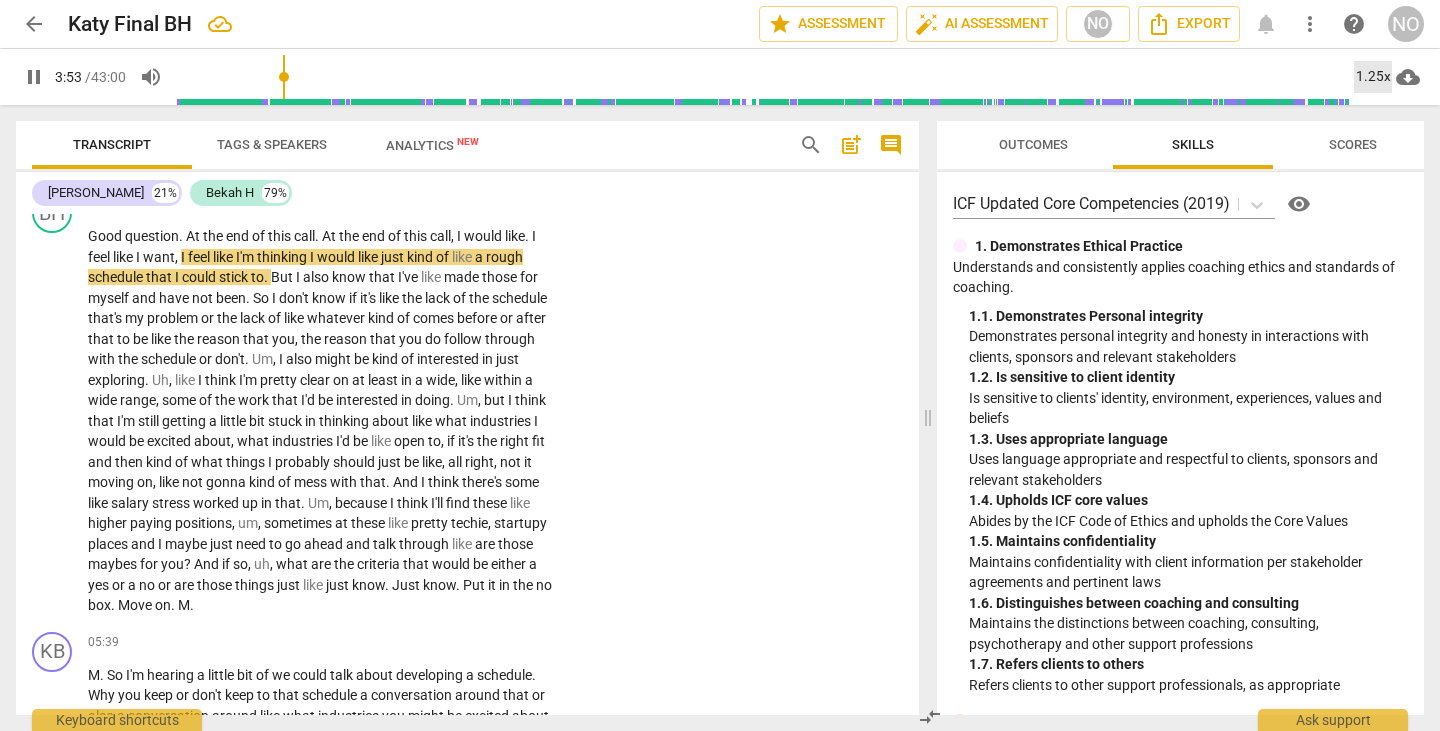click on "1.25x" at bounding box center [1373, 77] 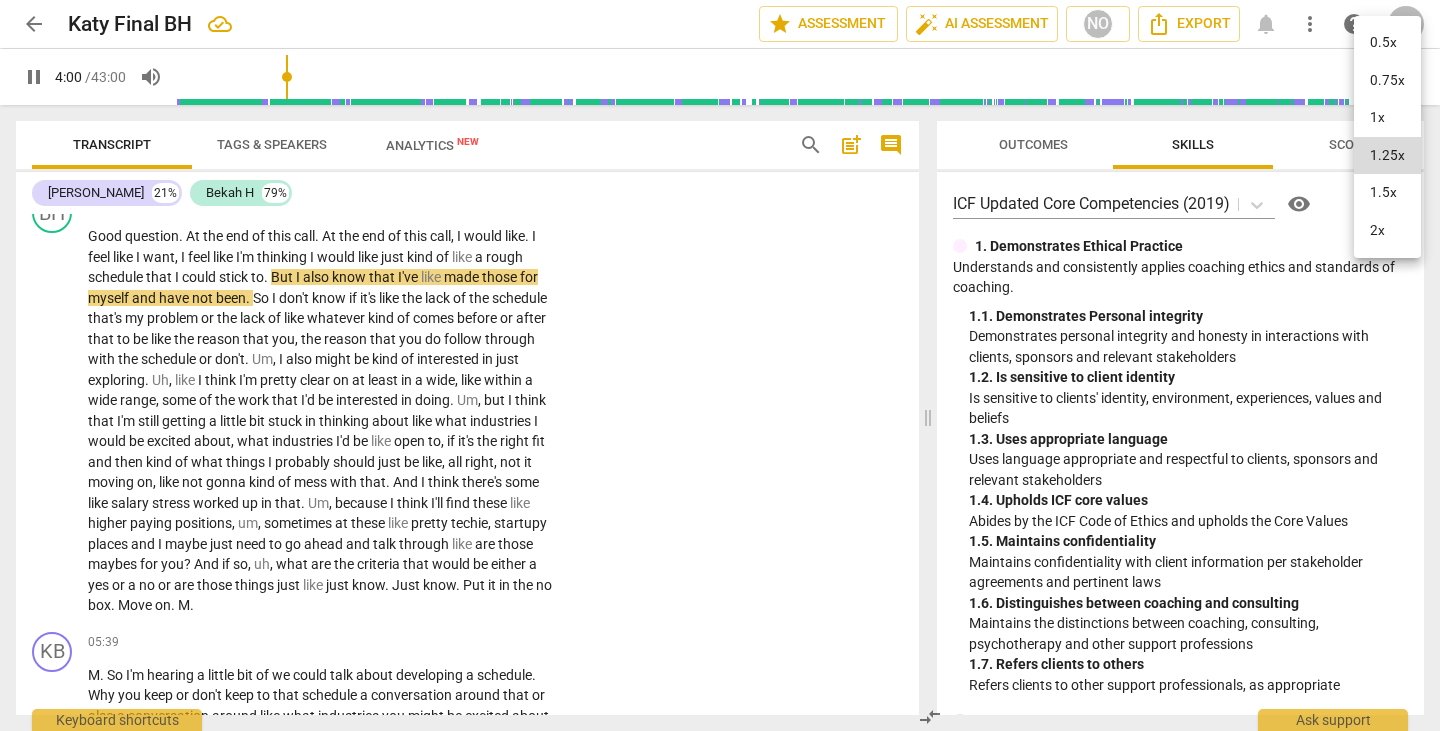 click on "1.5x" at bounding box center (1387, 193) 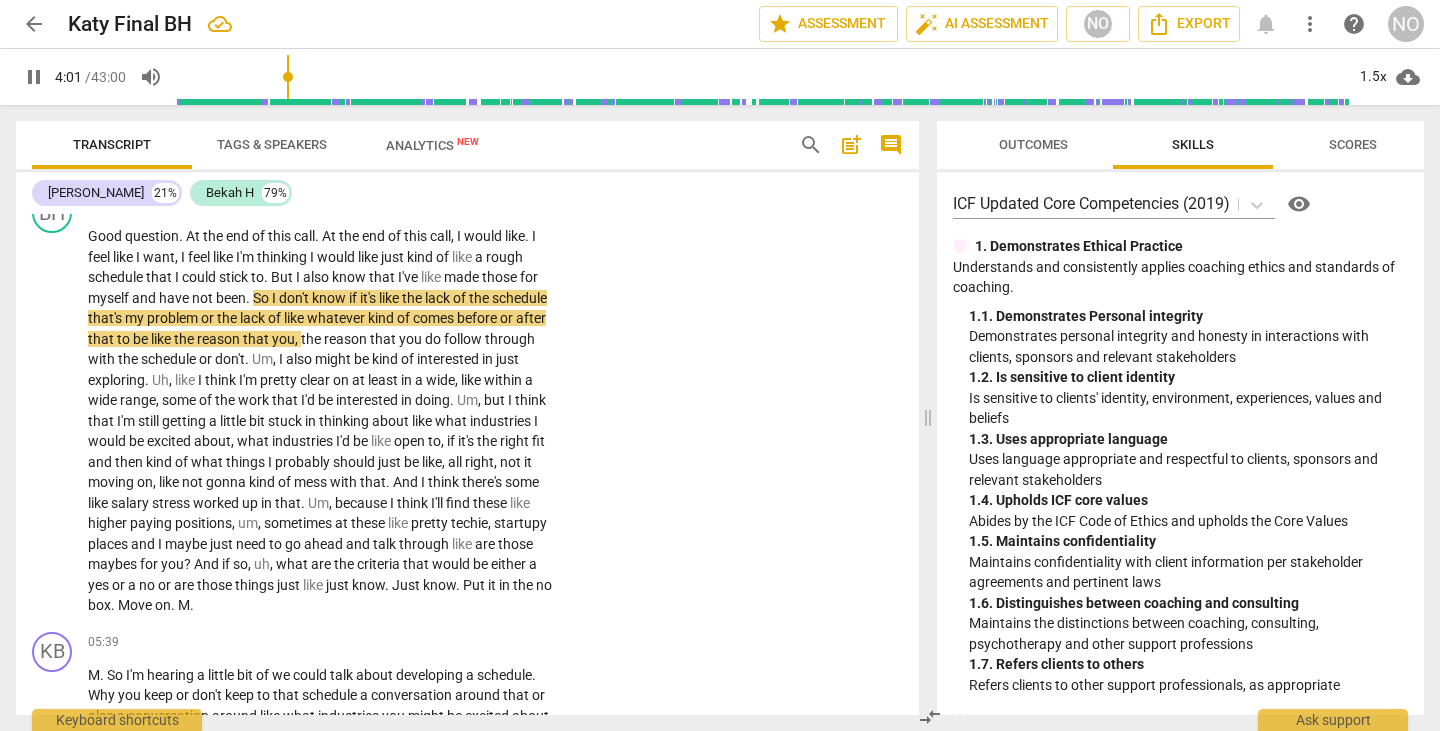 click on "0.5x 0.75x 1x 1.25x 1.5x 2x" at bounding box center [720, 365] 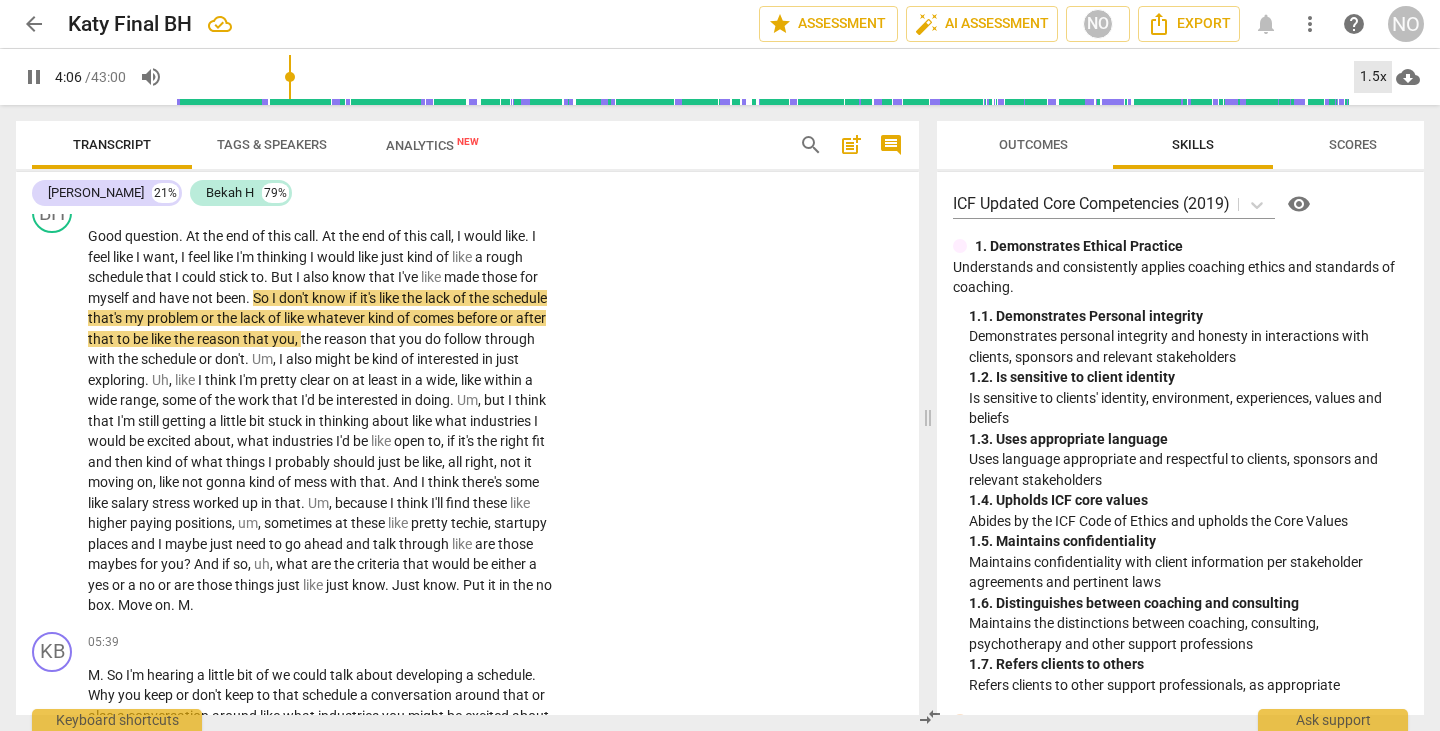 click on "1.5x" at bounding box center [1373, 77] 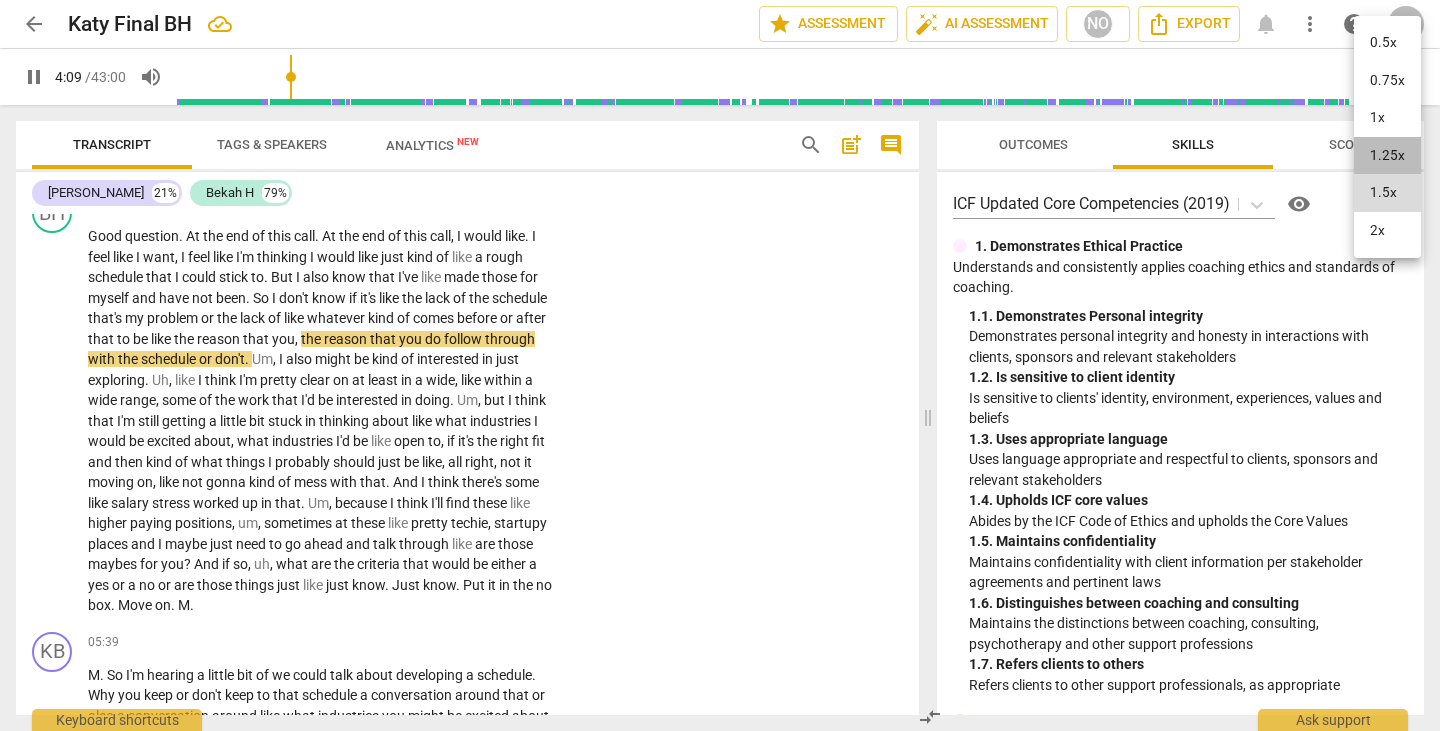 click on "1.25x" at bounding box center [1387, 156] 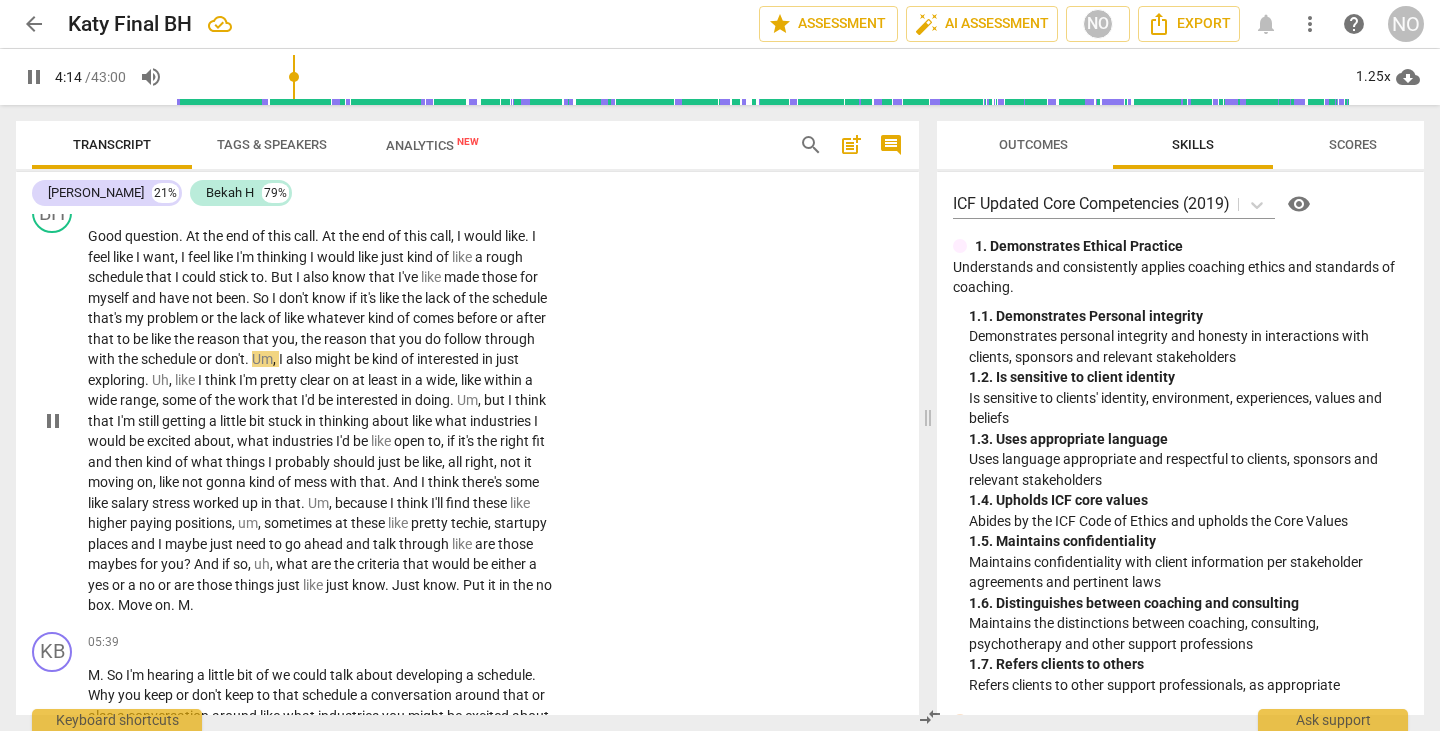 click on "been" at bounding box center [231, 298] 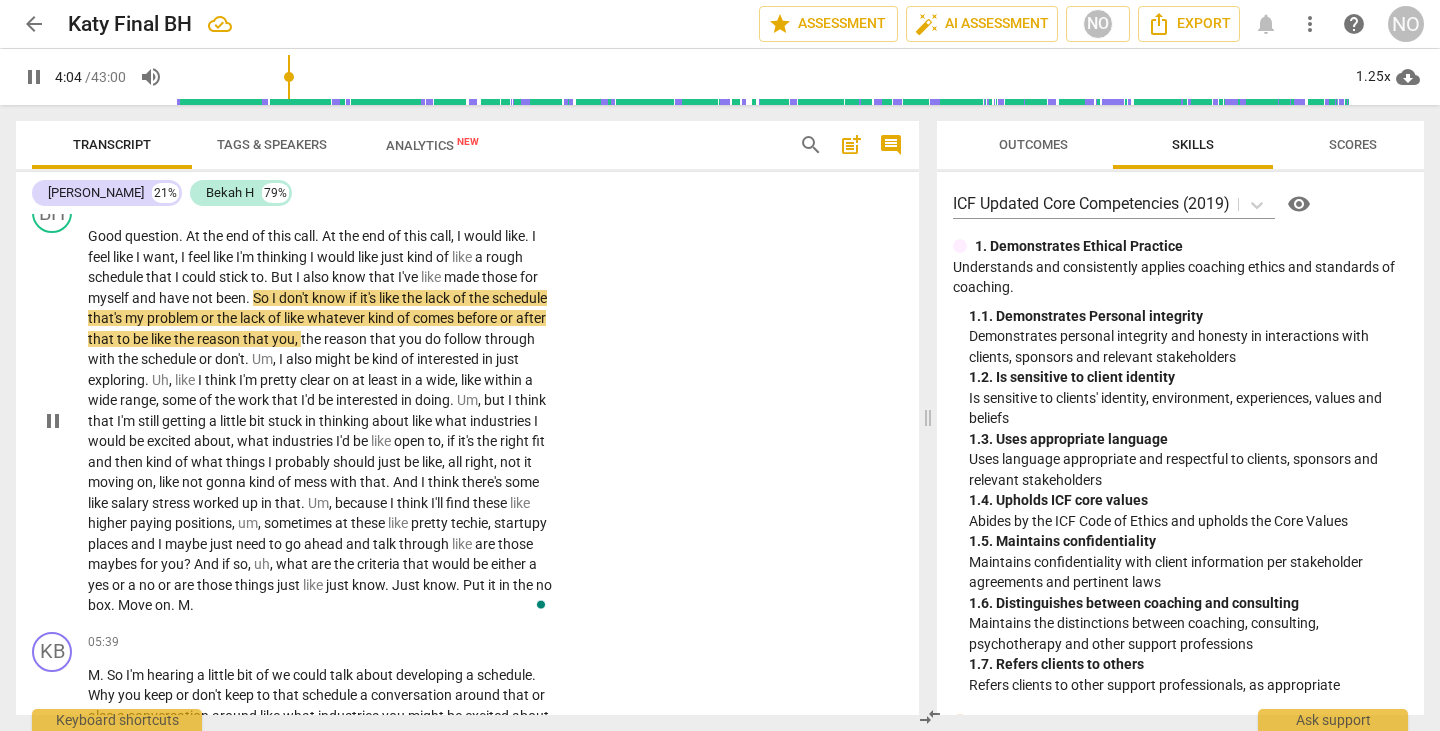 click on "pause" at bounding box center [53, 421] 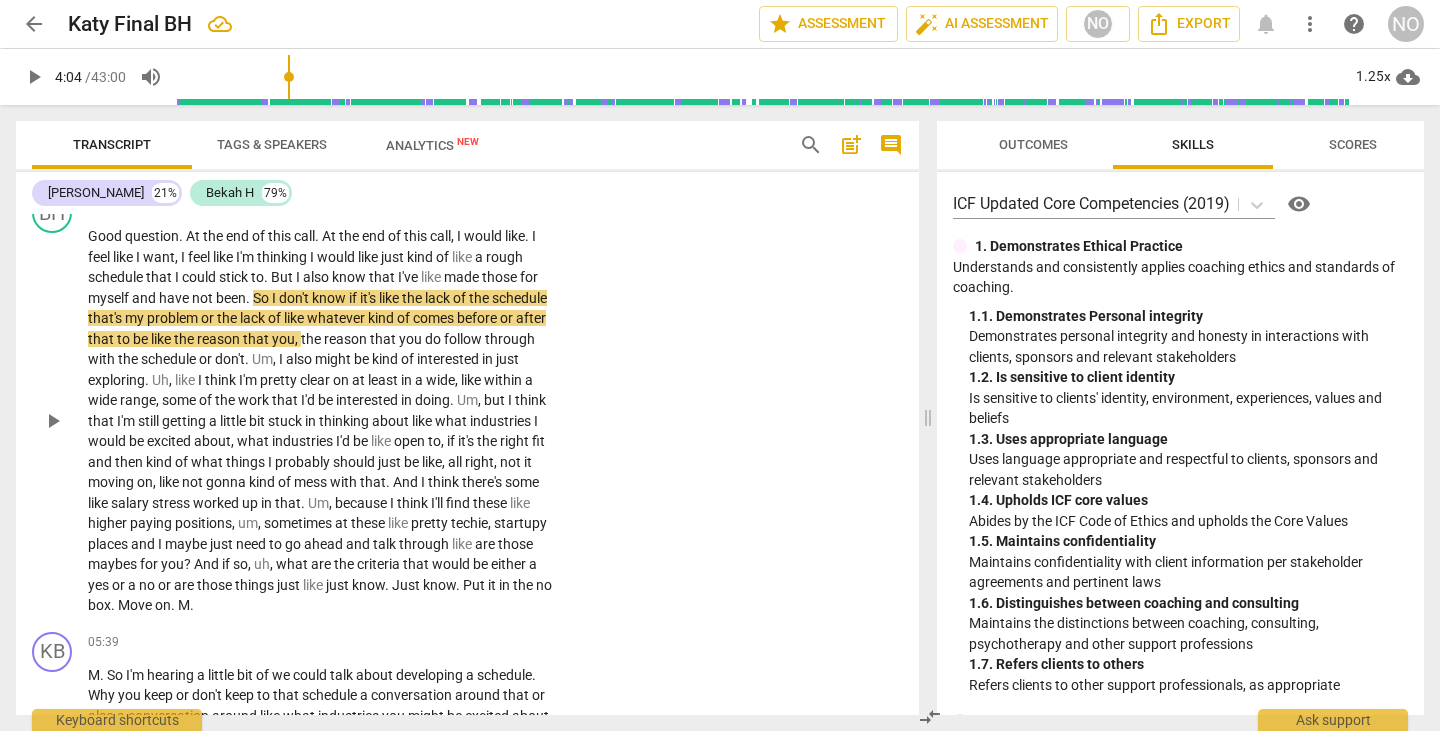 type on "245" 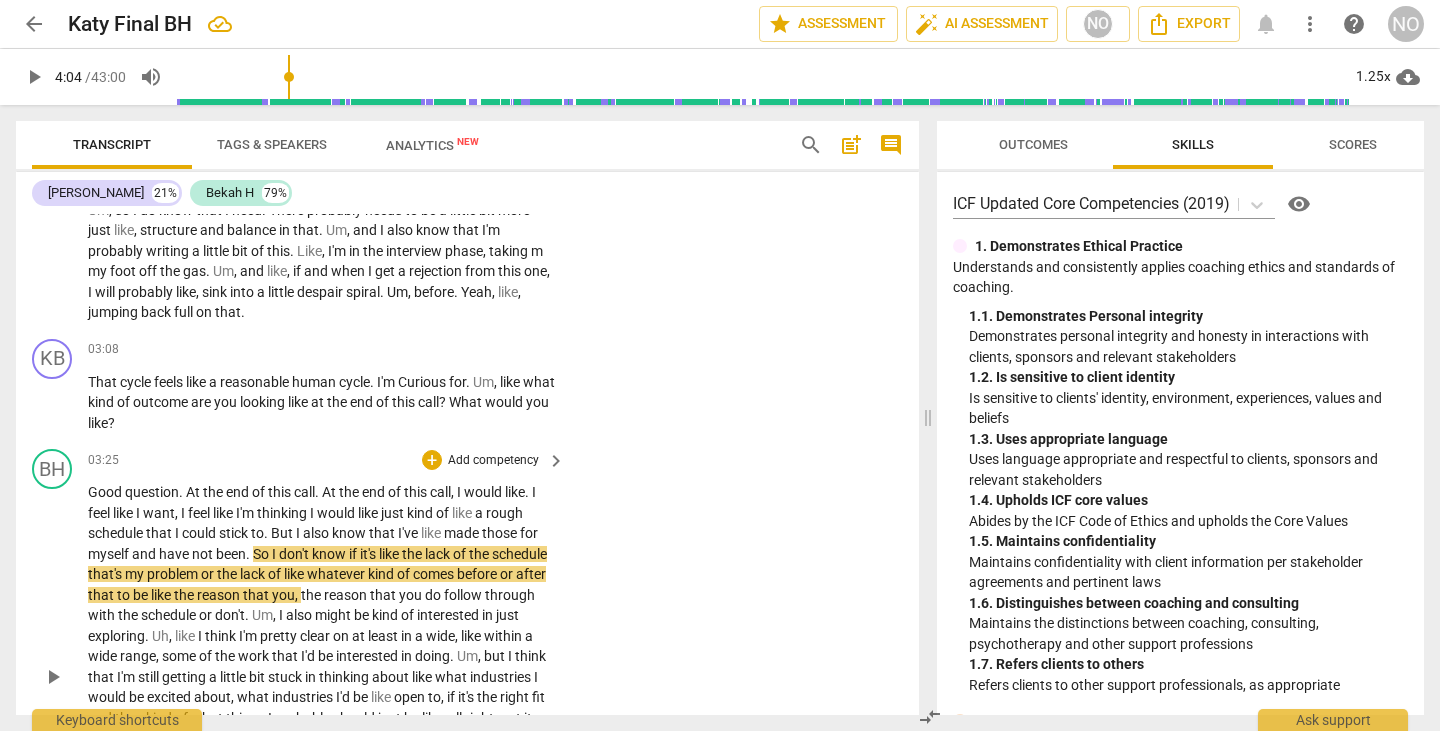 scroll, scrollTop: 610, scrollLeft: 0, axis: vertical 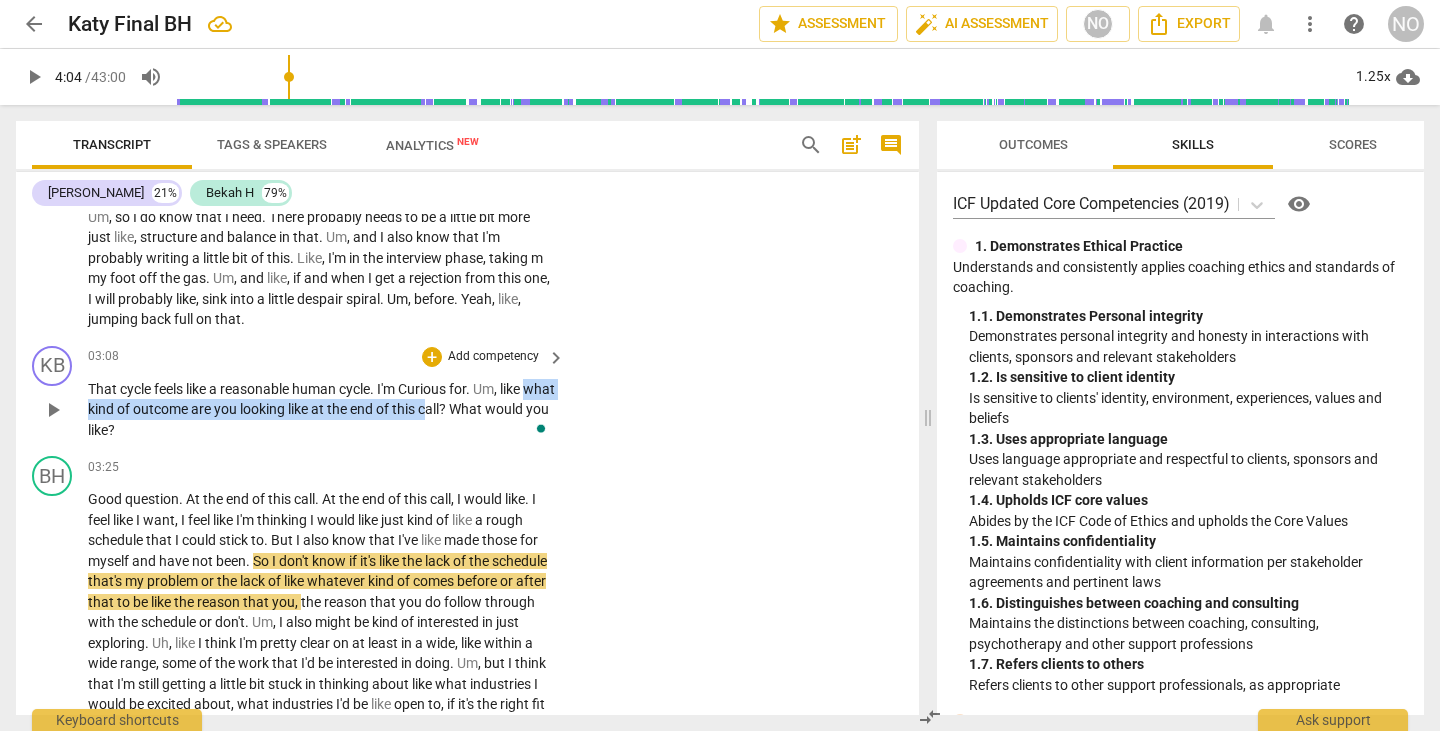 drag, startPoint x: 91, startPoint y: 406, endPoint x: 463, endPoint y: 408, distance: 372.00537 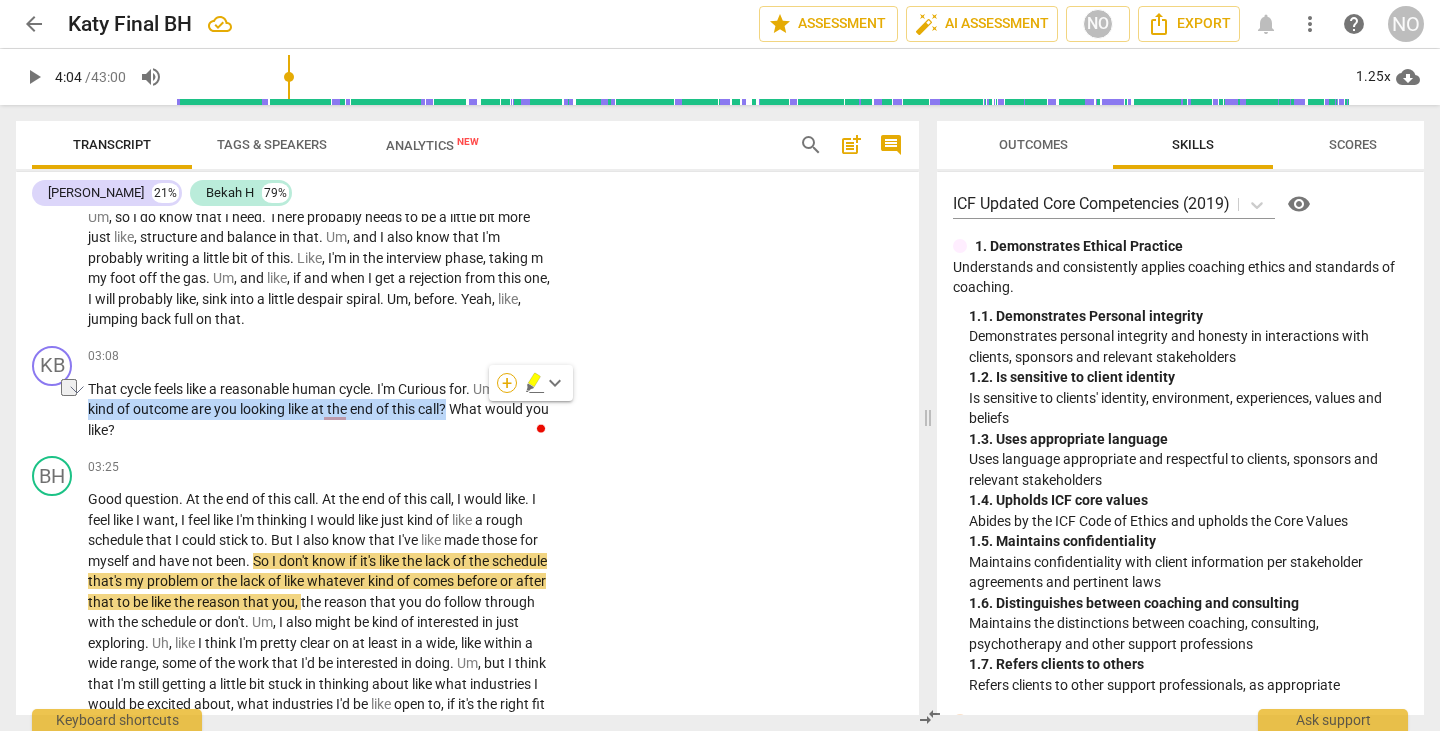 click on "+" at bounding box center (507, 383) 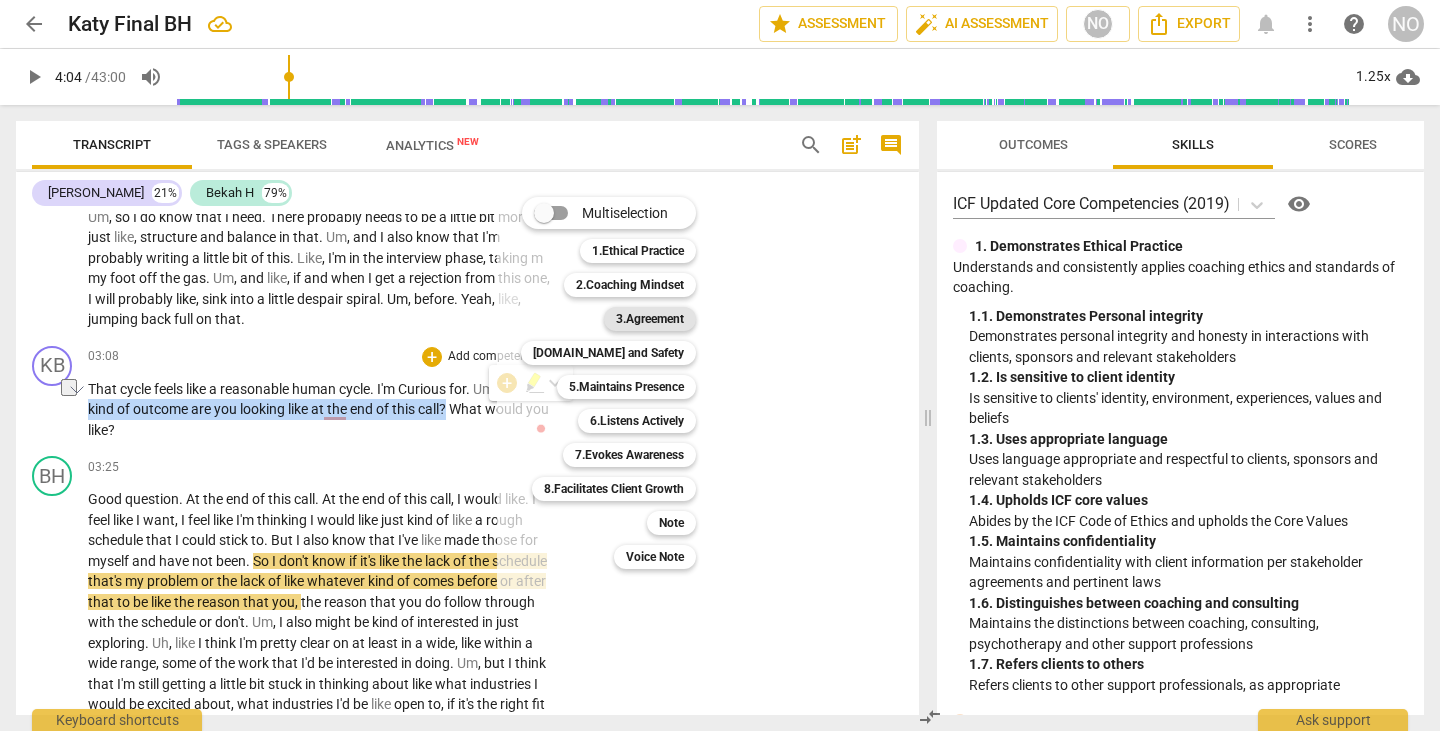 click on "3.Agreement" at bounding box center (650, 319) 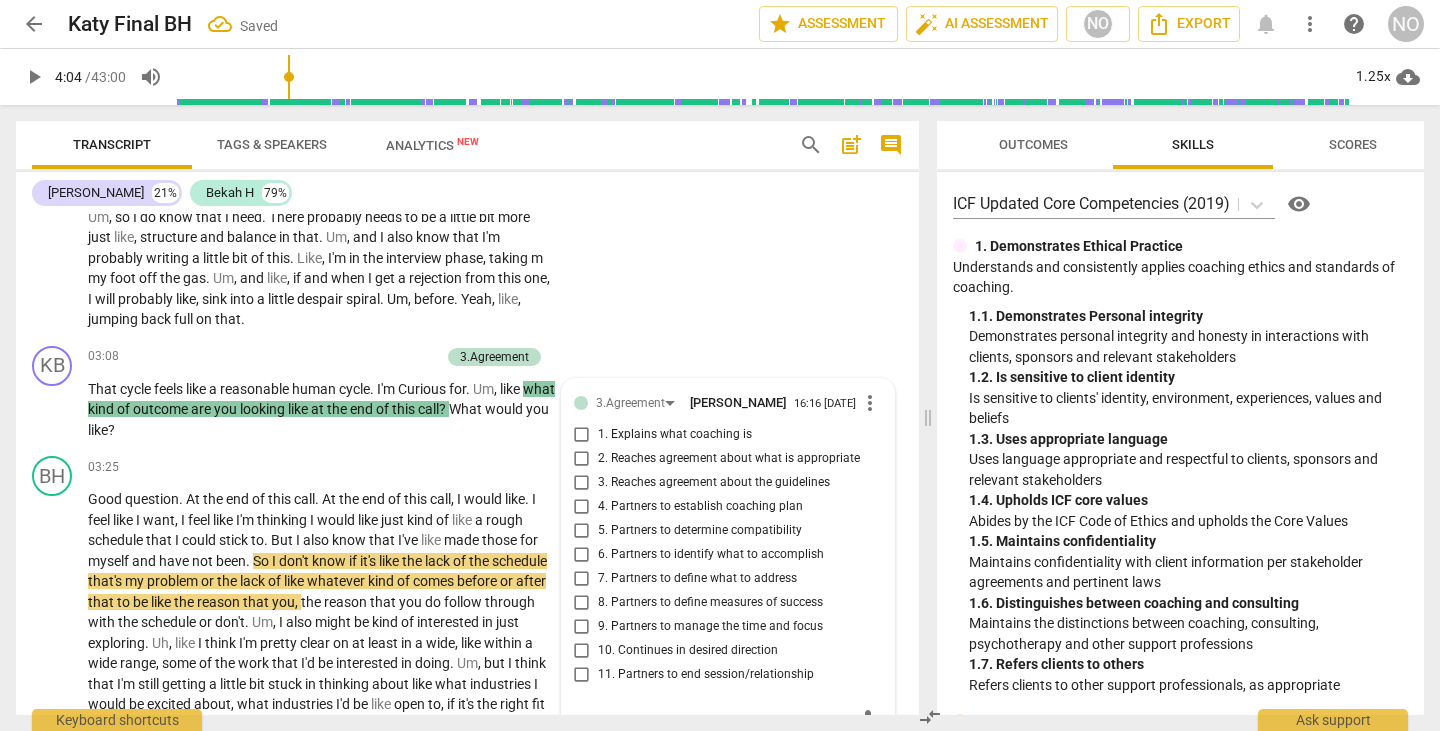scroll, scrollTop: 873, scrollLeft: 0, axis: vertical 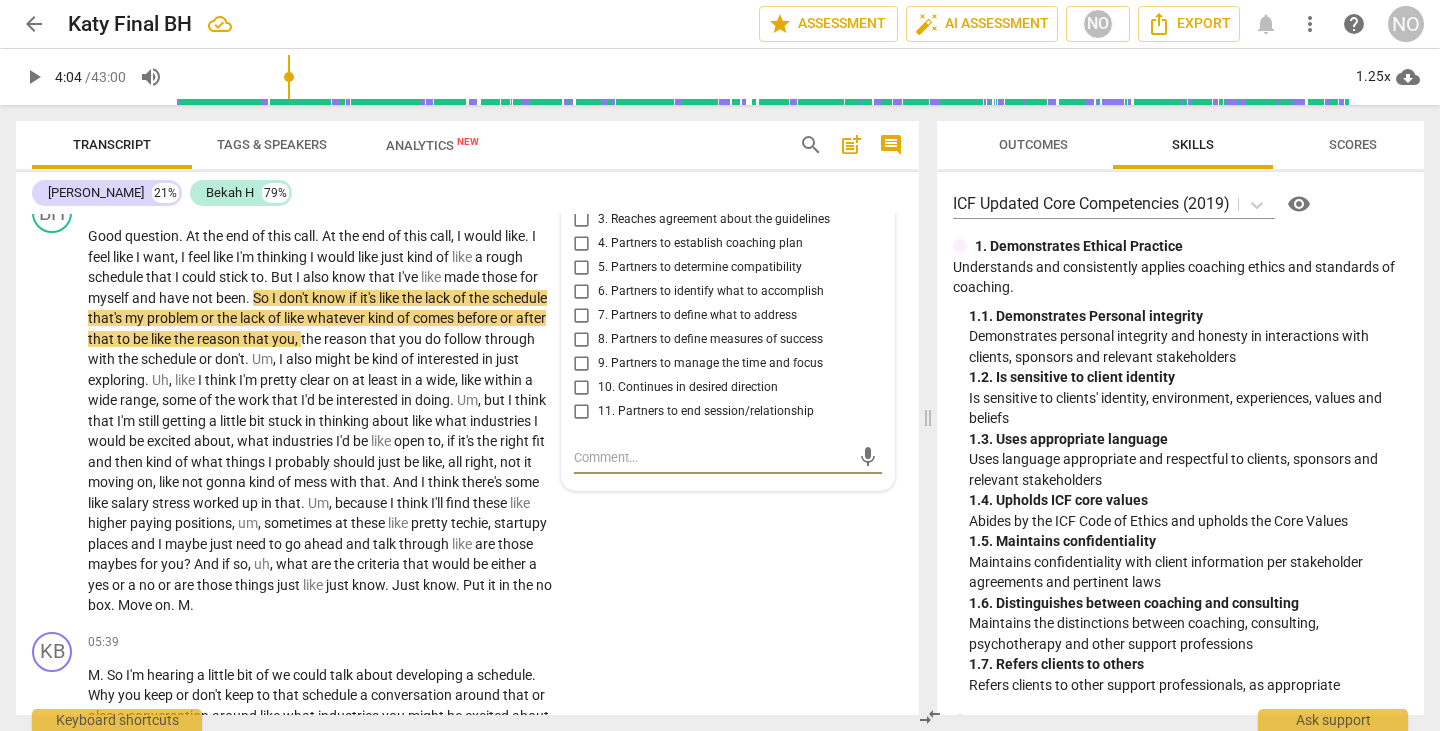 click on "6. Partners to identify what to accomplish" at bounding box center [582, 292] 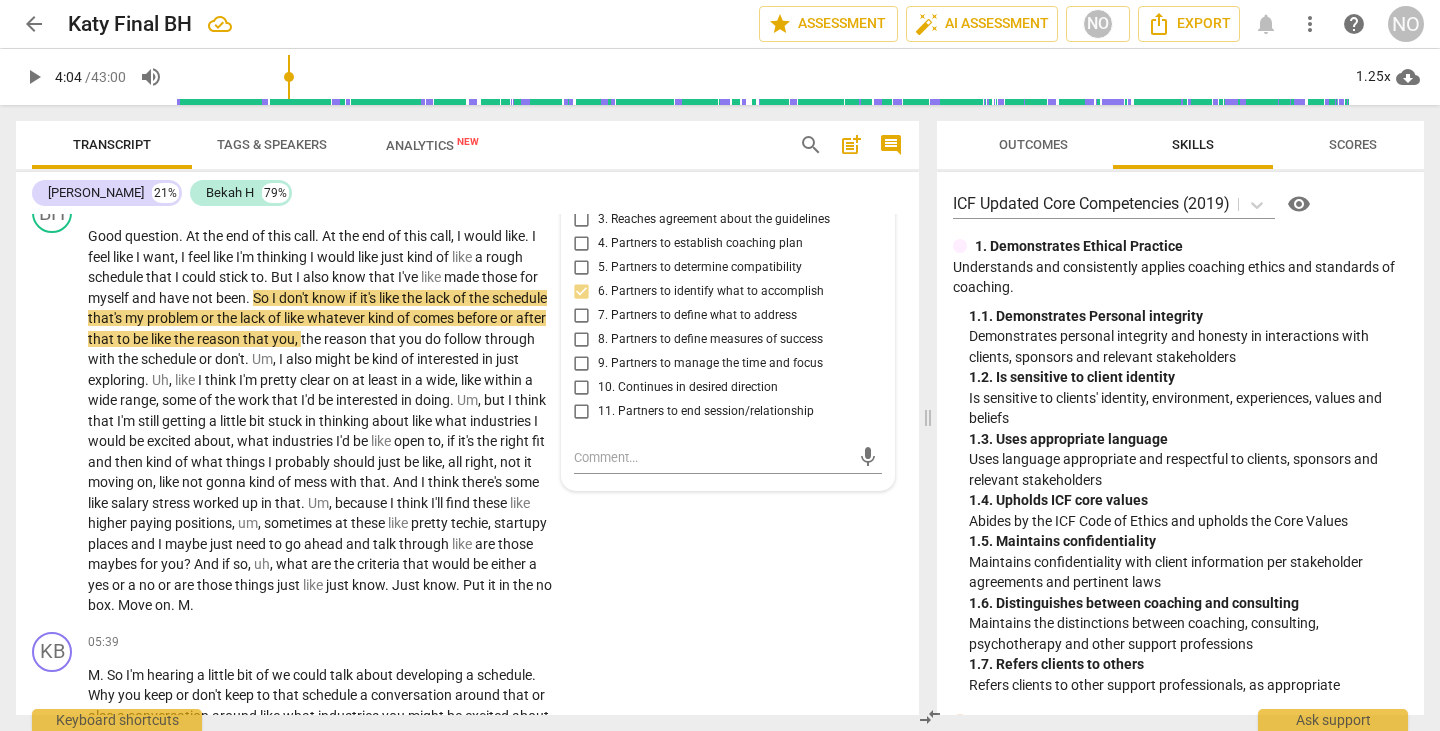 click on "8. Partners to define measures of success" at bounding box center [582, 340] 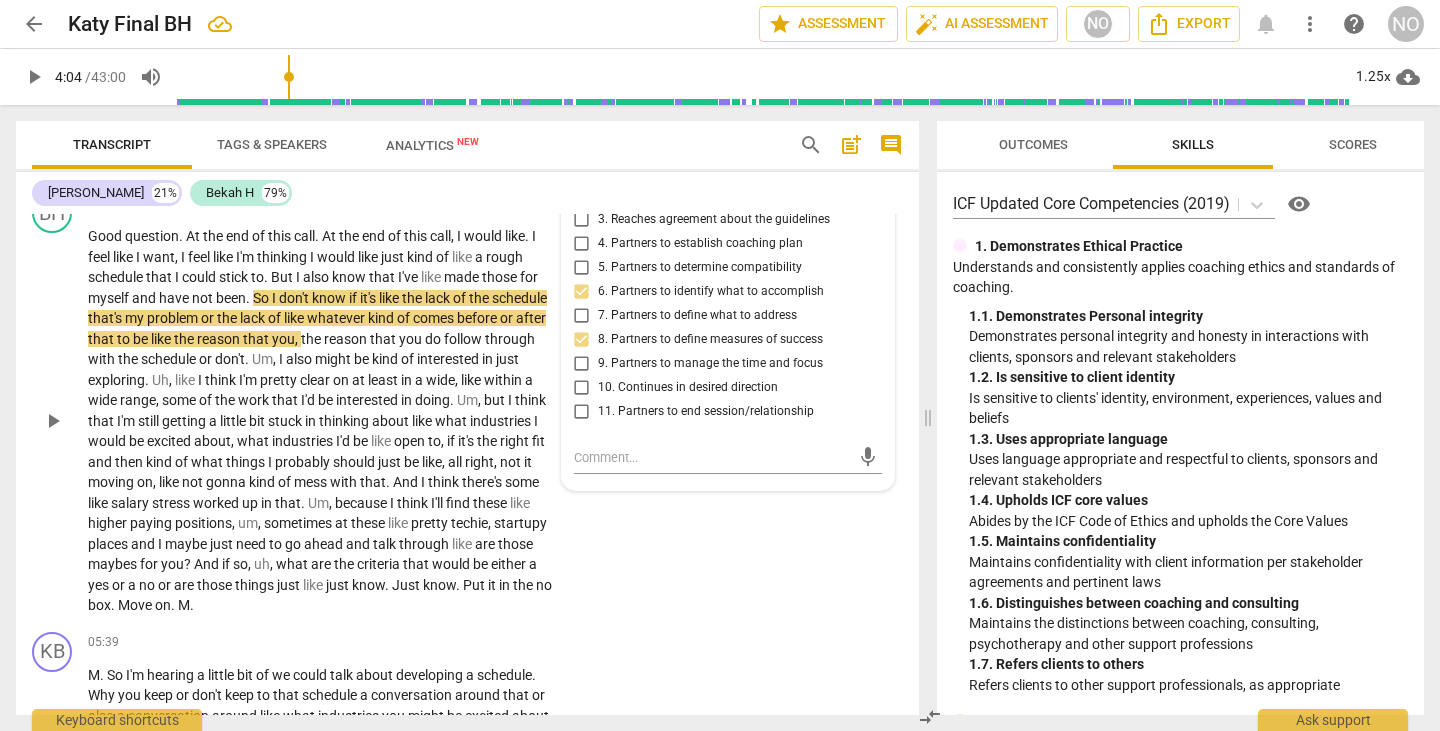 click on "play_arrow" at bounding box center [53, 421] 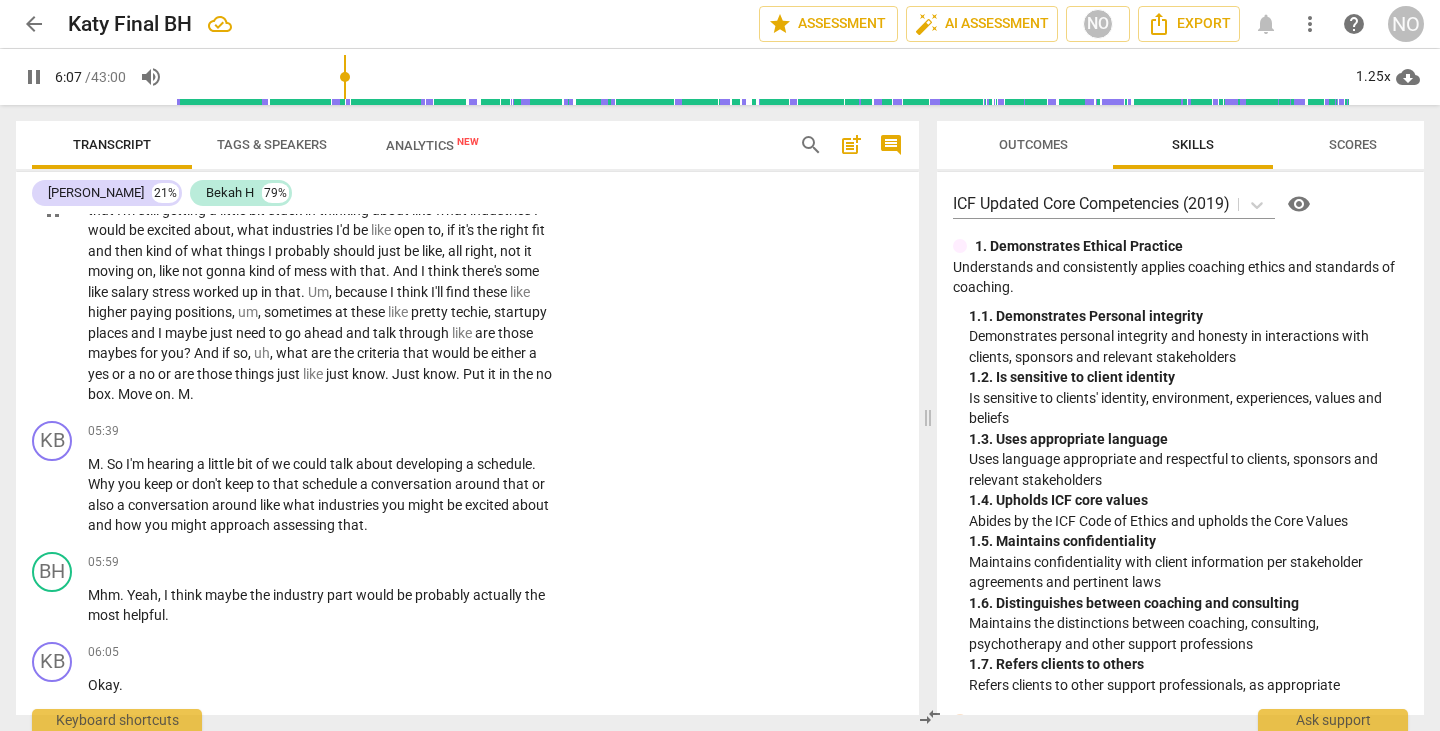 scroll, scrollTop: 1634, scrollLeft: 0, axis: vertical 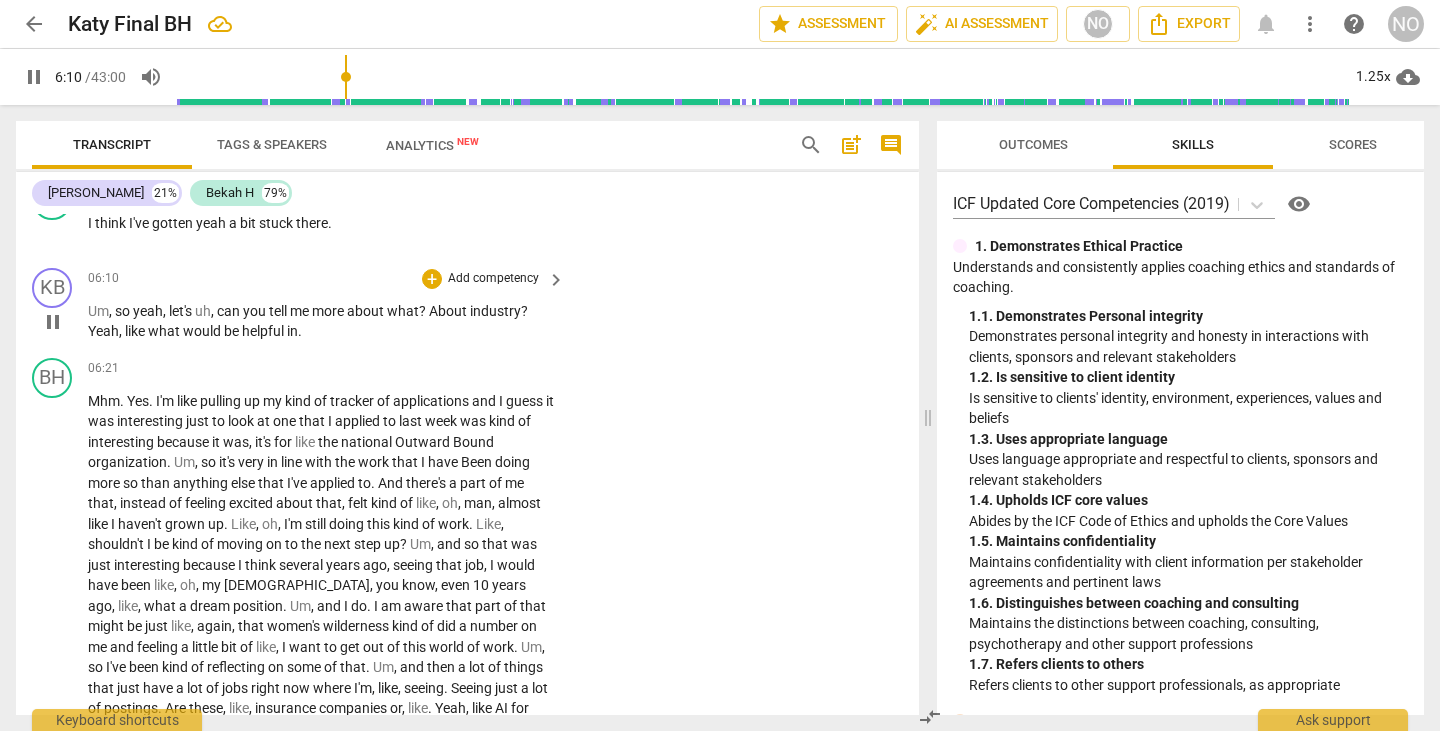 click on "pause" at bounding box center (53, 322) 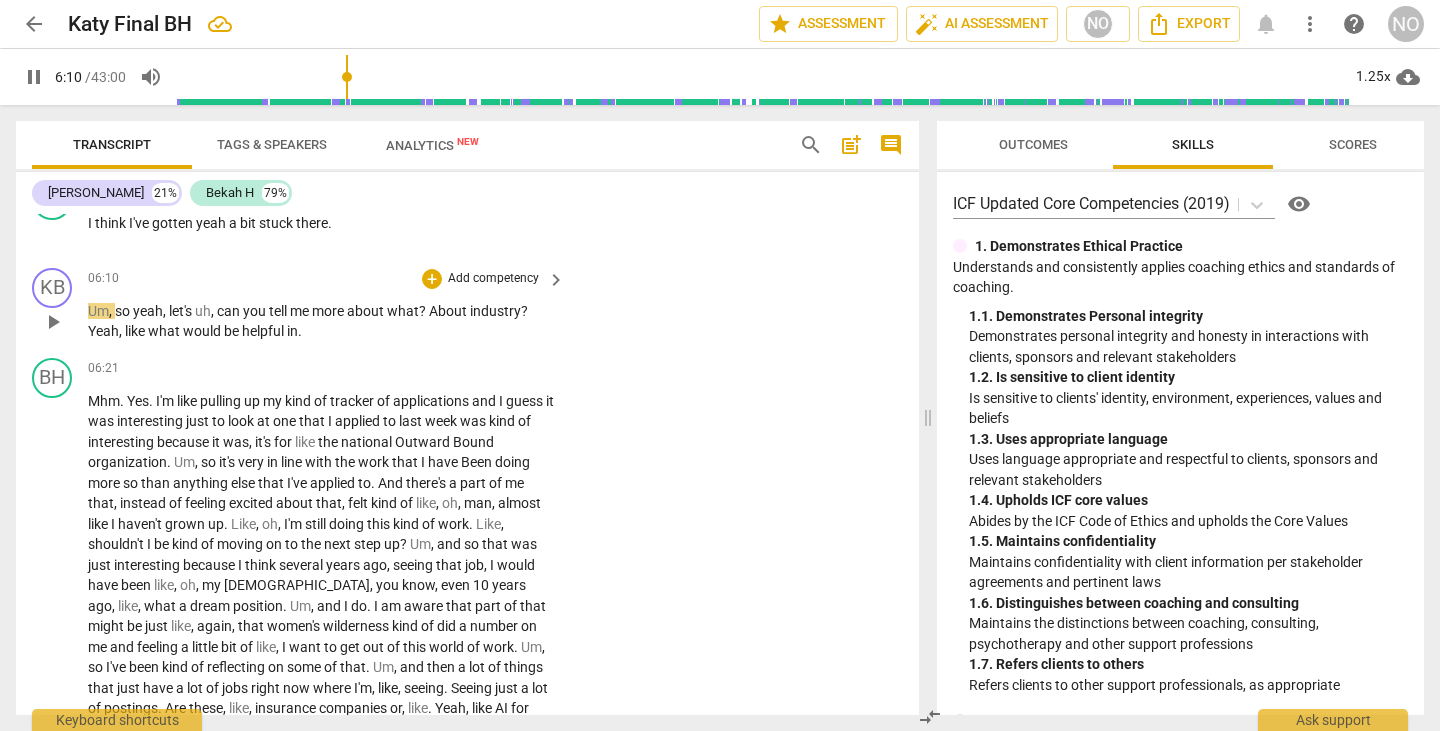 type on "371" 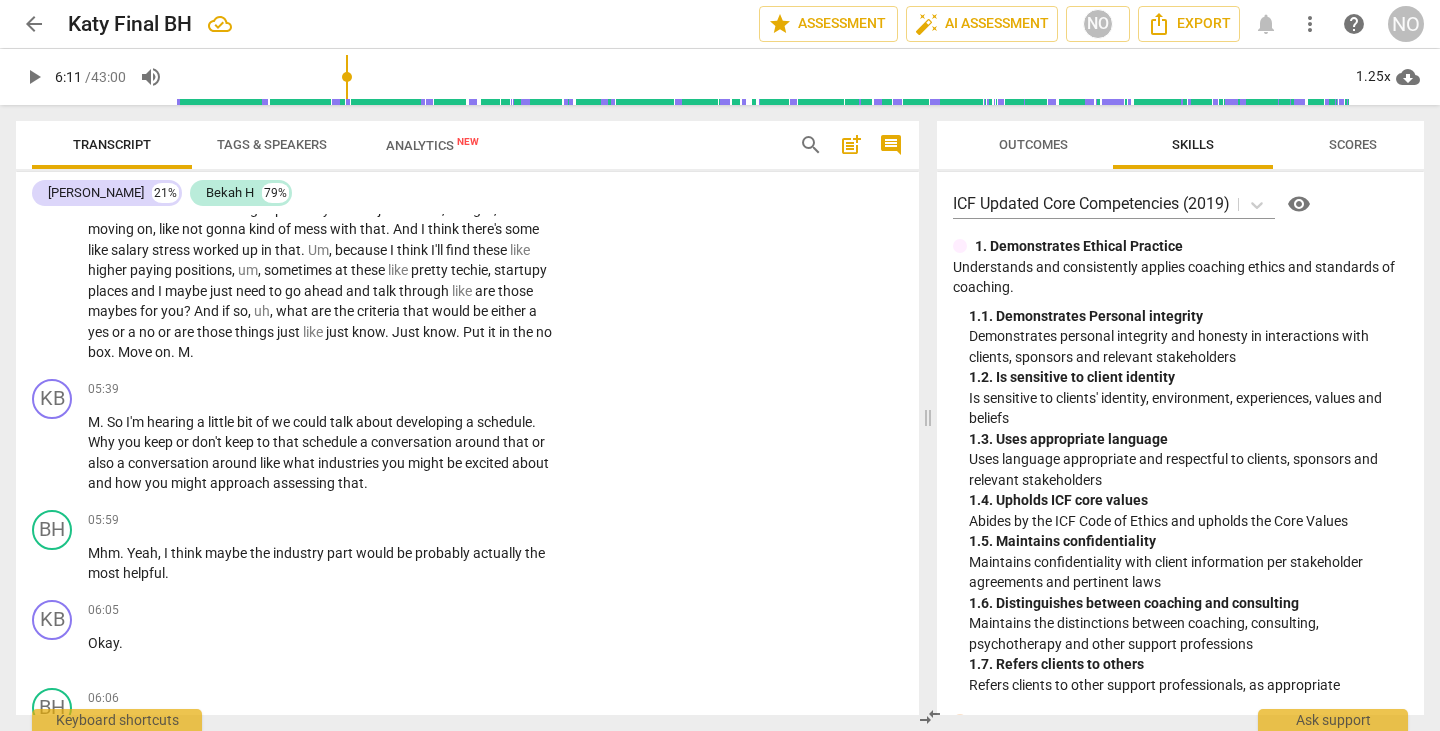 scroll, scrollTop: 1124, scrollLeft: 0, axis: vertical 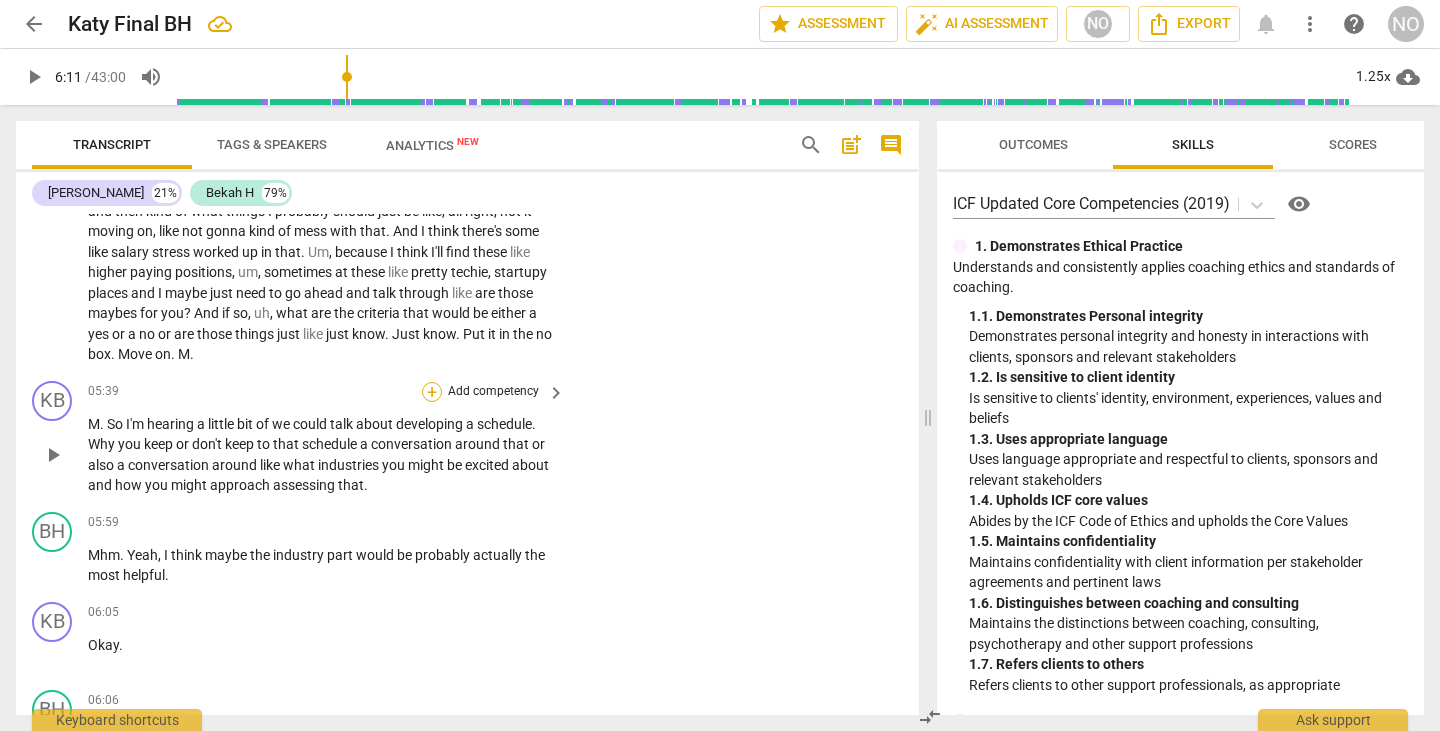 click on "+" at bounding box center [432, 392] 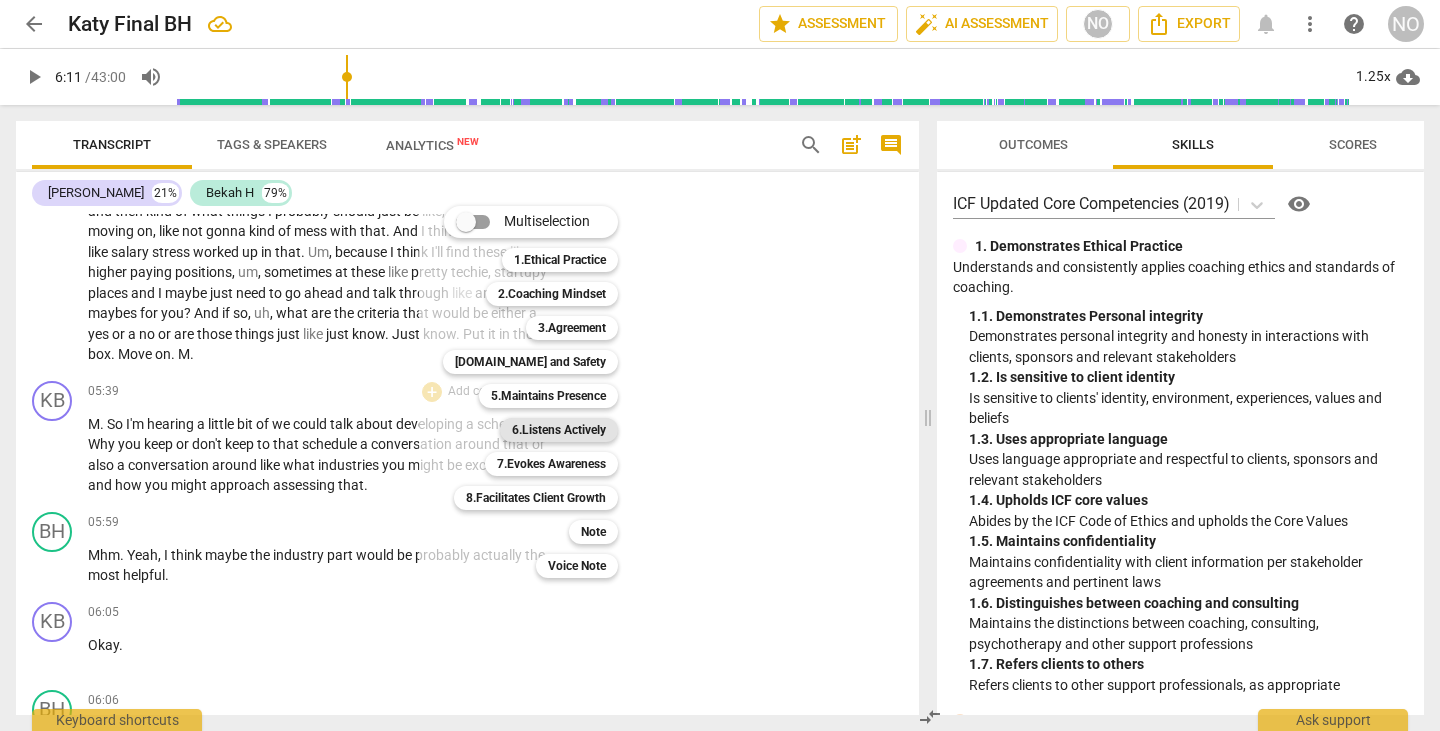 click on "6.Listens Actively" at bounding box center (559, 430) 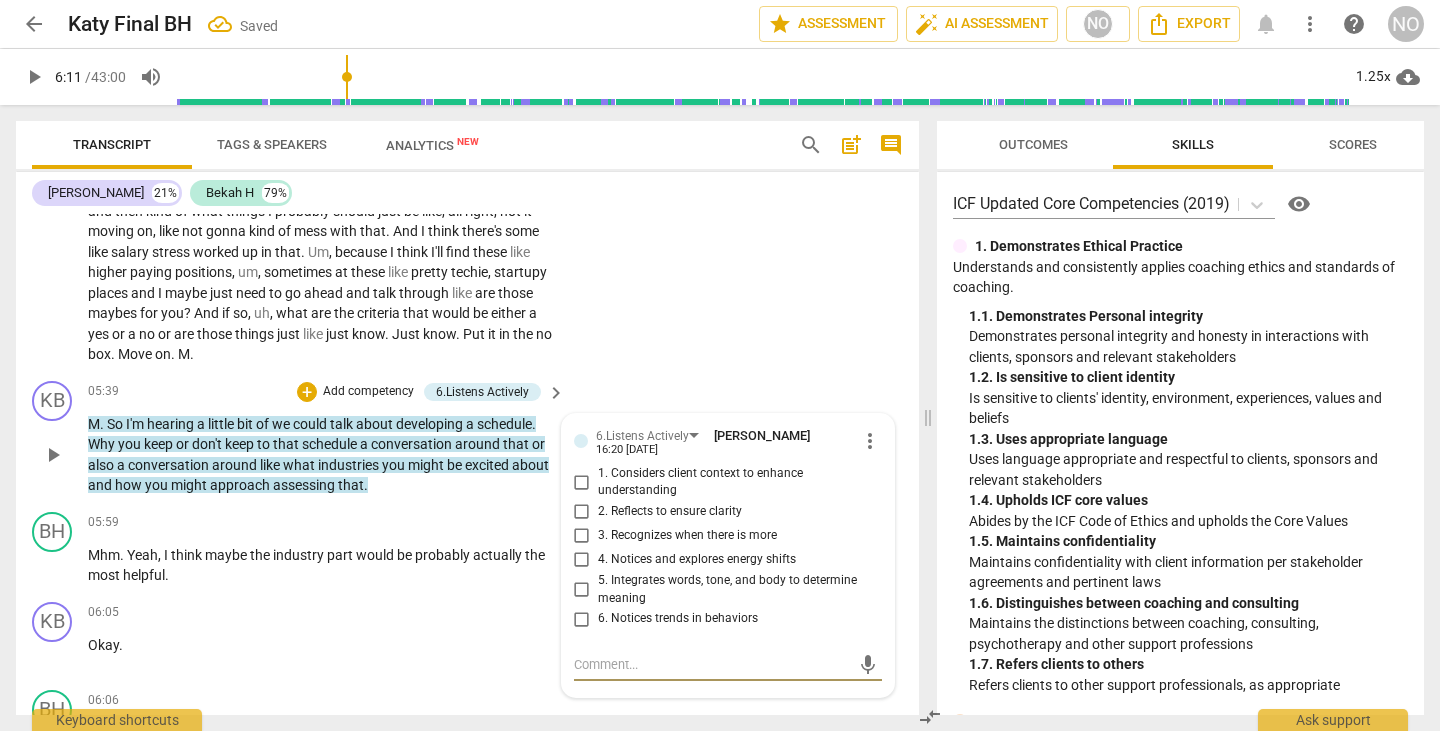 click on "2. Reflects to ensure clarity" at bounding box center [582, 512] 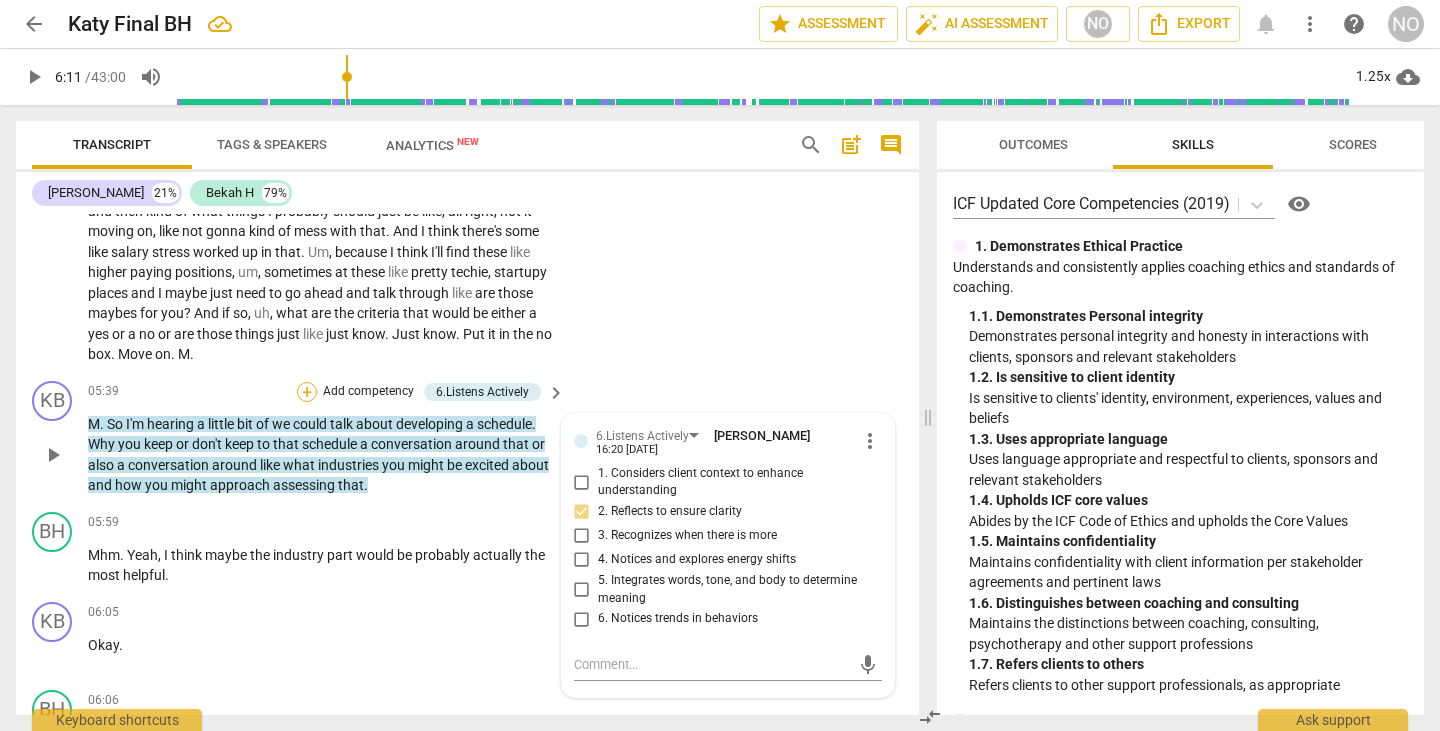 click on "+" at bounding box center (307, 392) 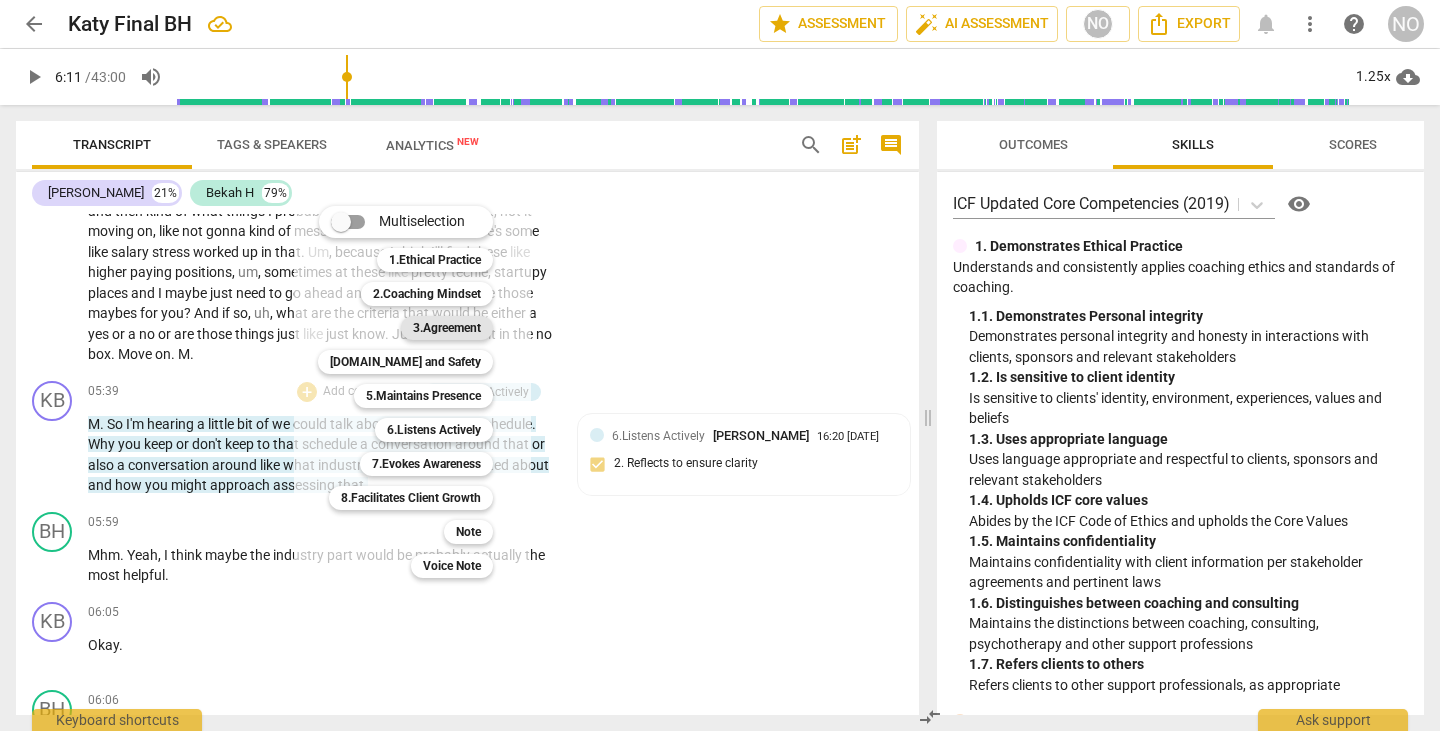 click on "3.Agreement" at bounding box center (447, 328) 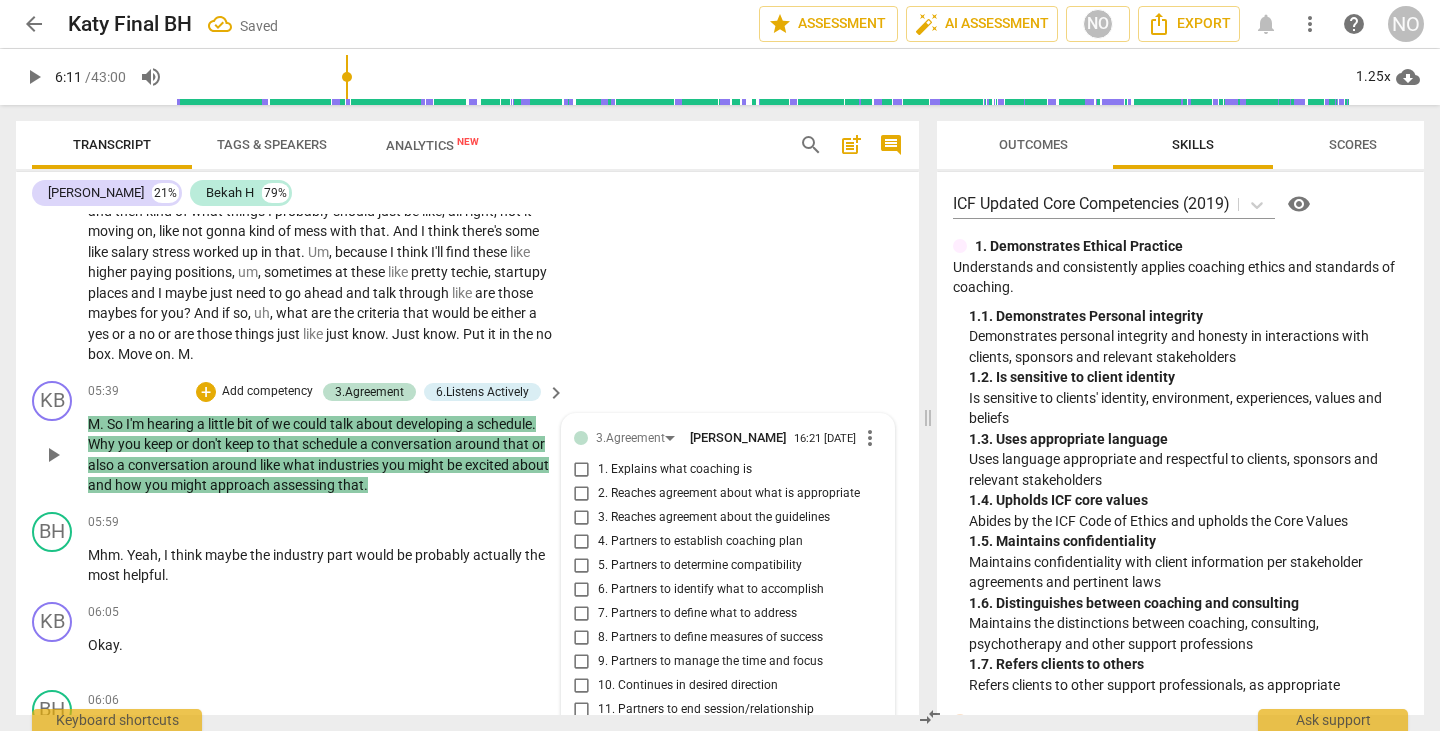 scroll, scrollTop: 1422, scrollLeft: 0, axis: vertical 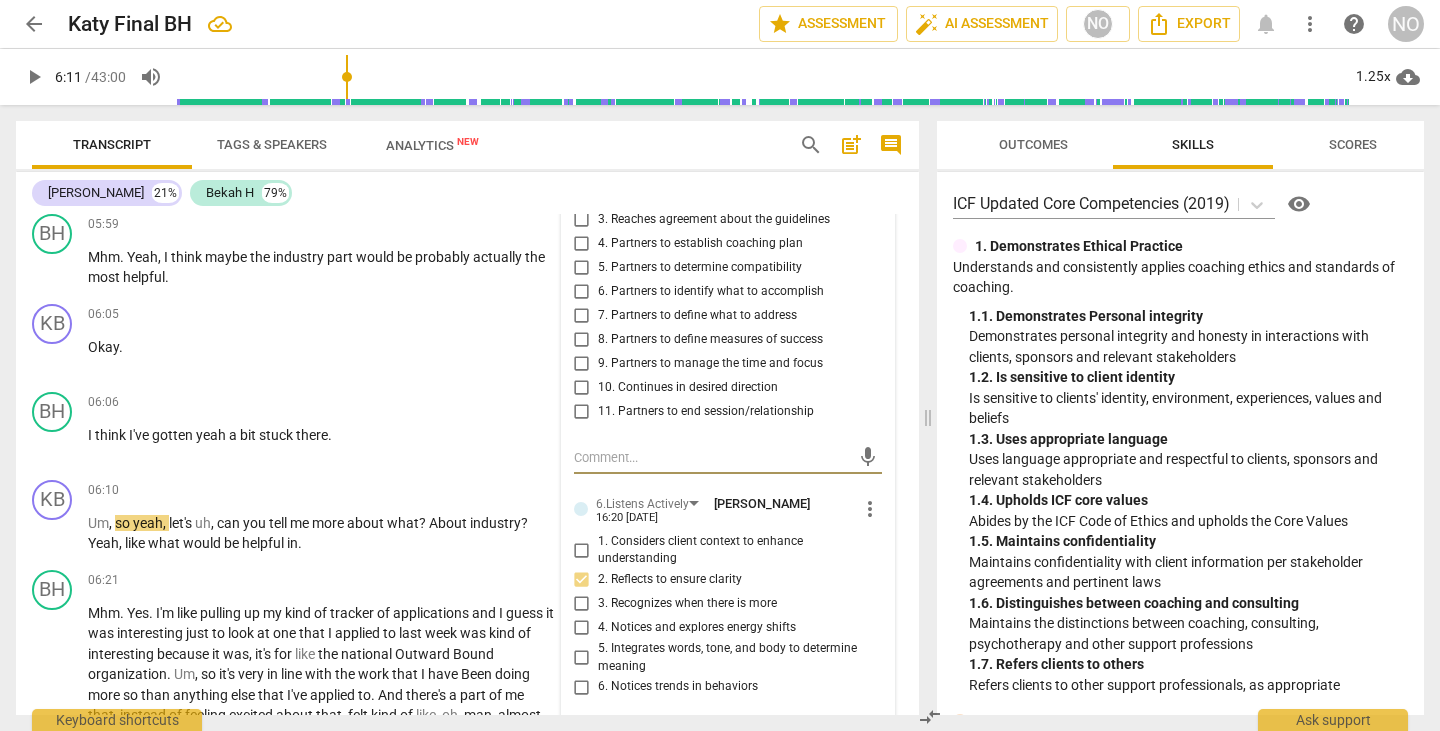 click on "6. Partners to identify what to accomplish" at bounding box center [582, 292] 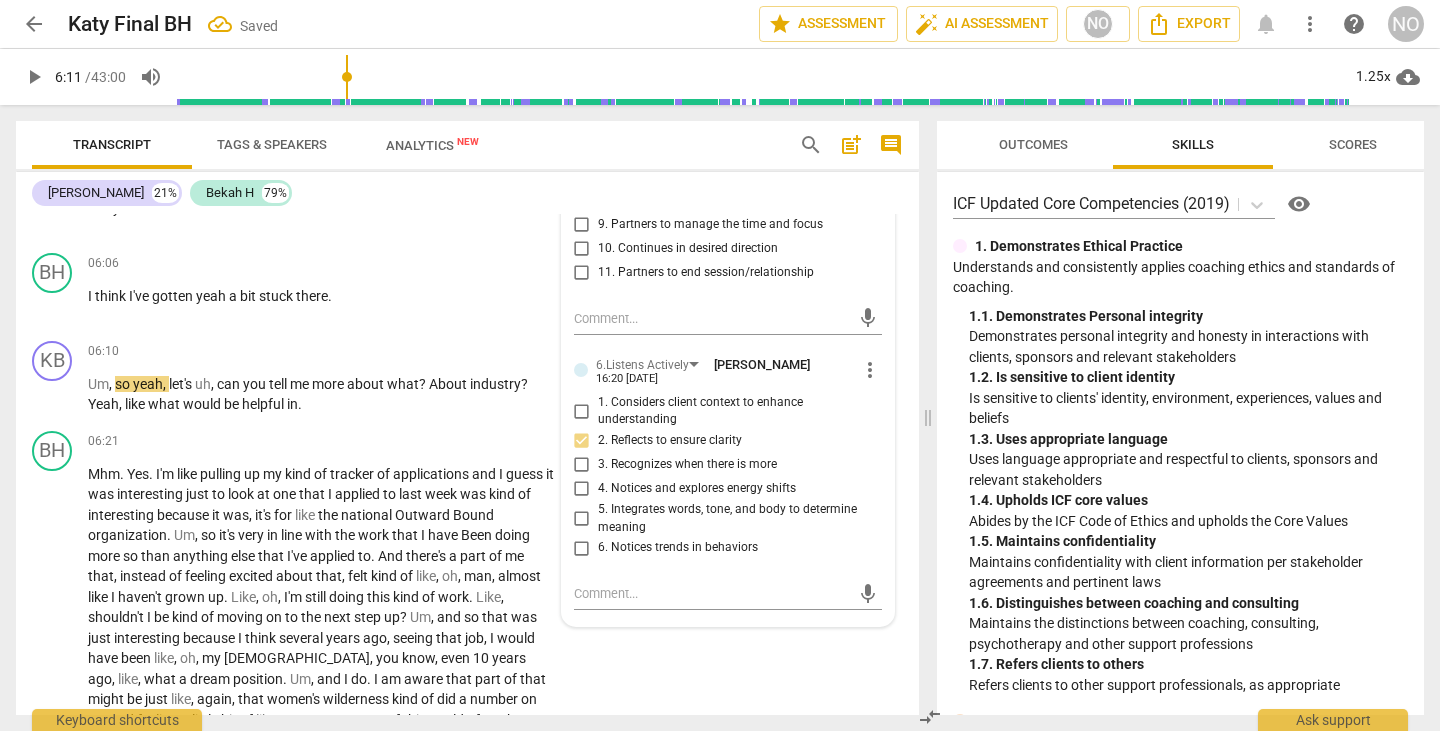 scroll, scrollTop: 1566, scrollLeft: 0, axis: vertical 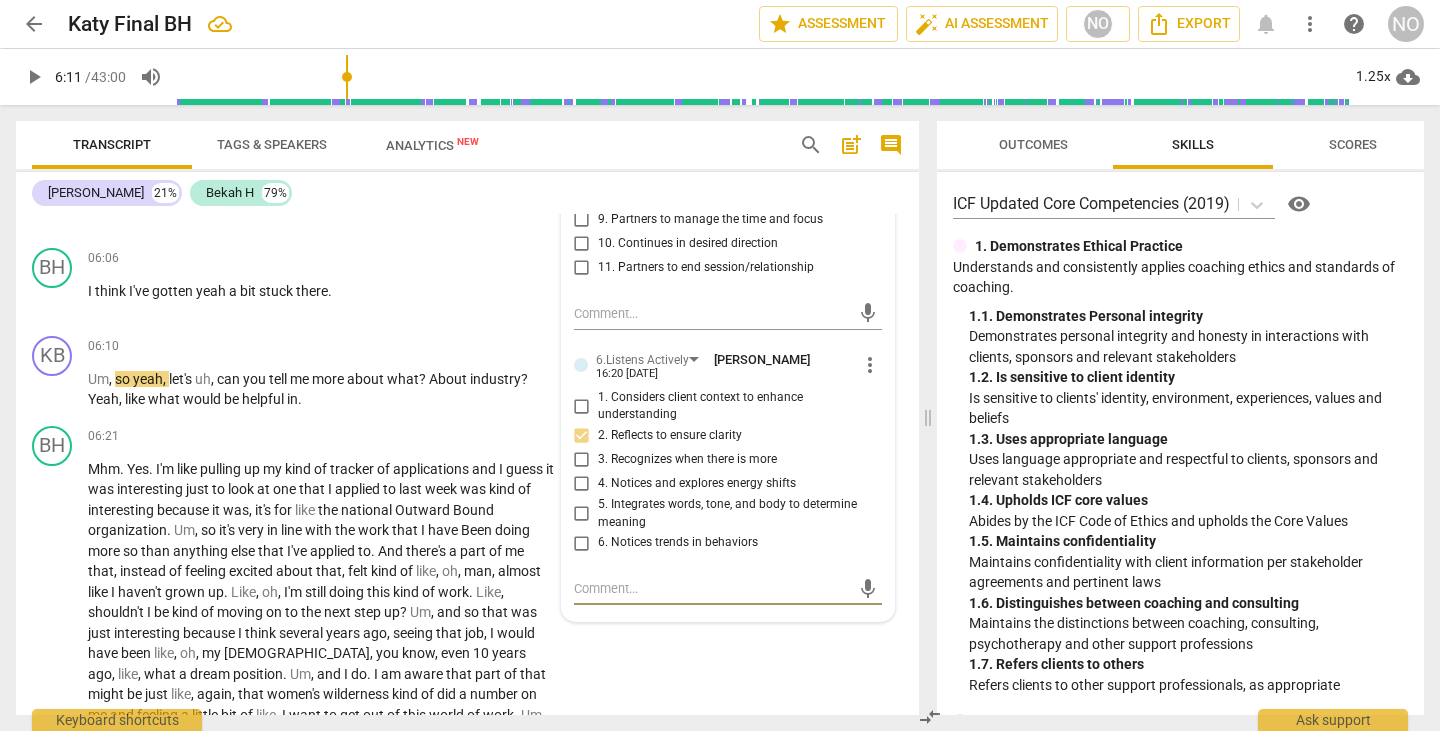 click at bounding box center [712, 588] 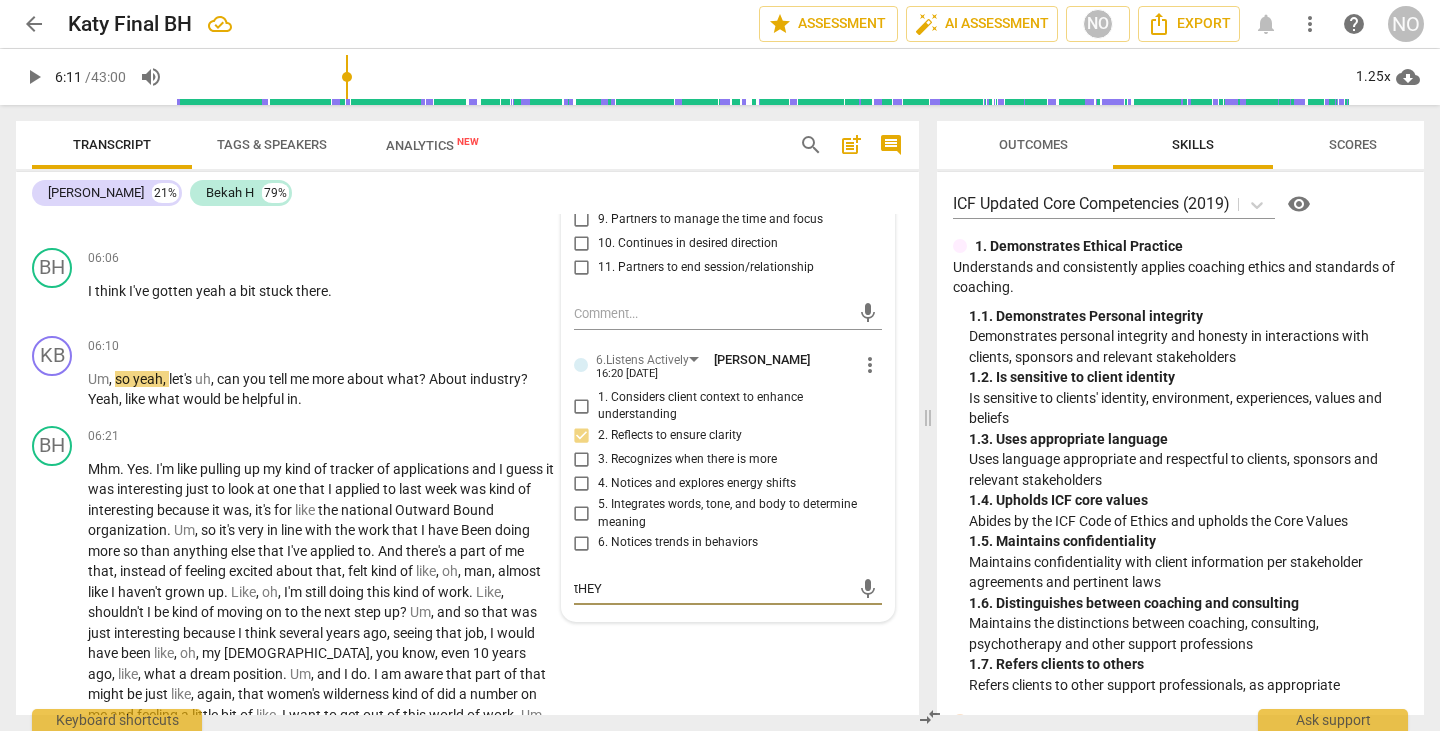 type on "tHEY" 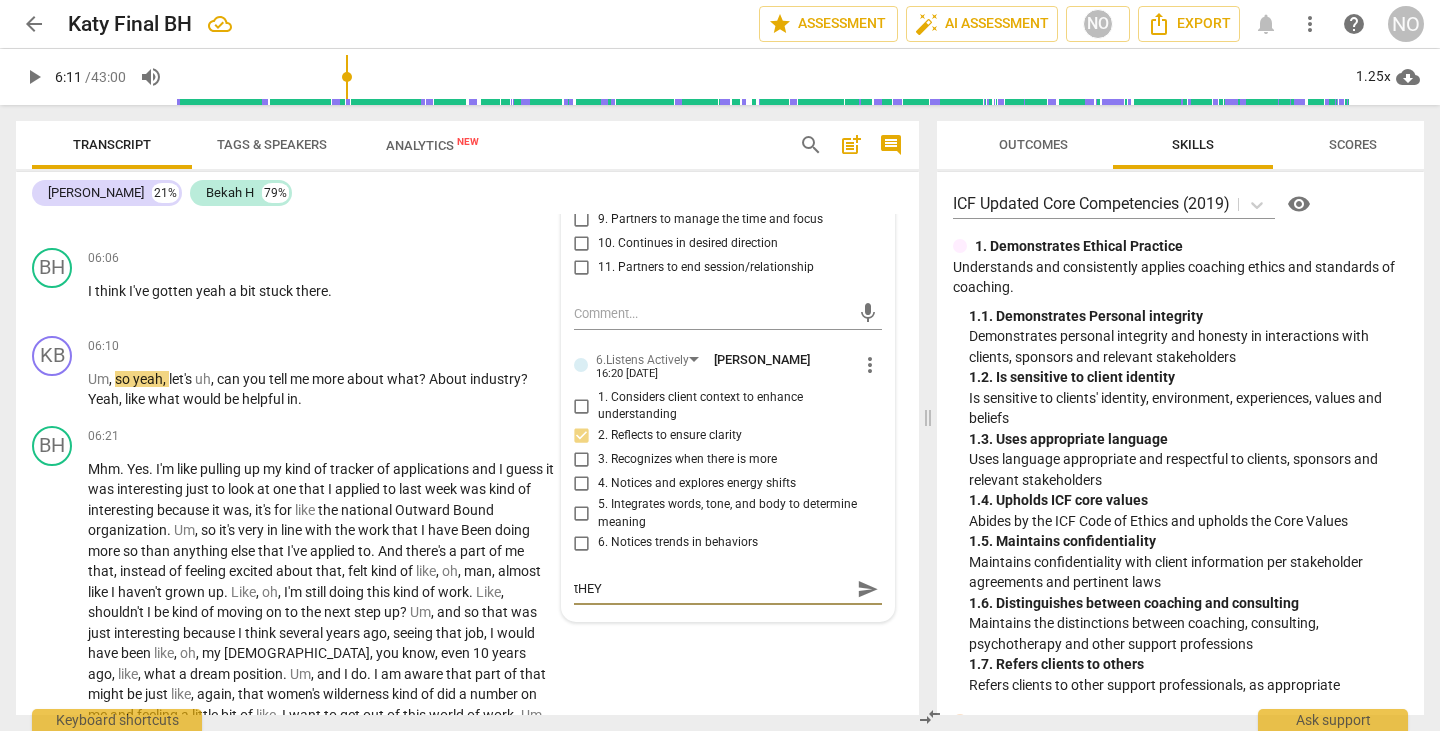 type on "tHEY" 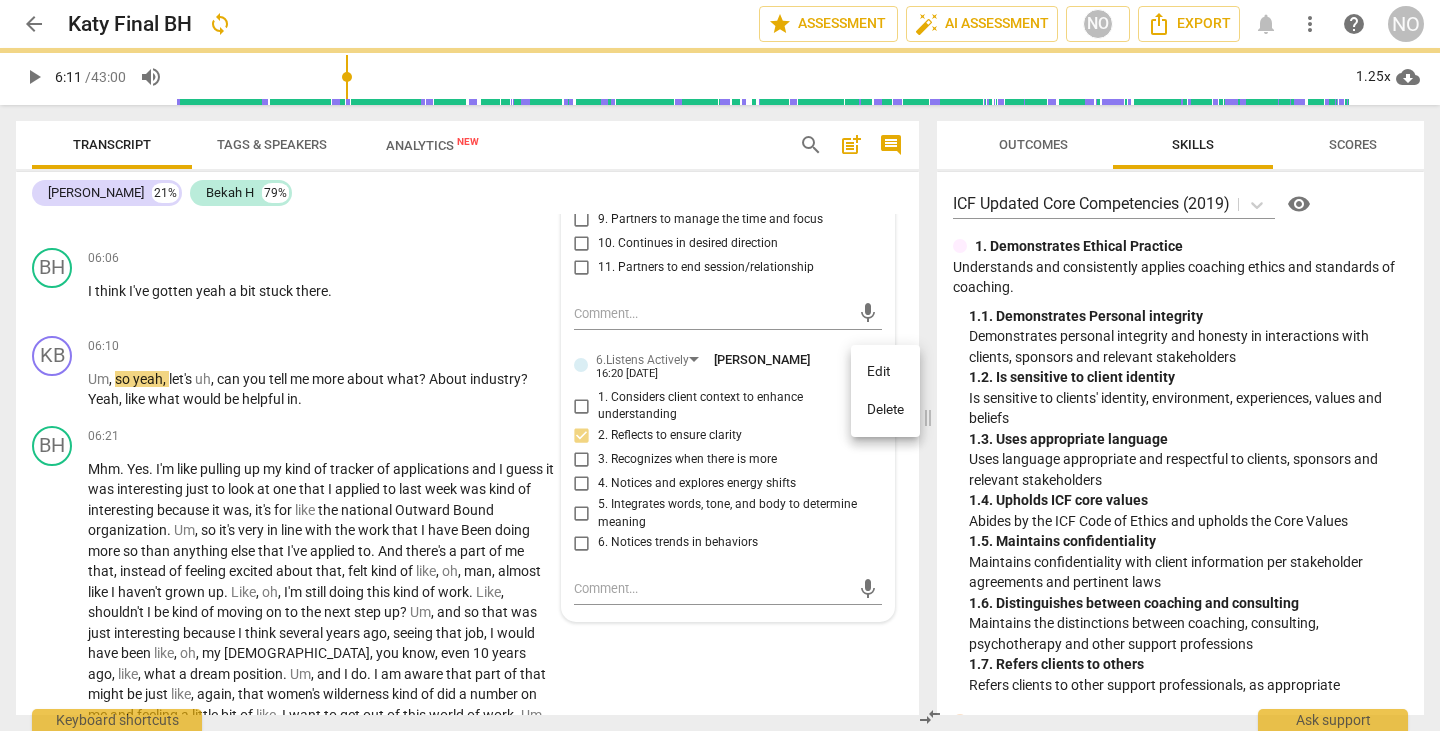 click on "Edit" at bounding box center [885, 372] 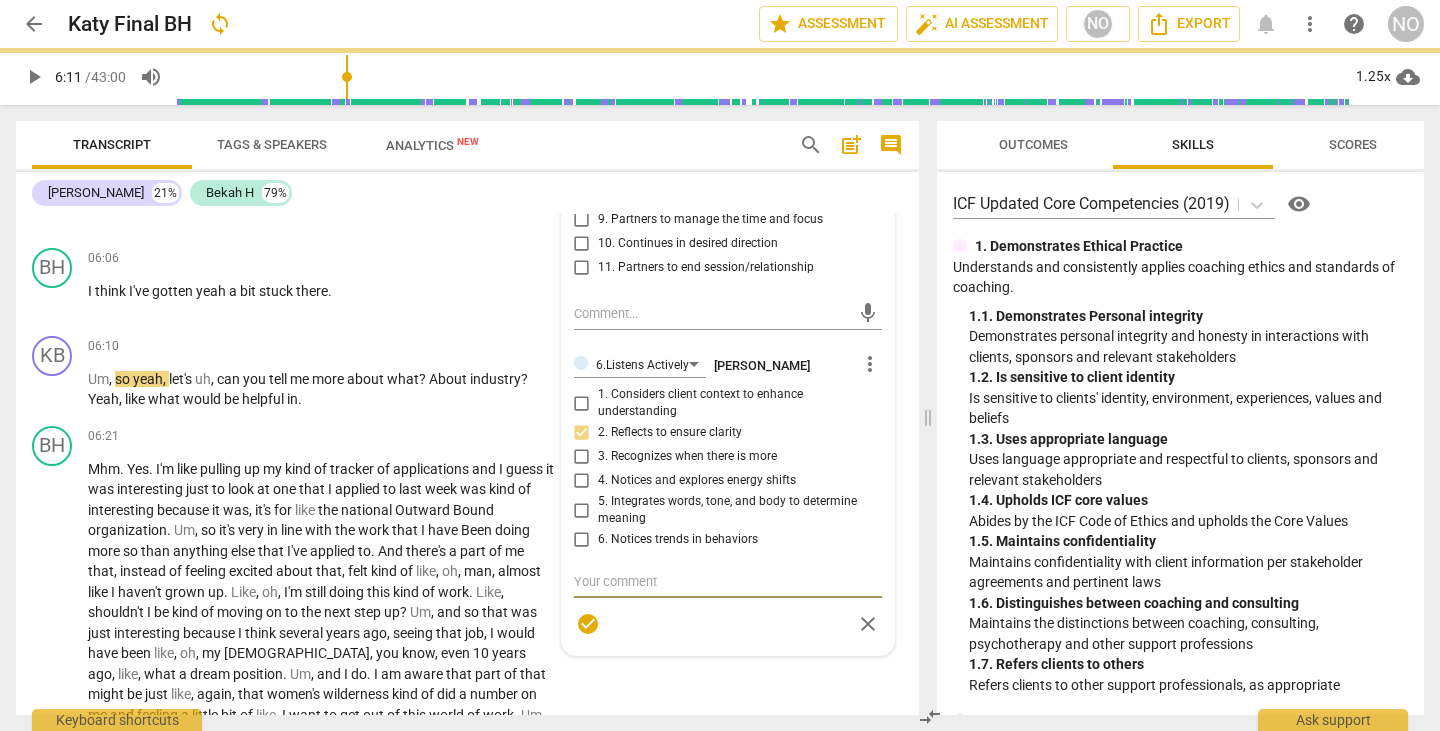 type on "tHEY" 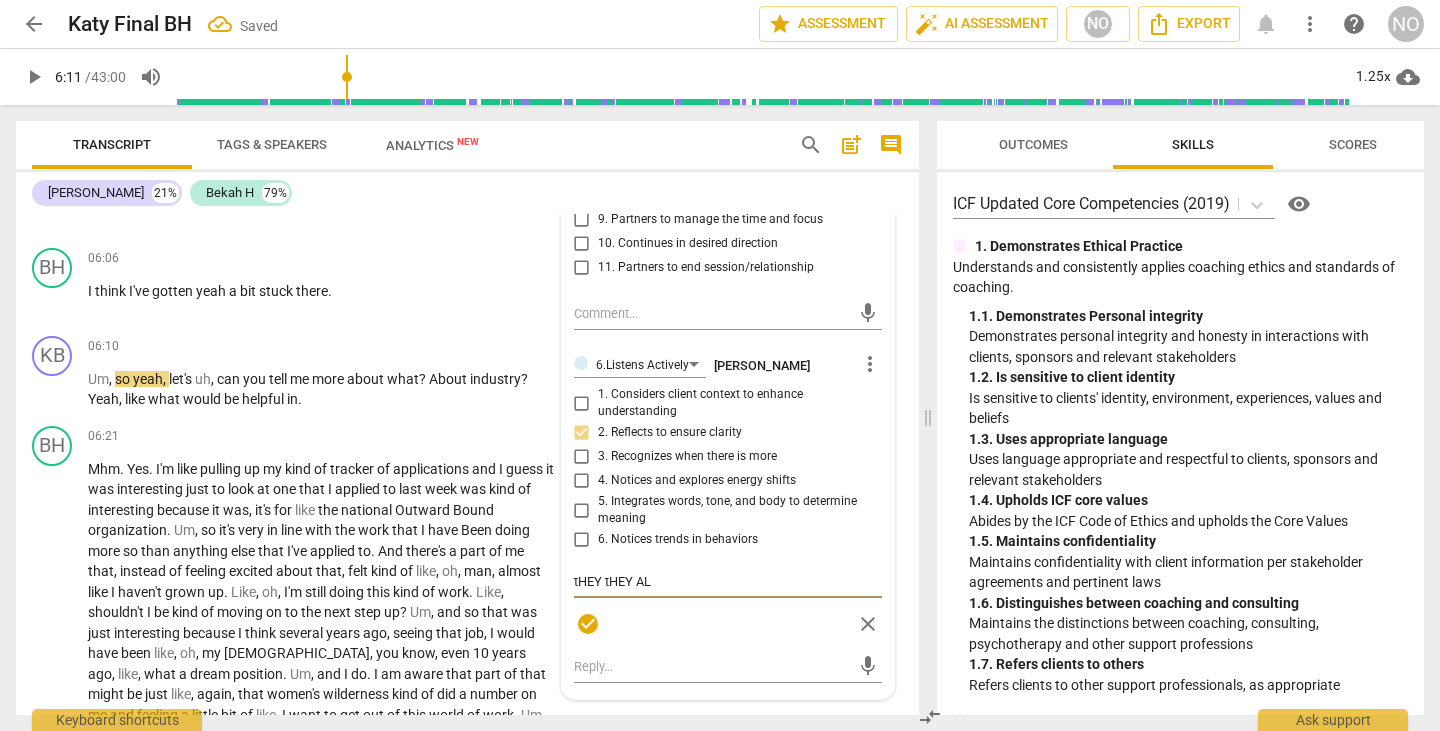 type on "tHEY tHEY A" 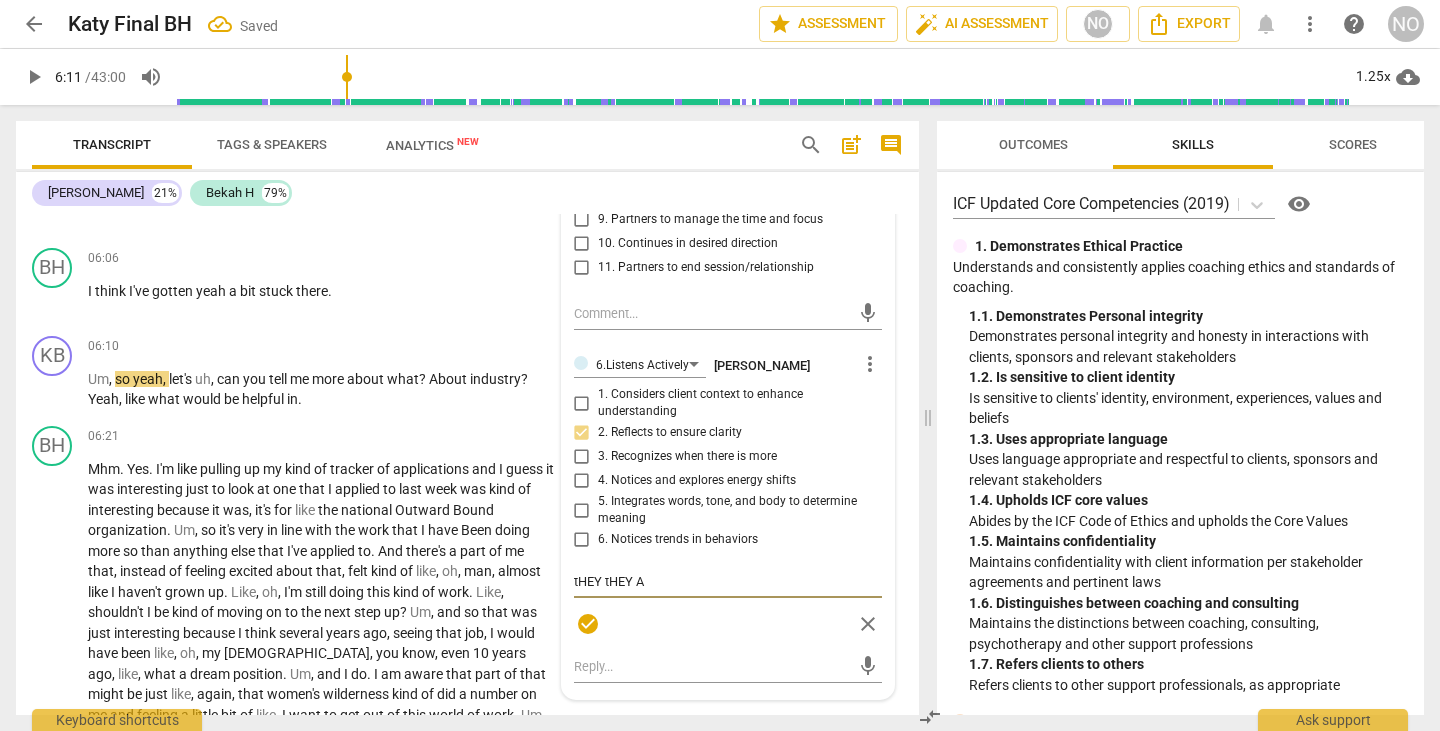 type on "tHEY tHEY" 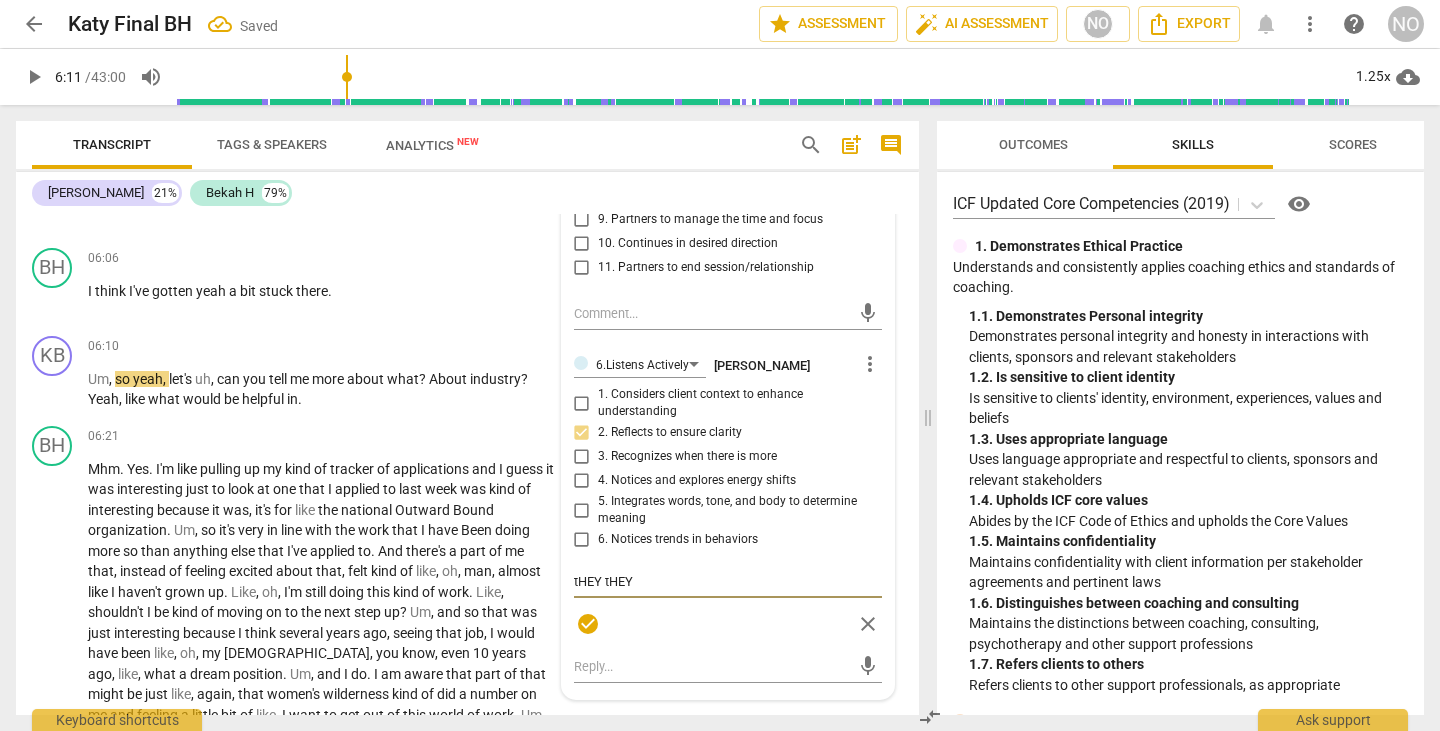 type on "tHEY tHEY" 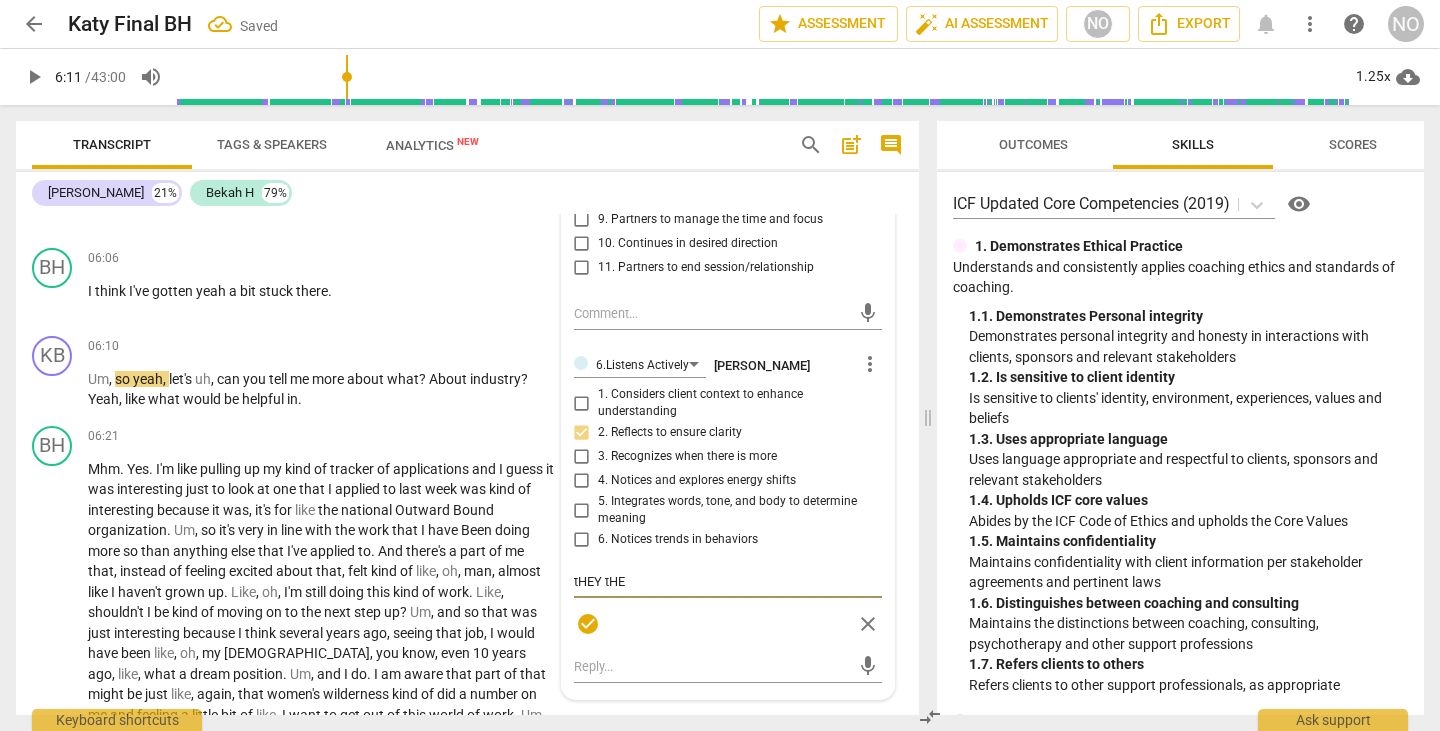 type on "tHEY tH" 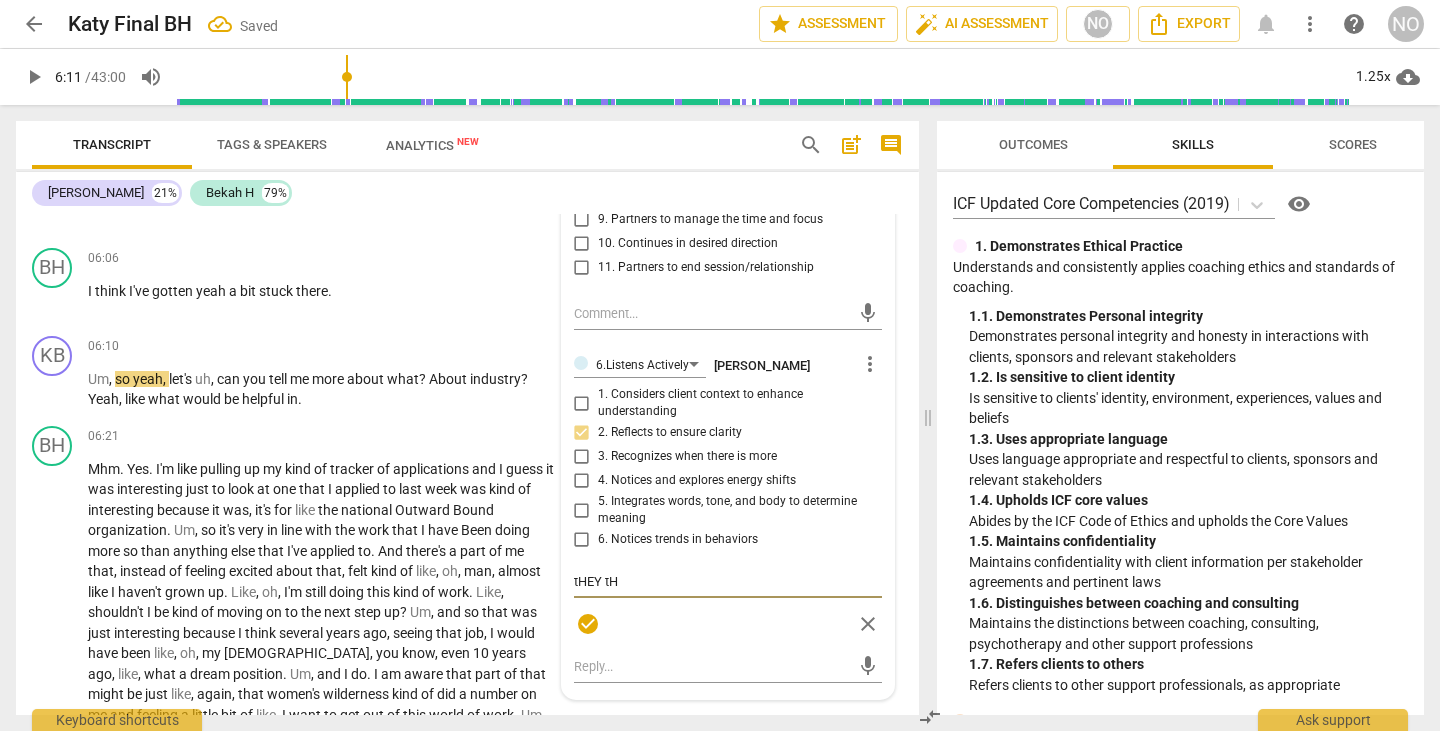 type on "tHEY t" 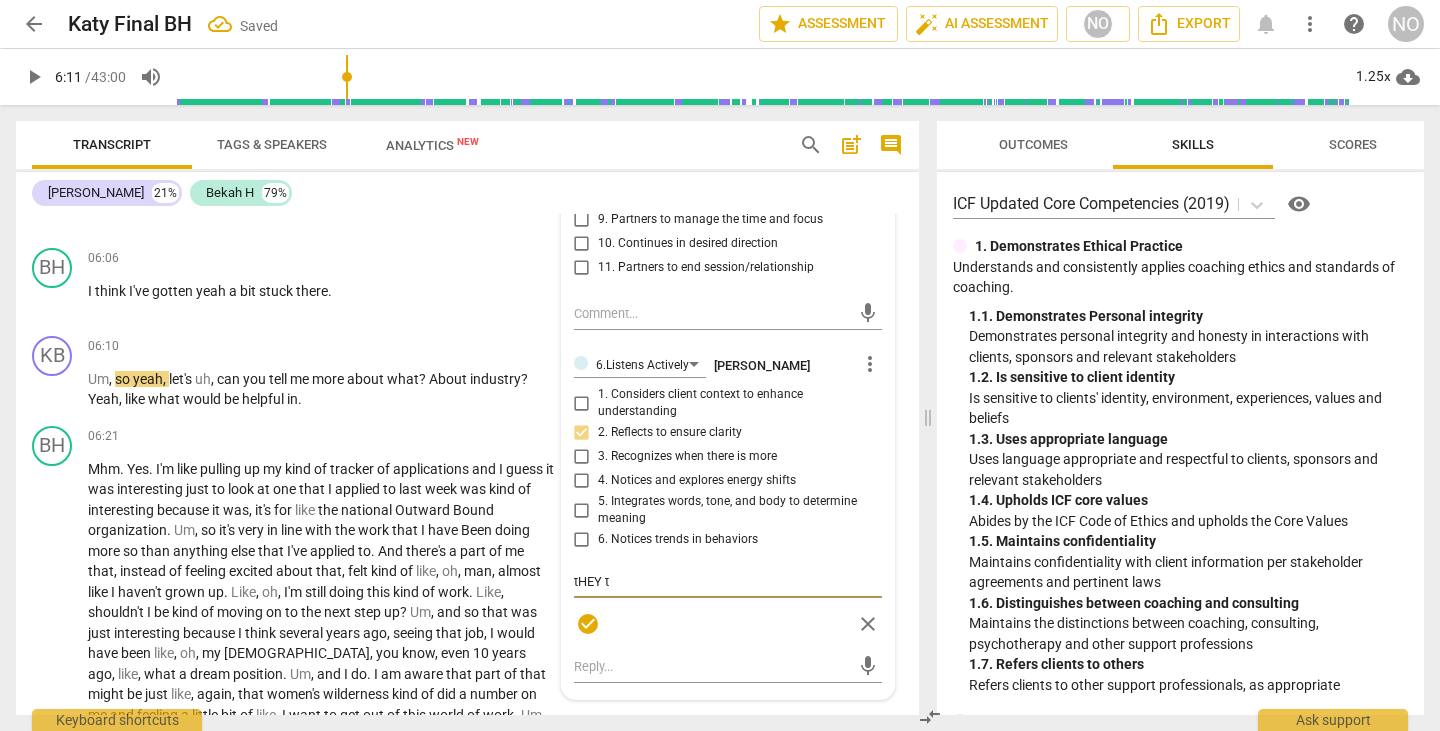 type on "tHEY" 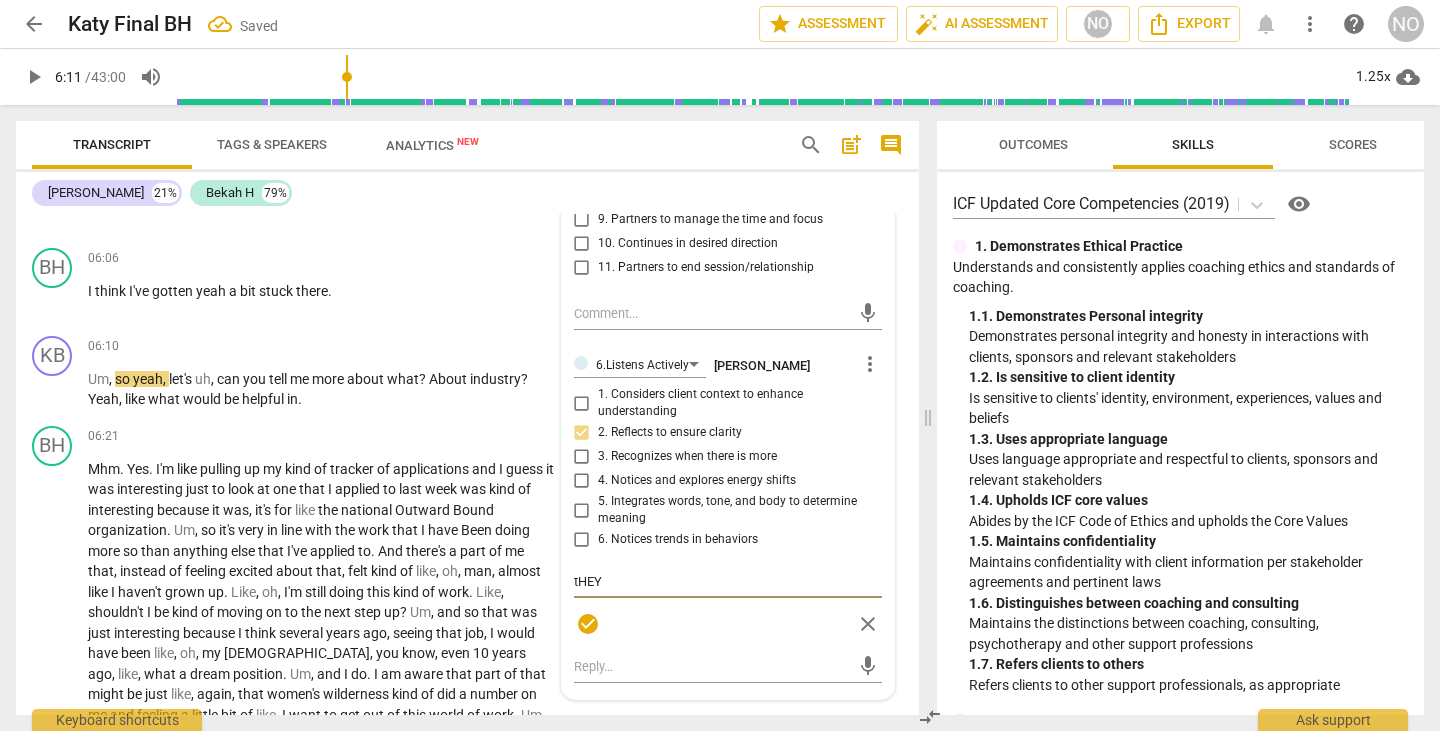 type on "tHEY" 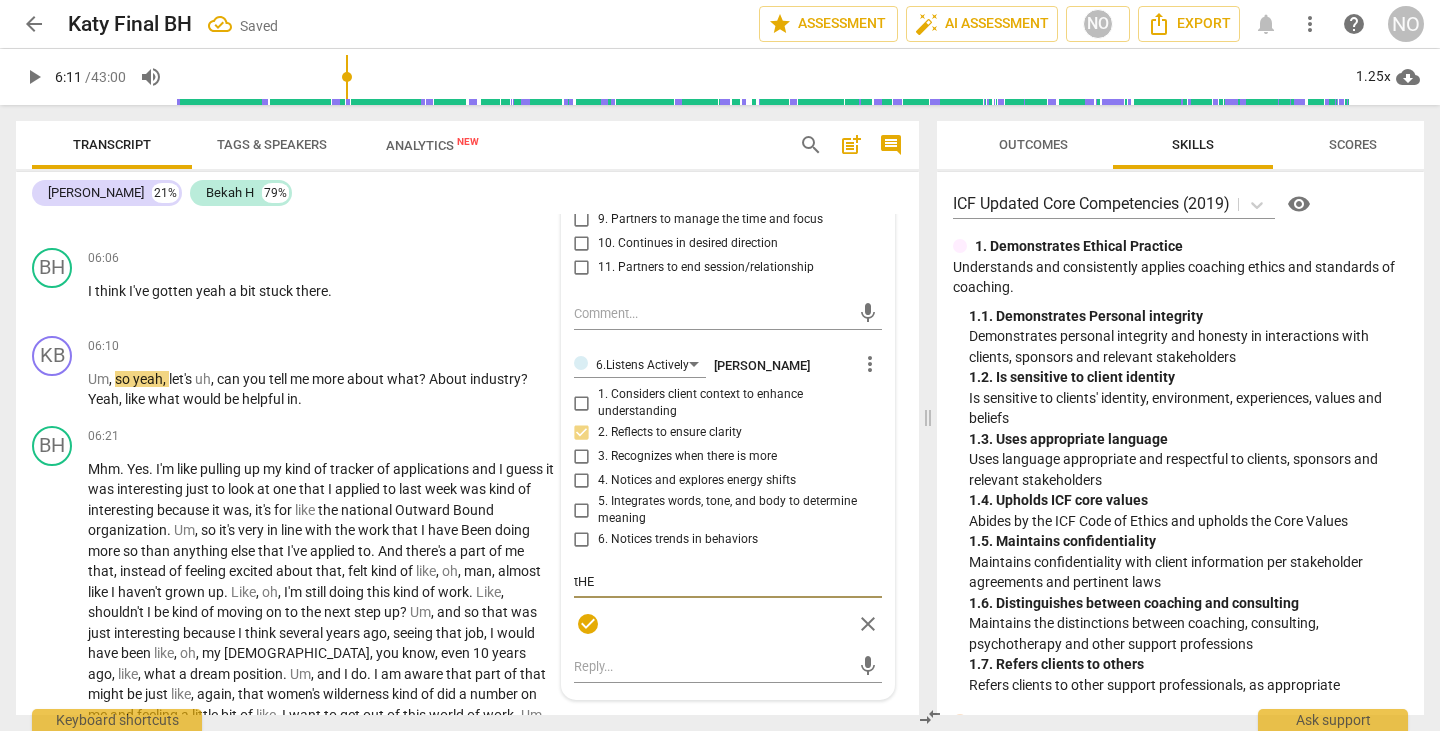 type on "tHE" 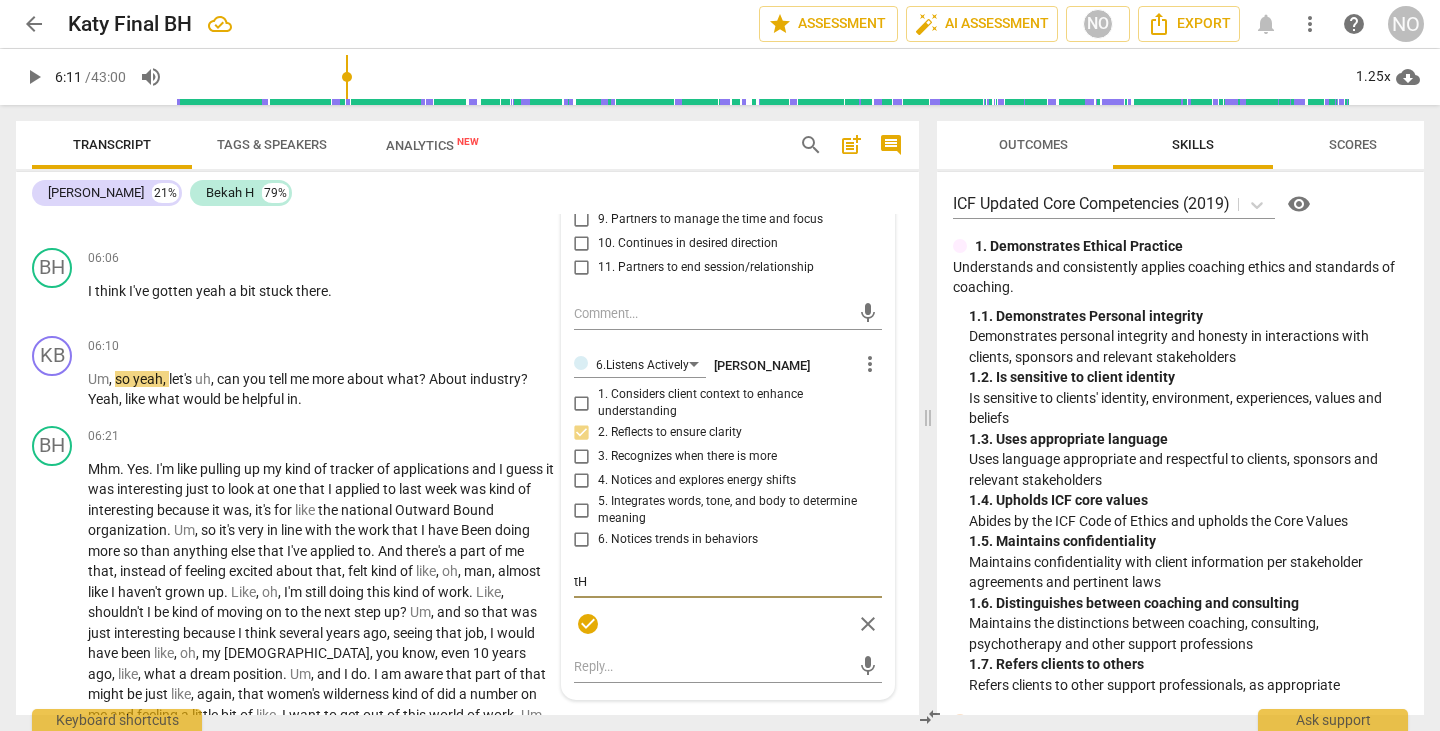type on "t" 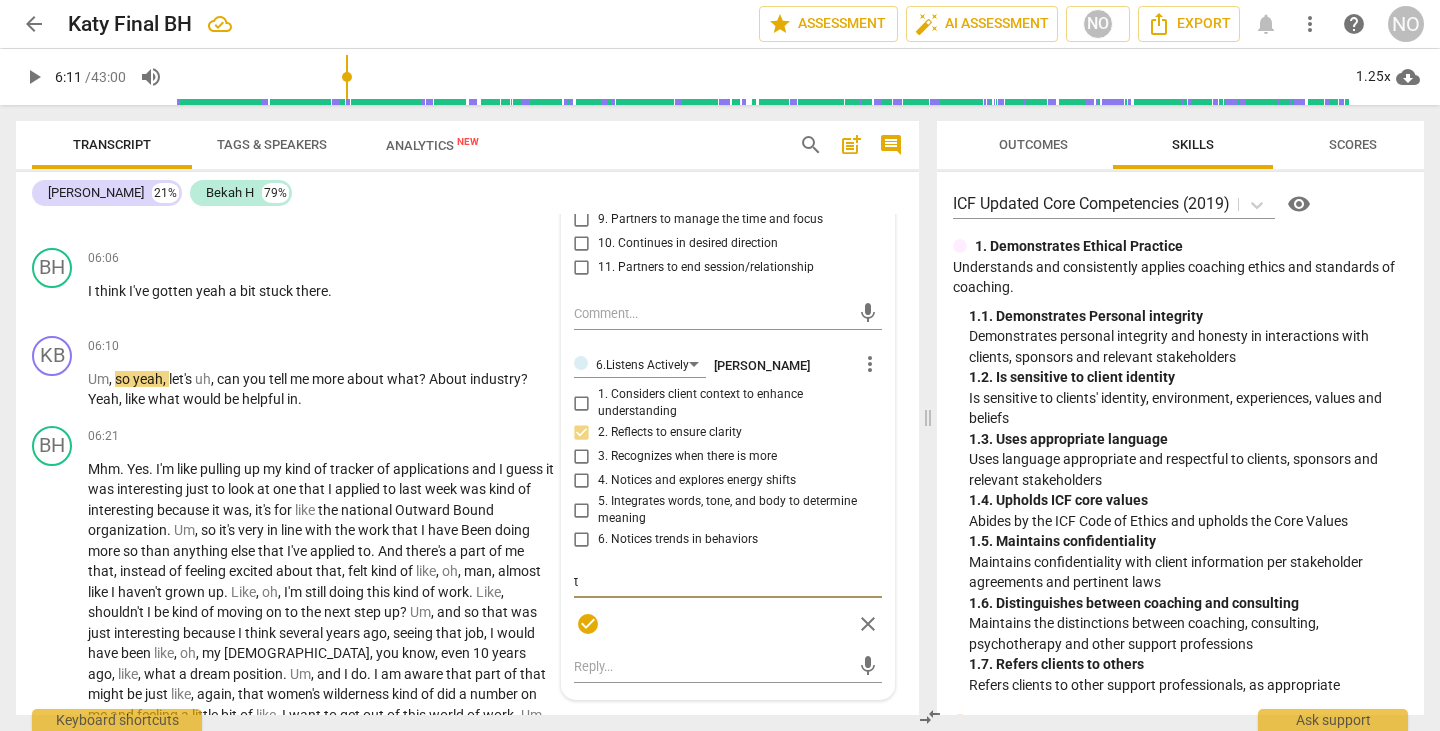 type 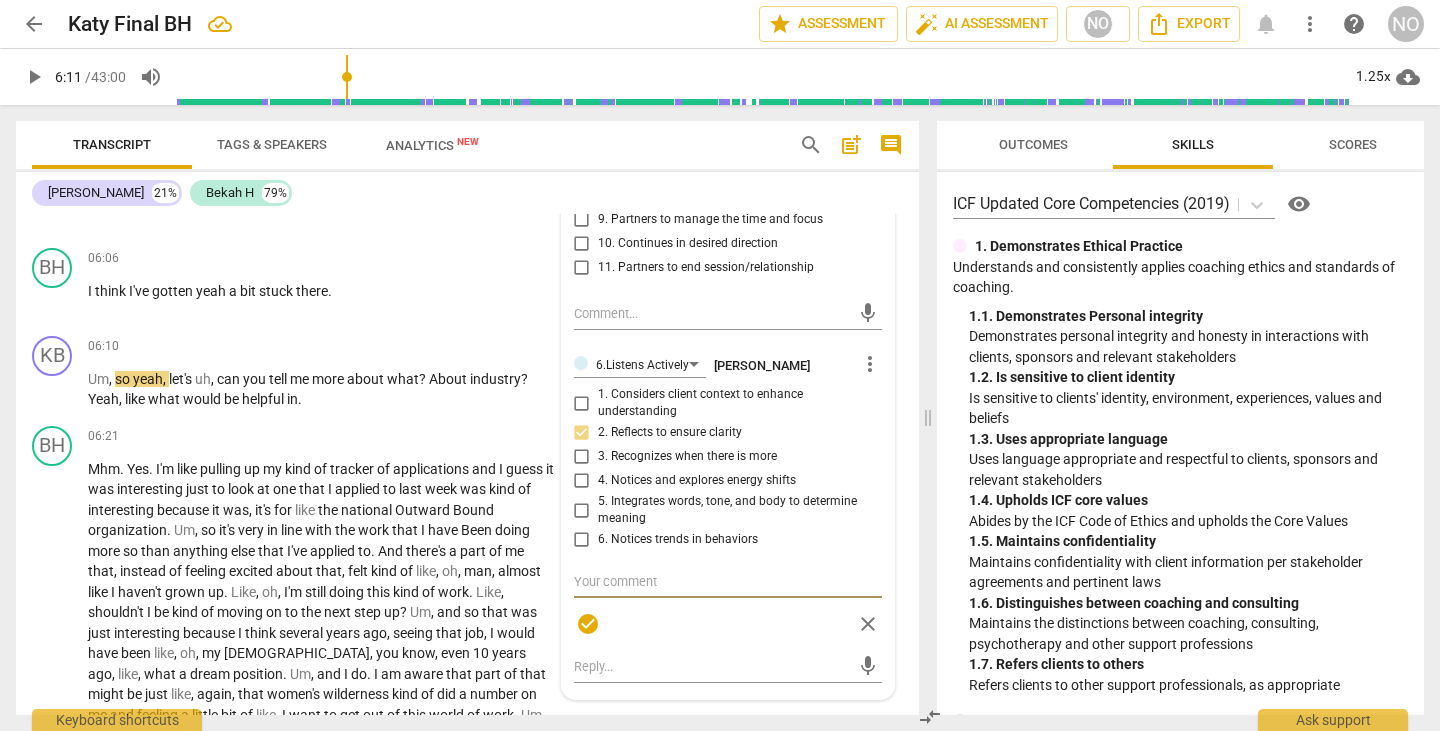 type 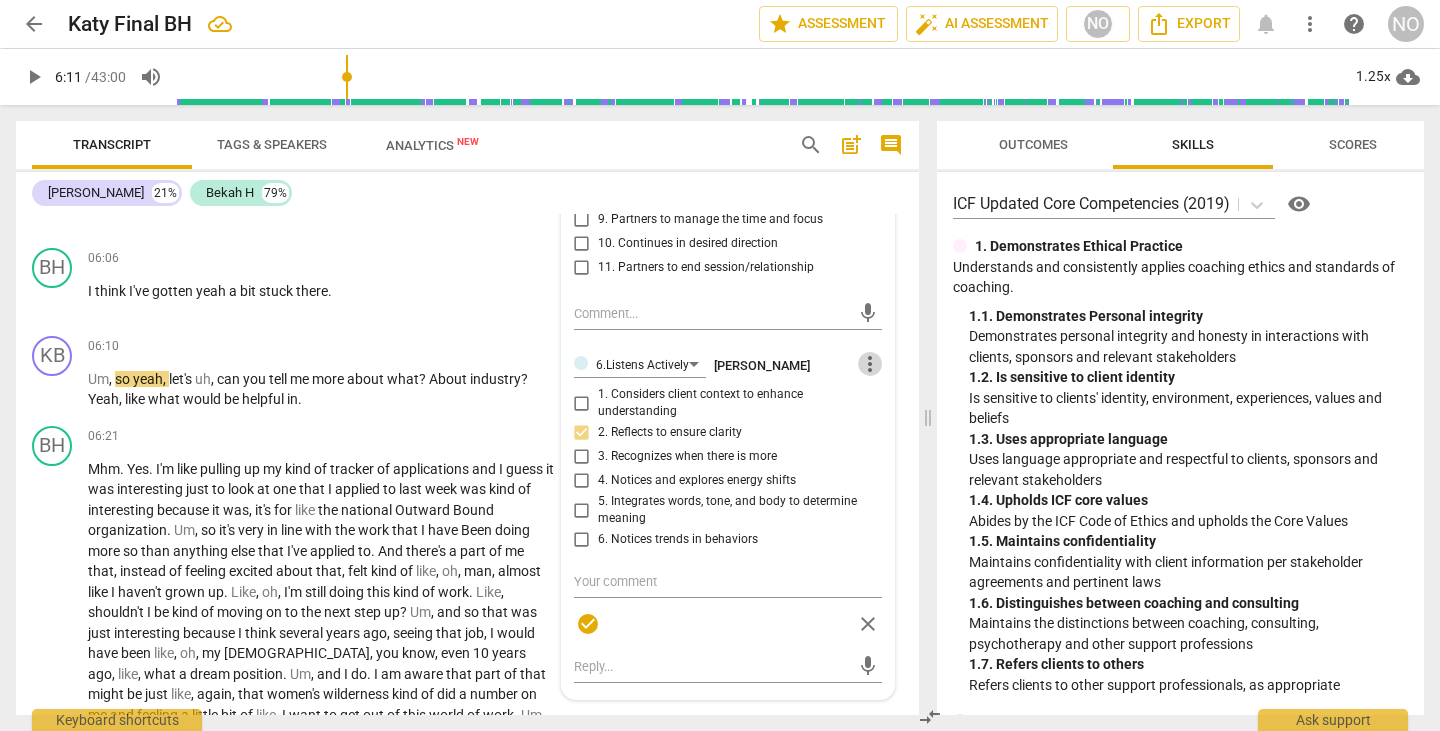 click on "more_vert" at bounding box center [870, 364] 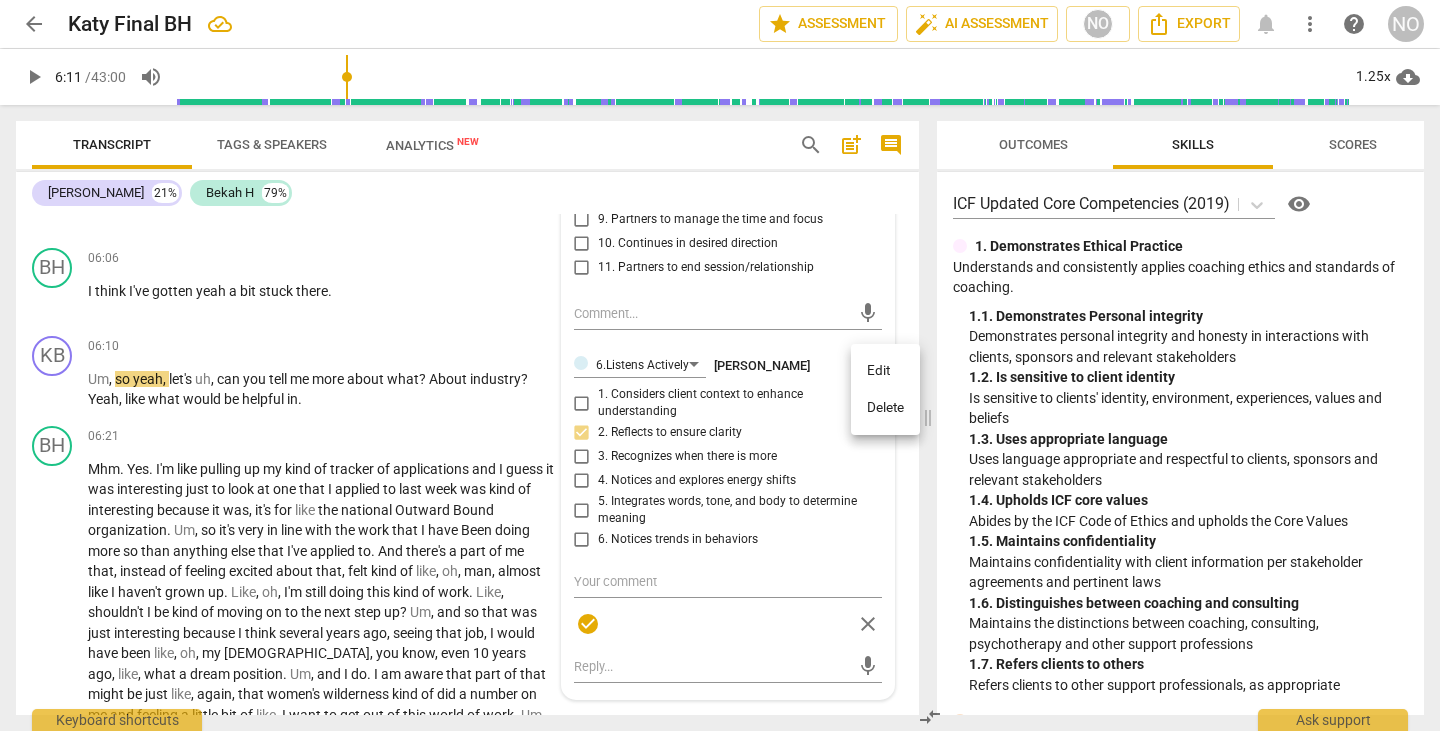 click on "Edit" at bounding box center [885, 371] 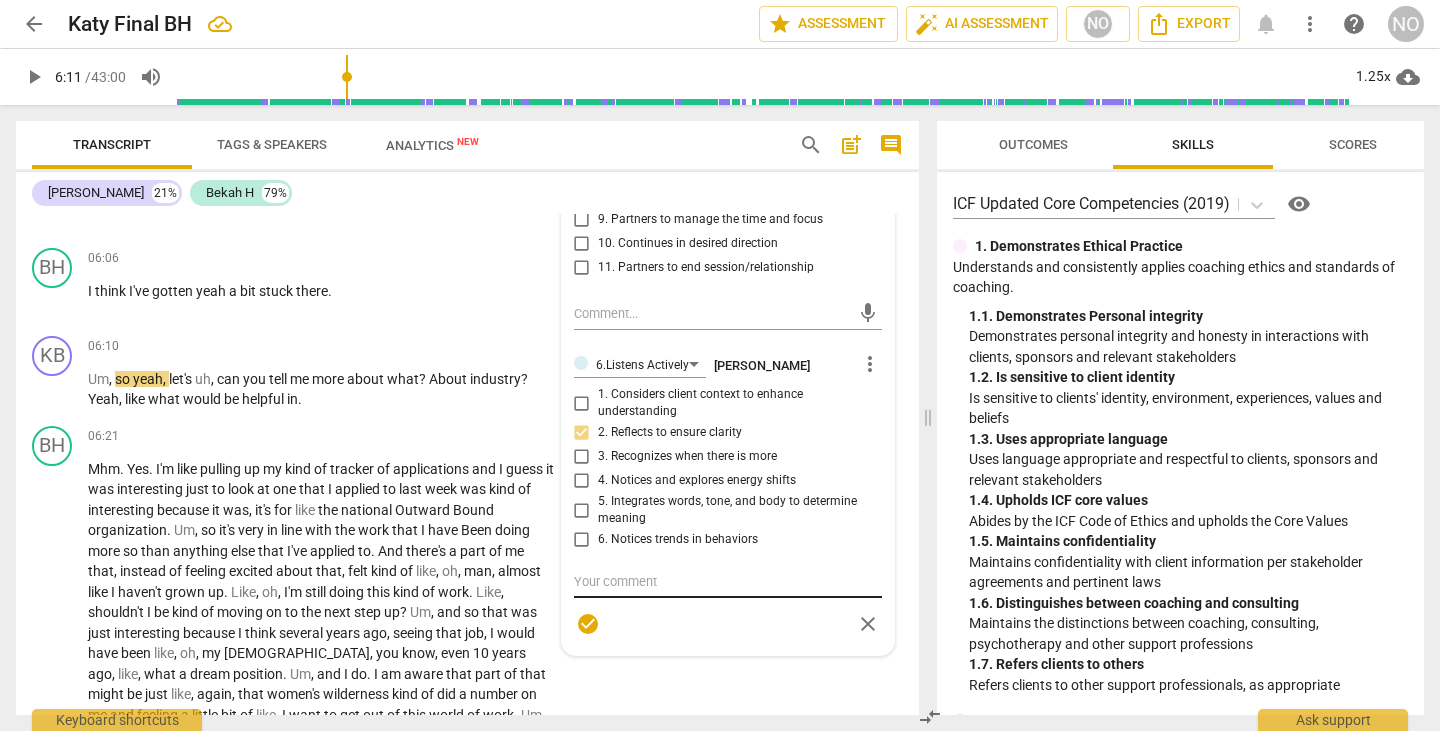 click at bounding box center (728, 581) 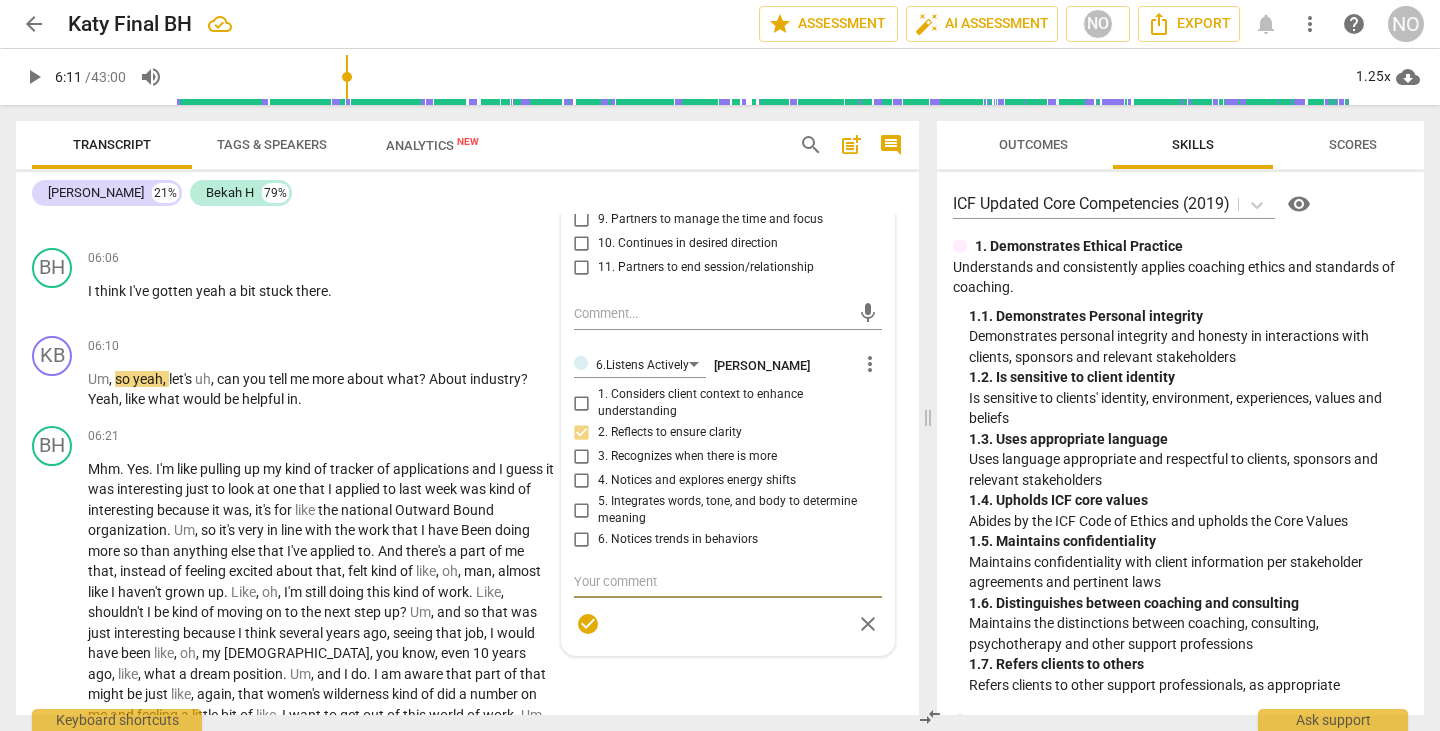 type on "T" 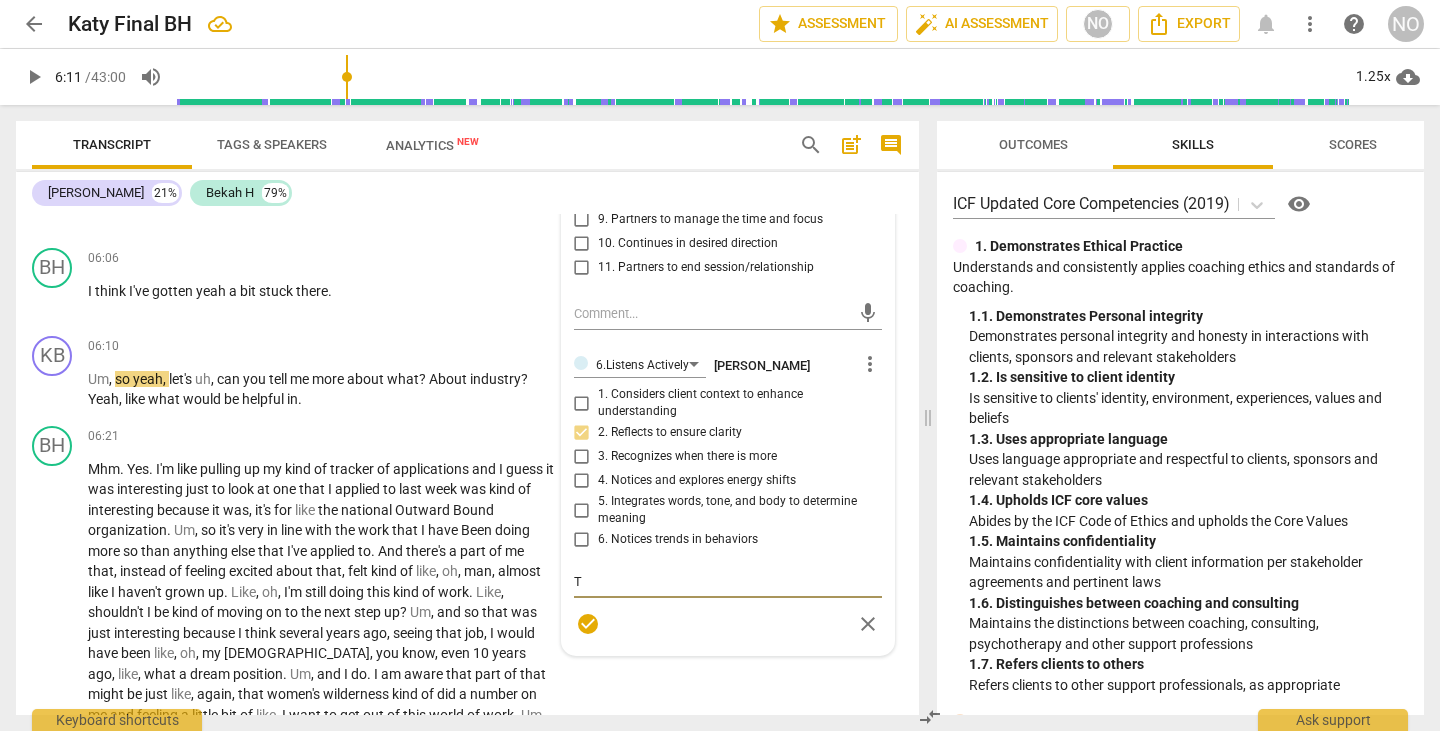 type on "T" 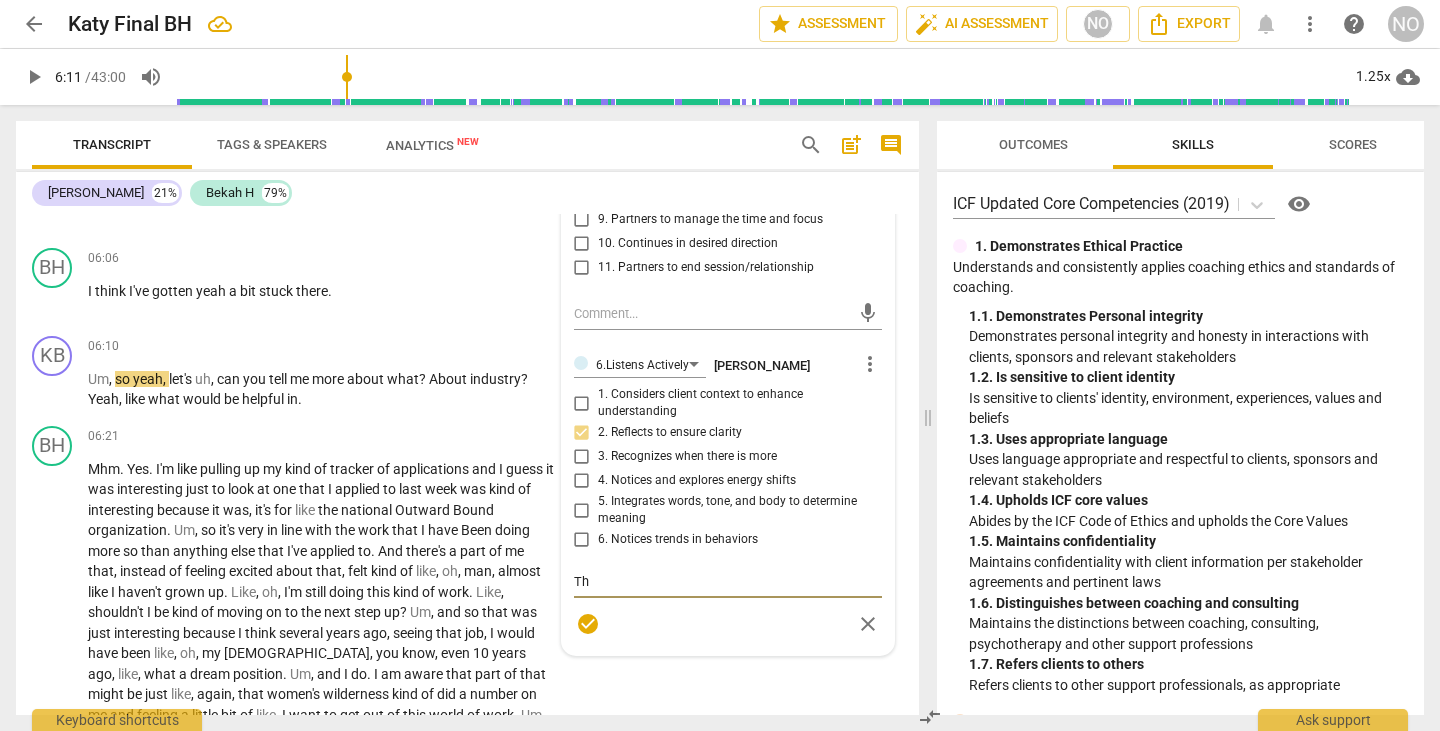 type on "The" 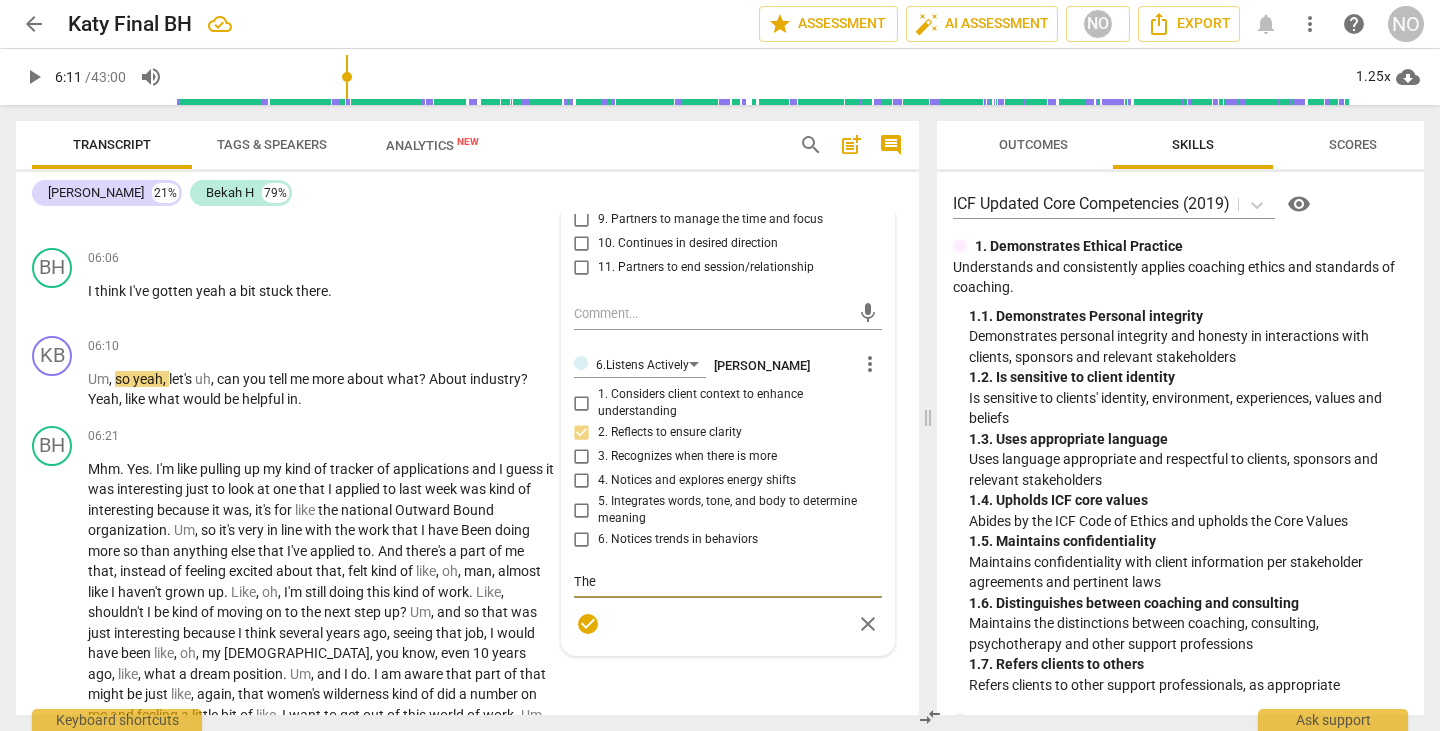type on "They" 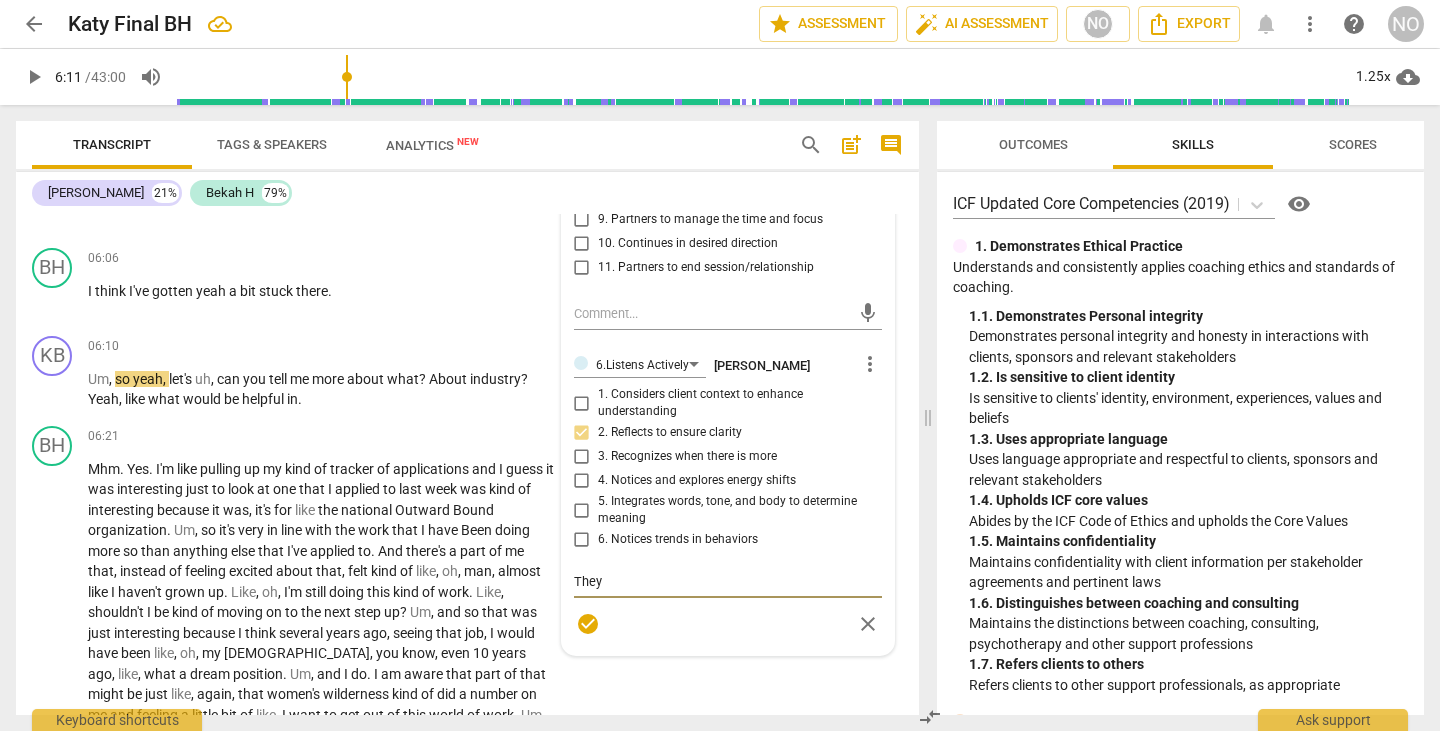 type on "They" 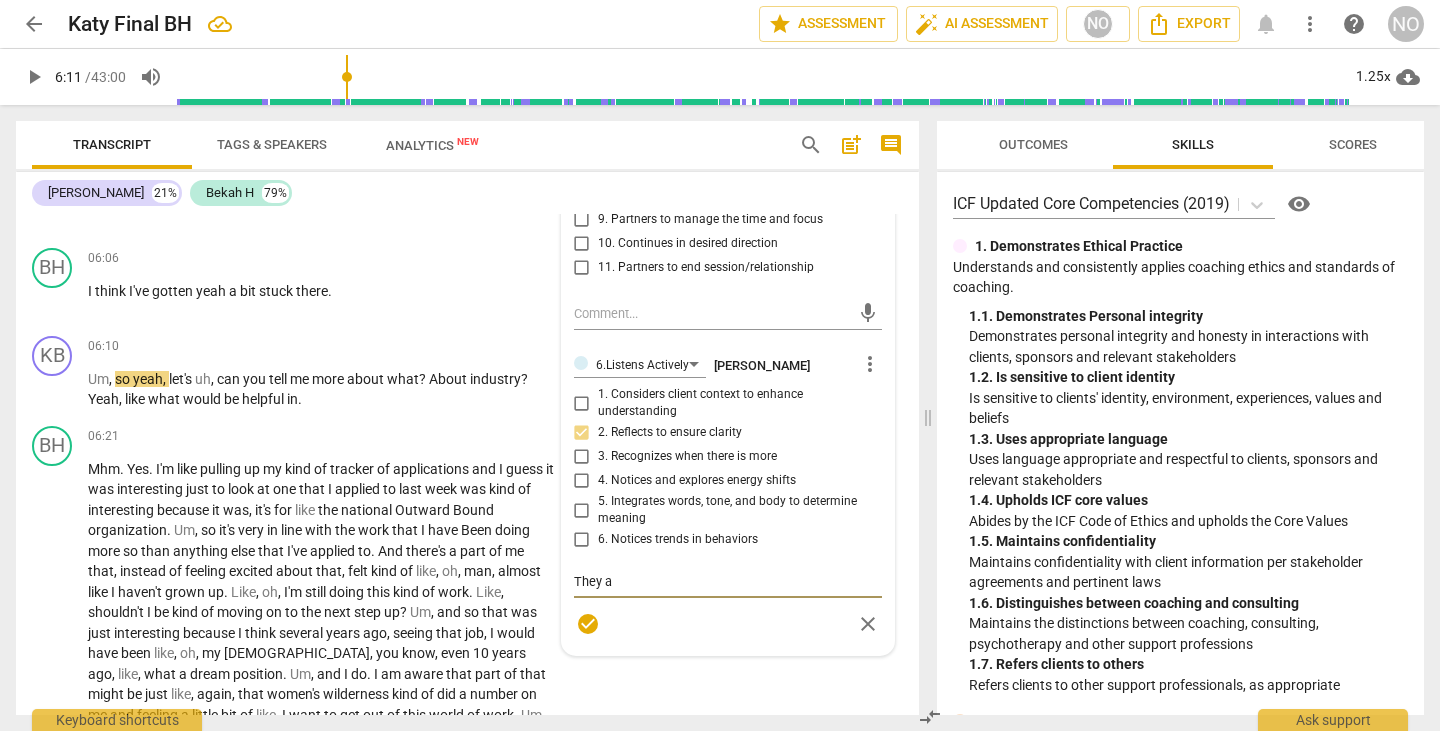 type on "They al" 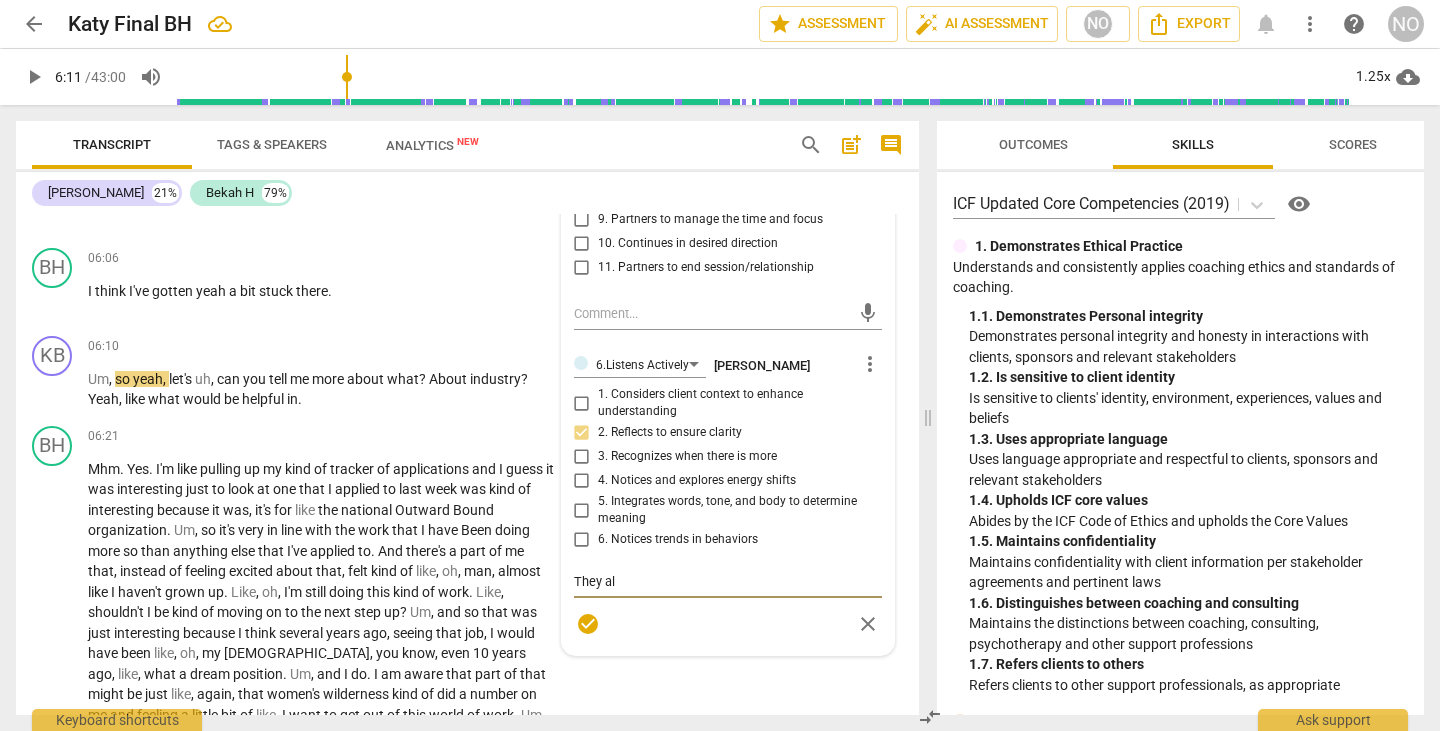 type on "They als" 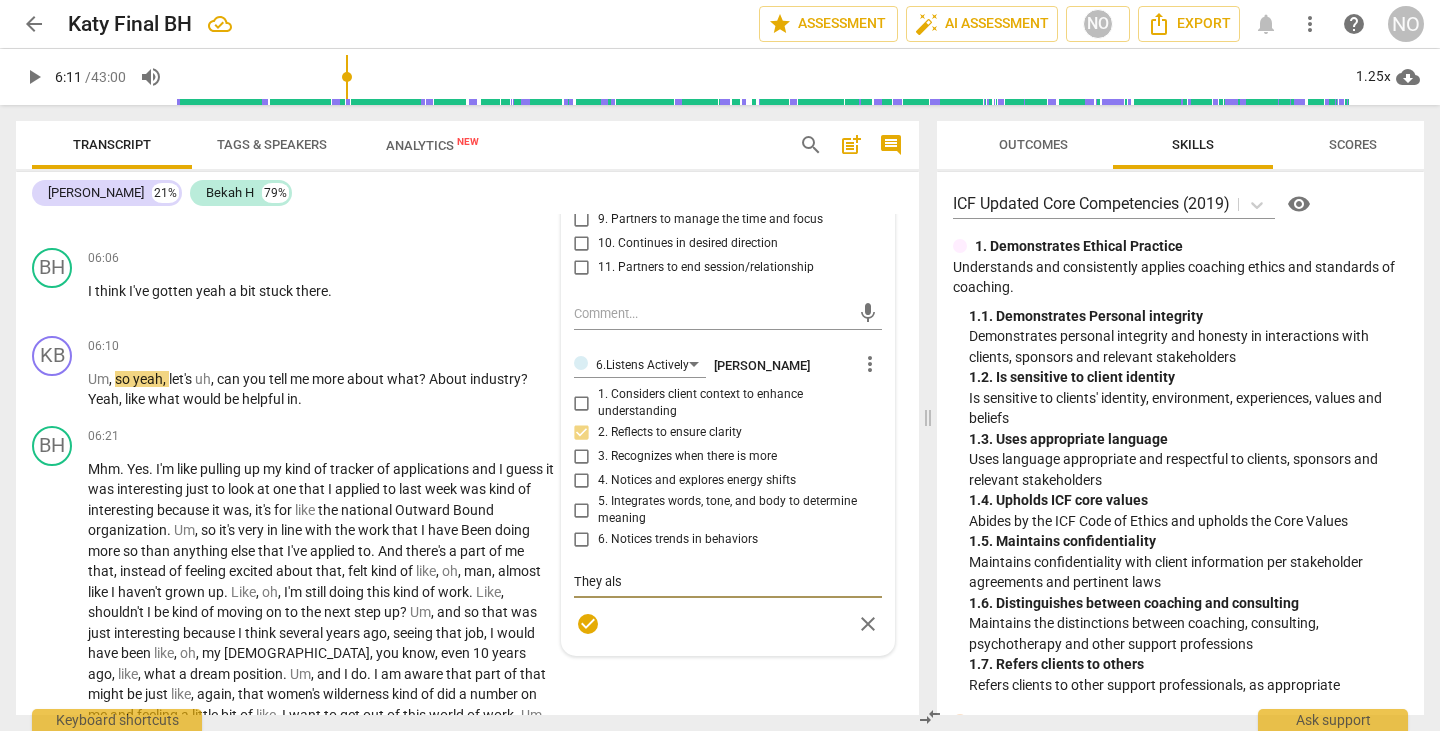 type on "They also" 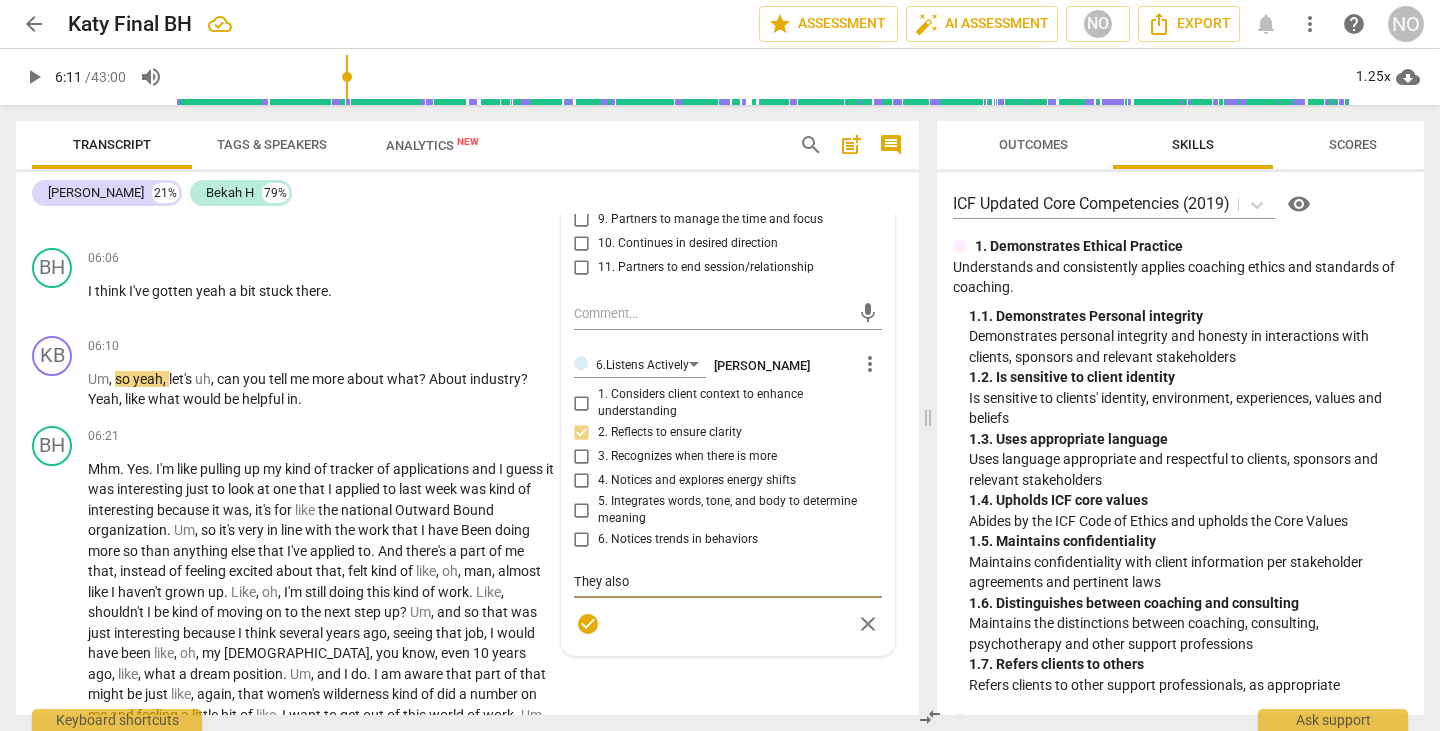 type on "They also" 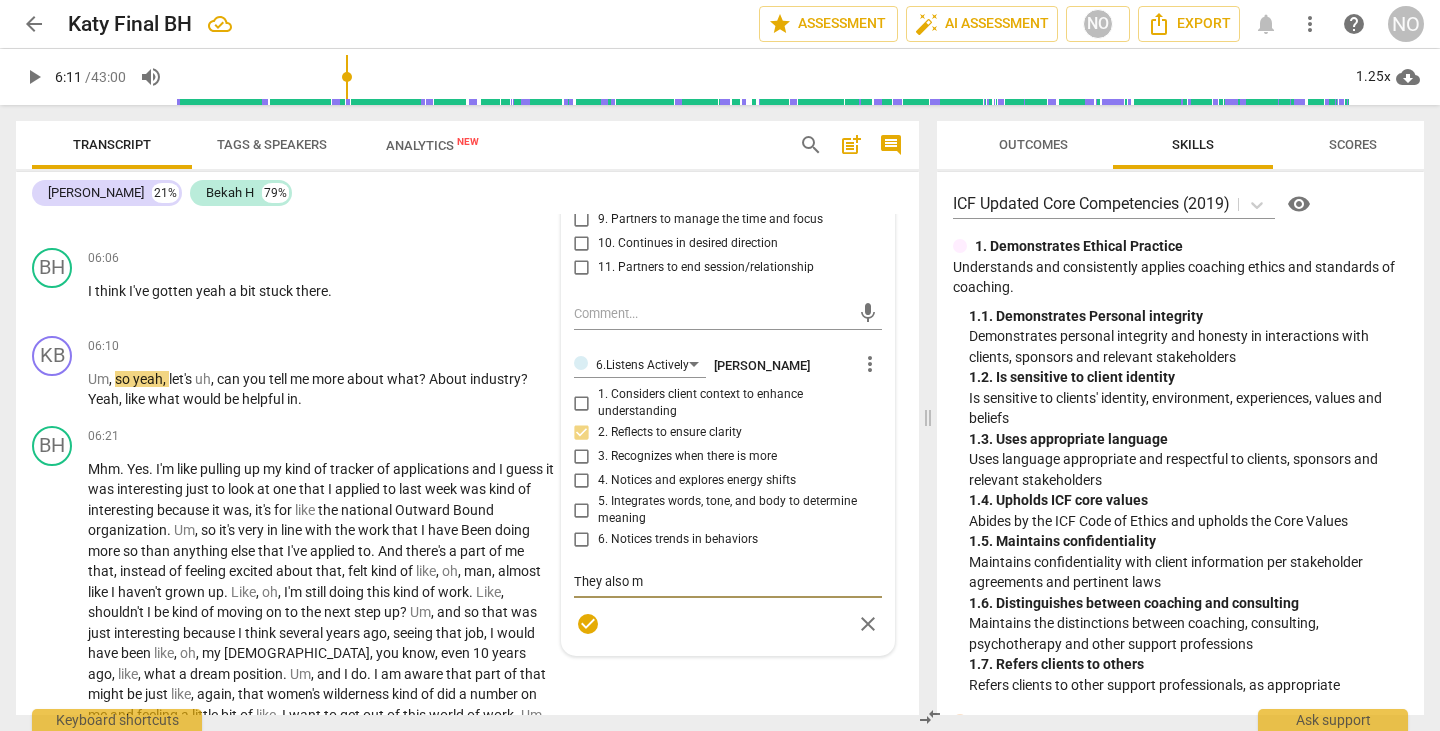 type on "They also me" 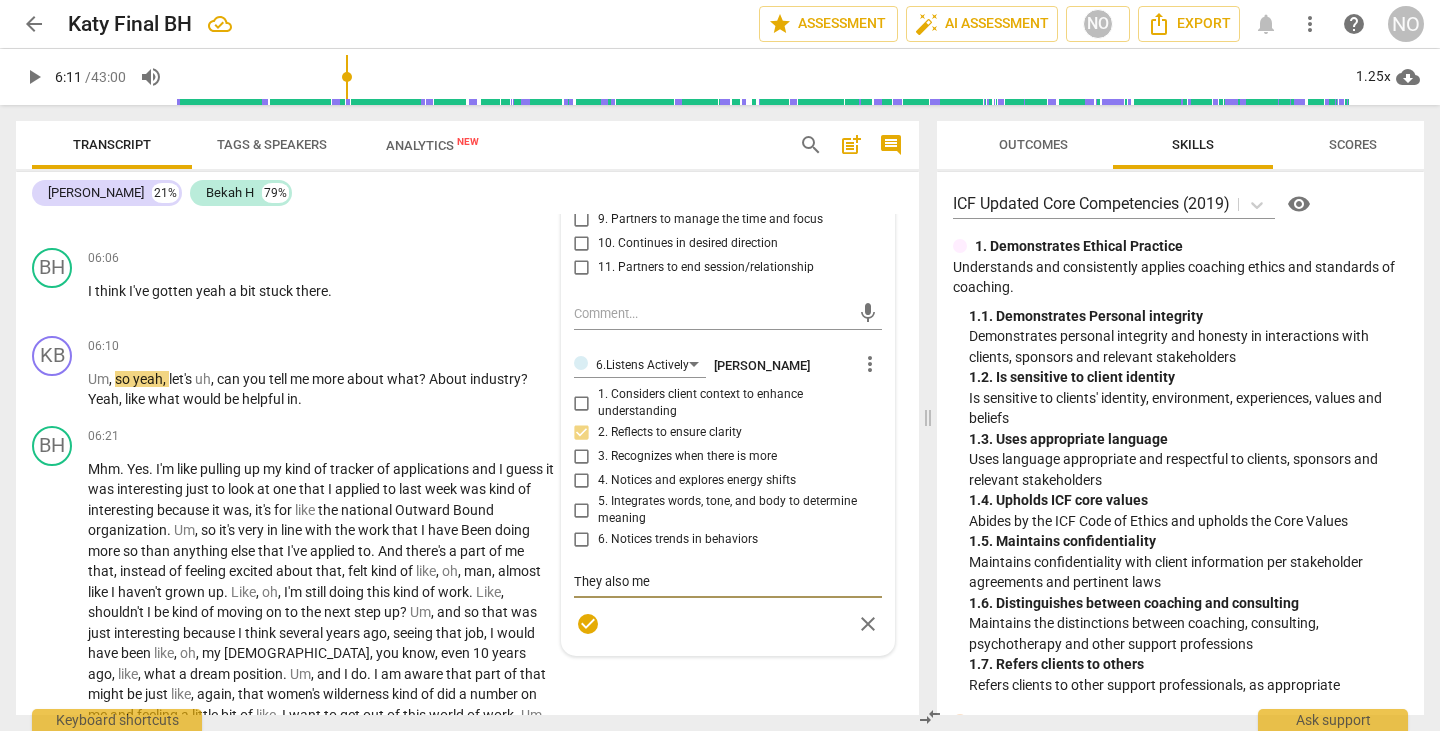 type on "They also men" 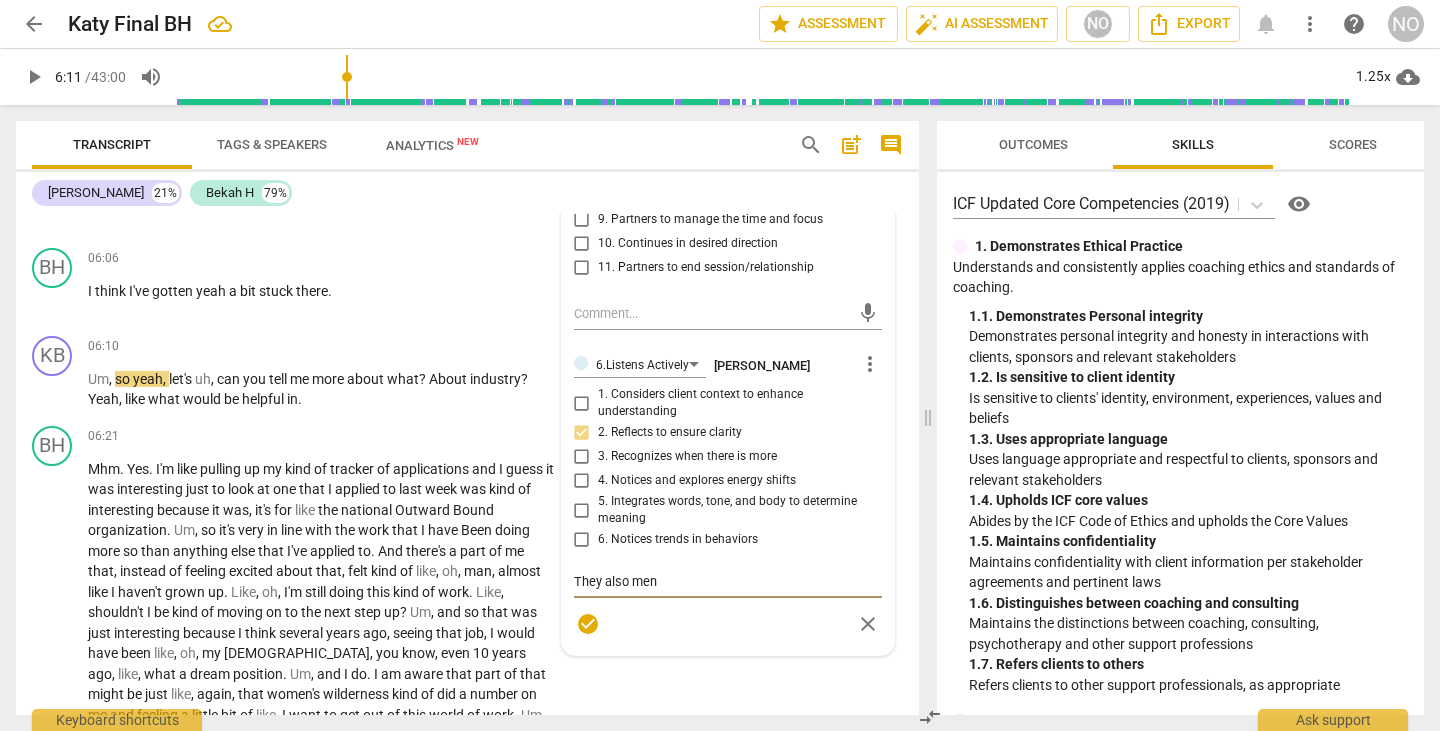 type on "They also ment" 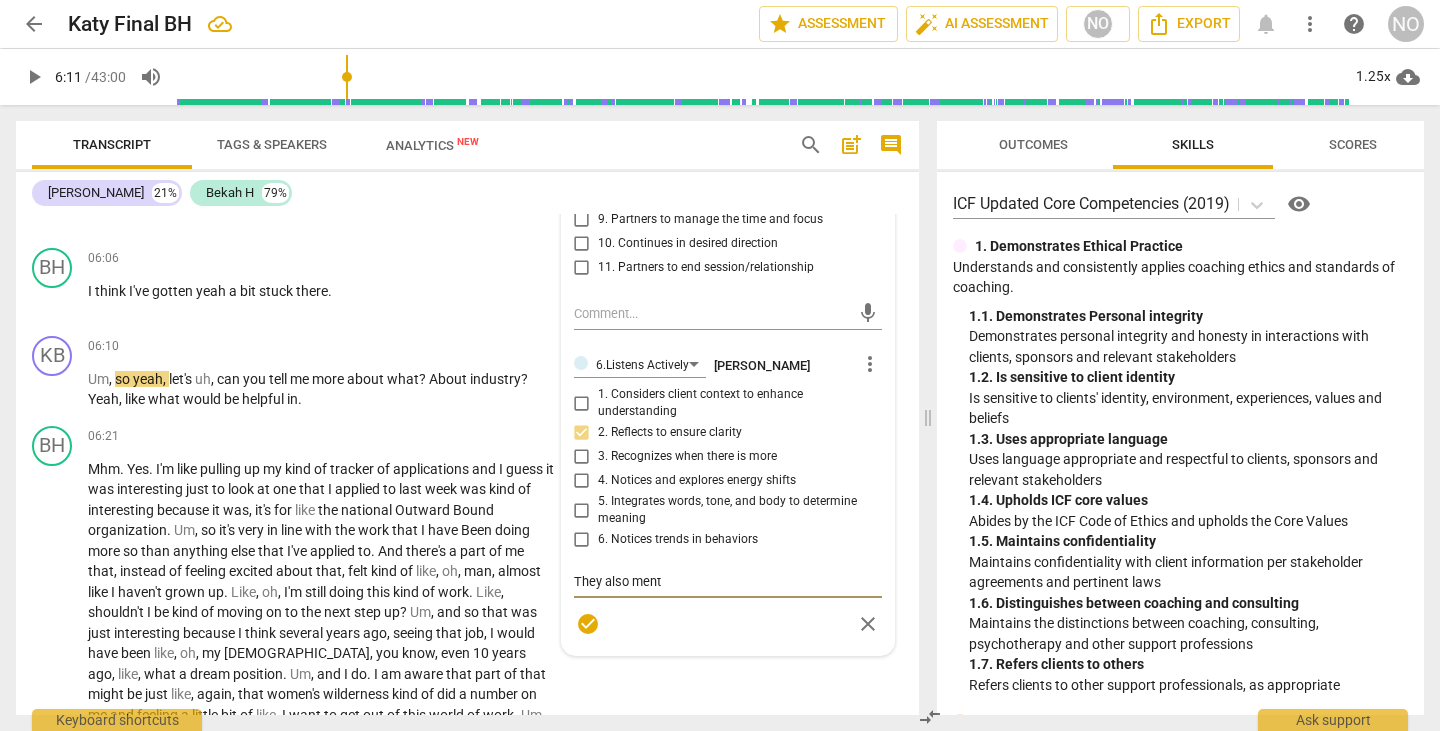 type on "They also menti" 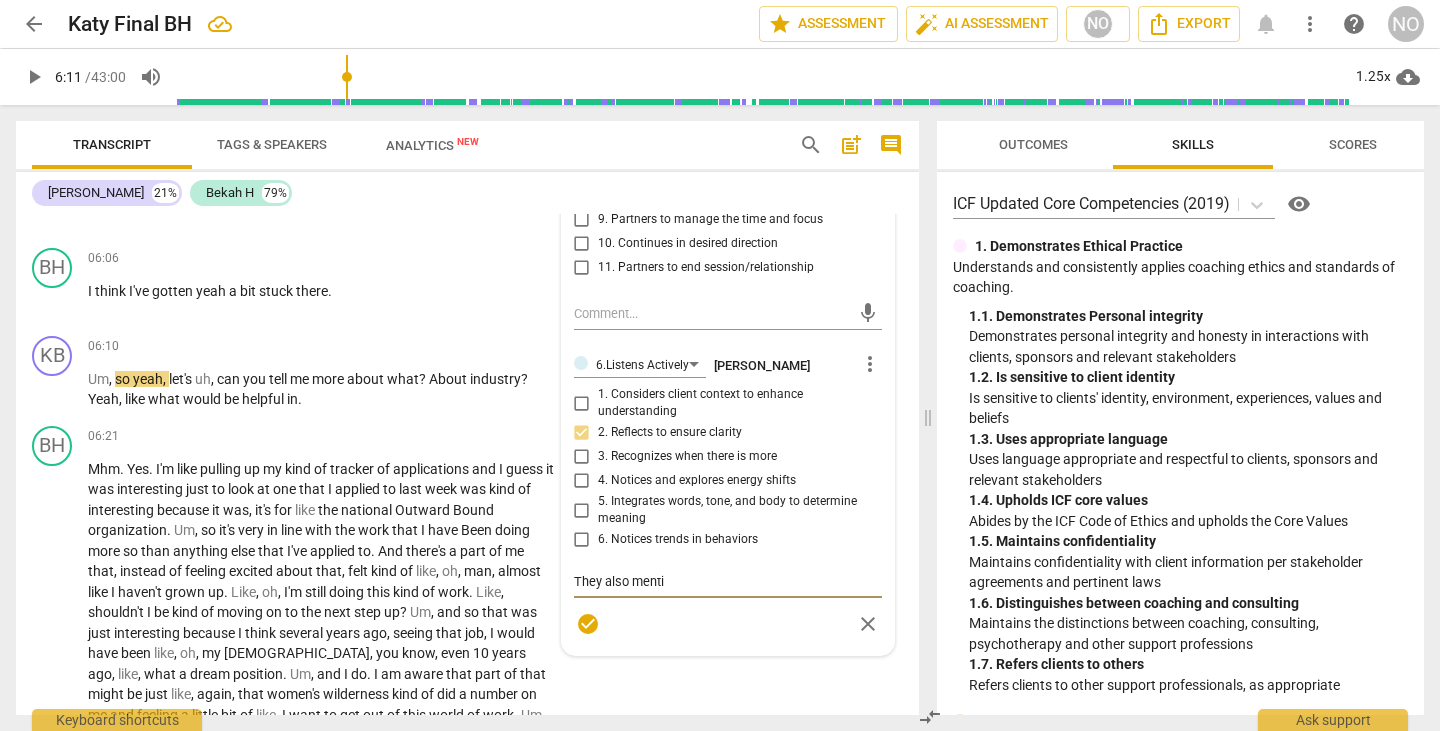 type on "They also mentio" 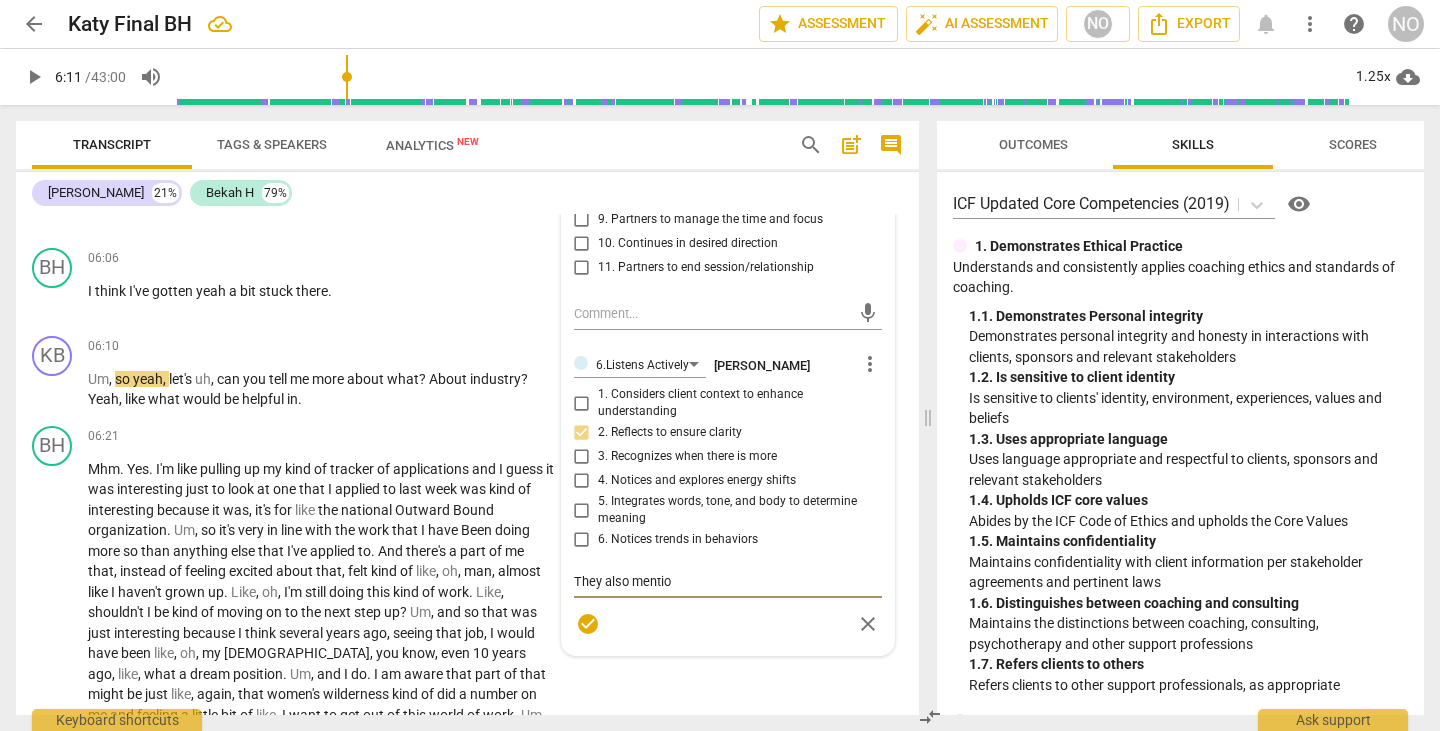 type on "They also mention" 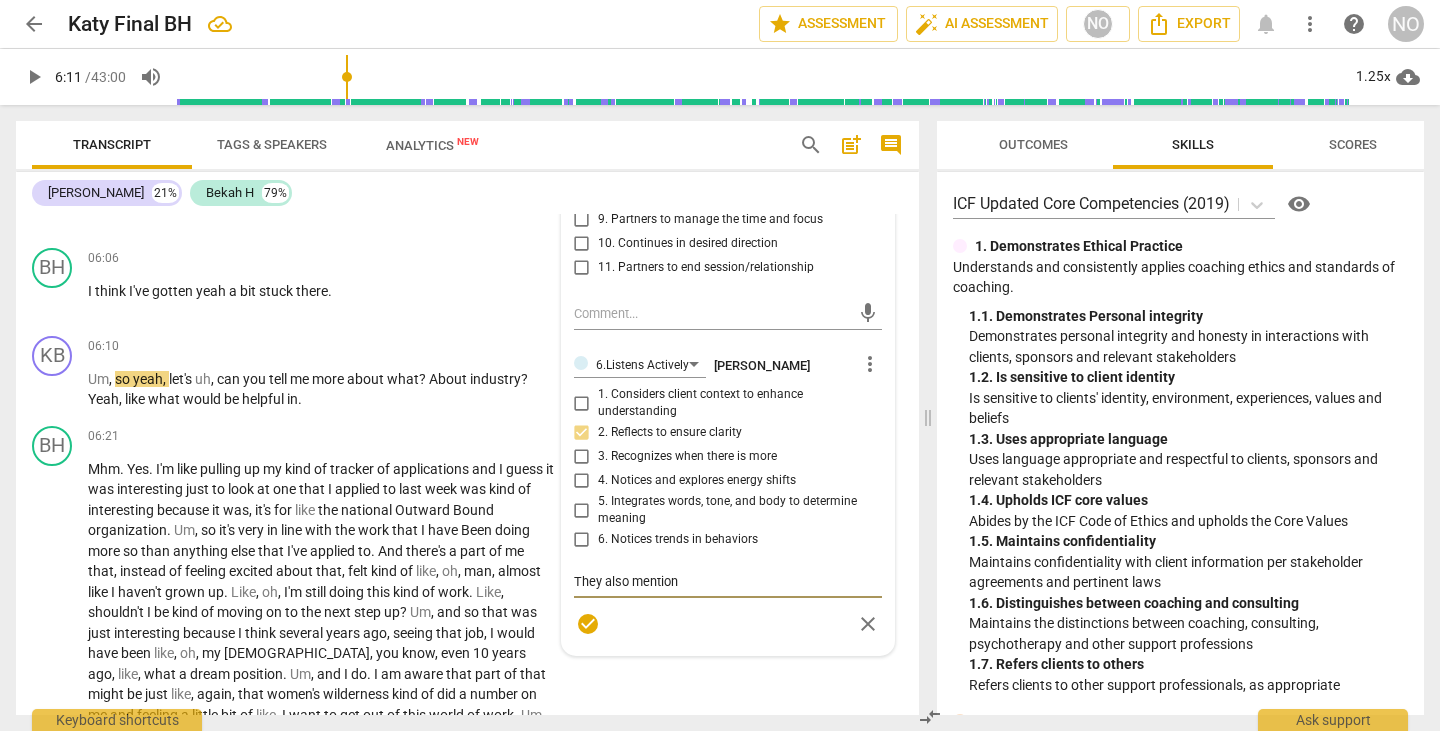 type on "They also mentione" 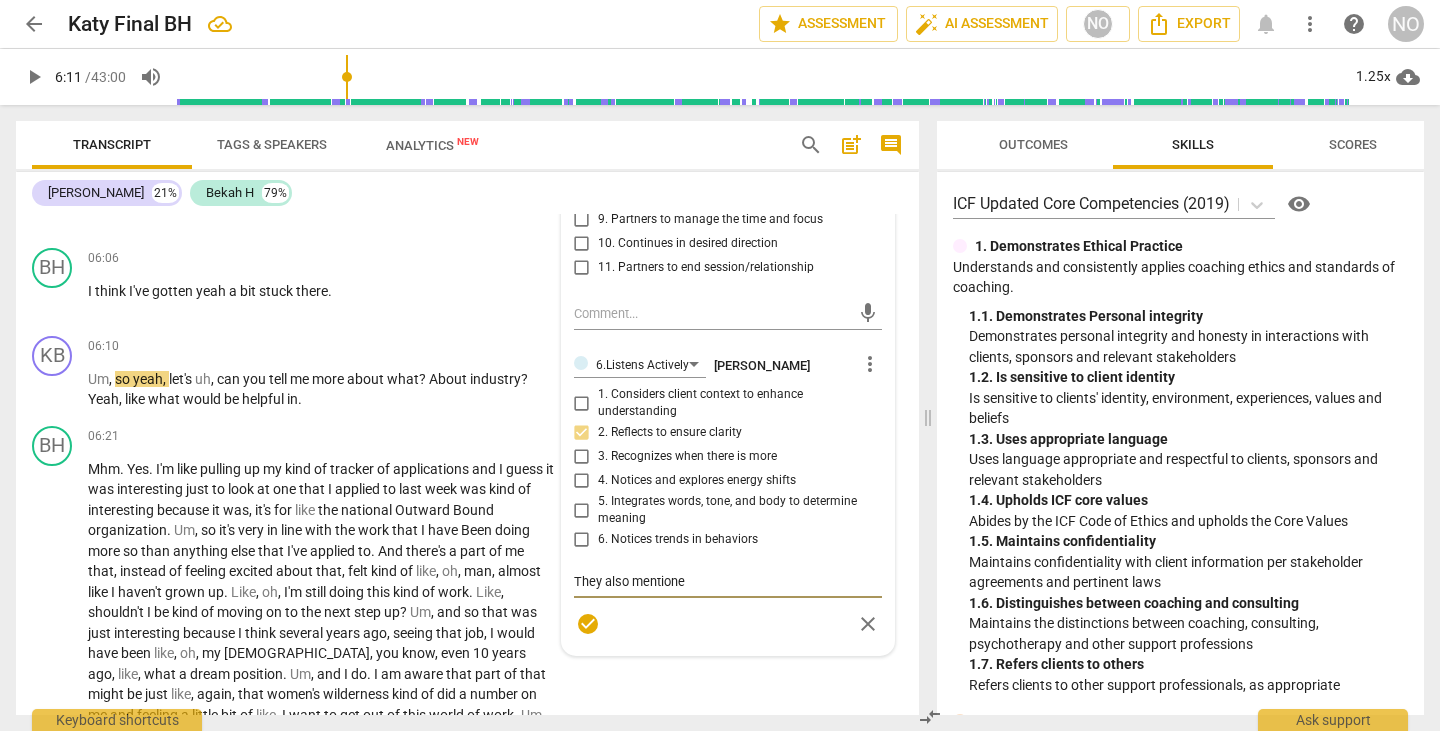 type on "They also mentioned" 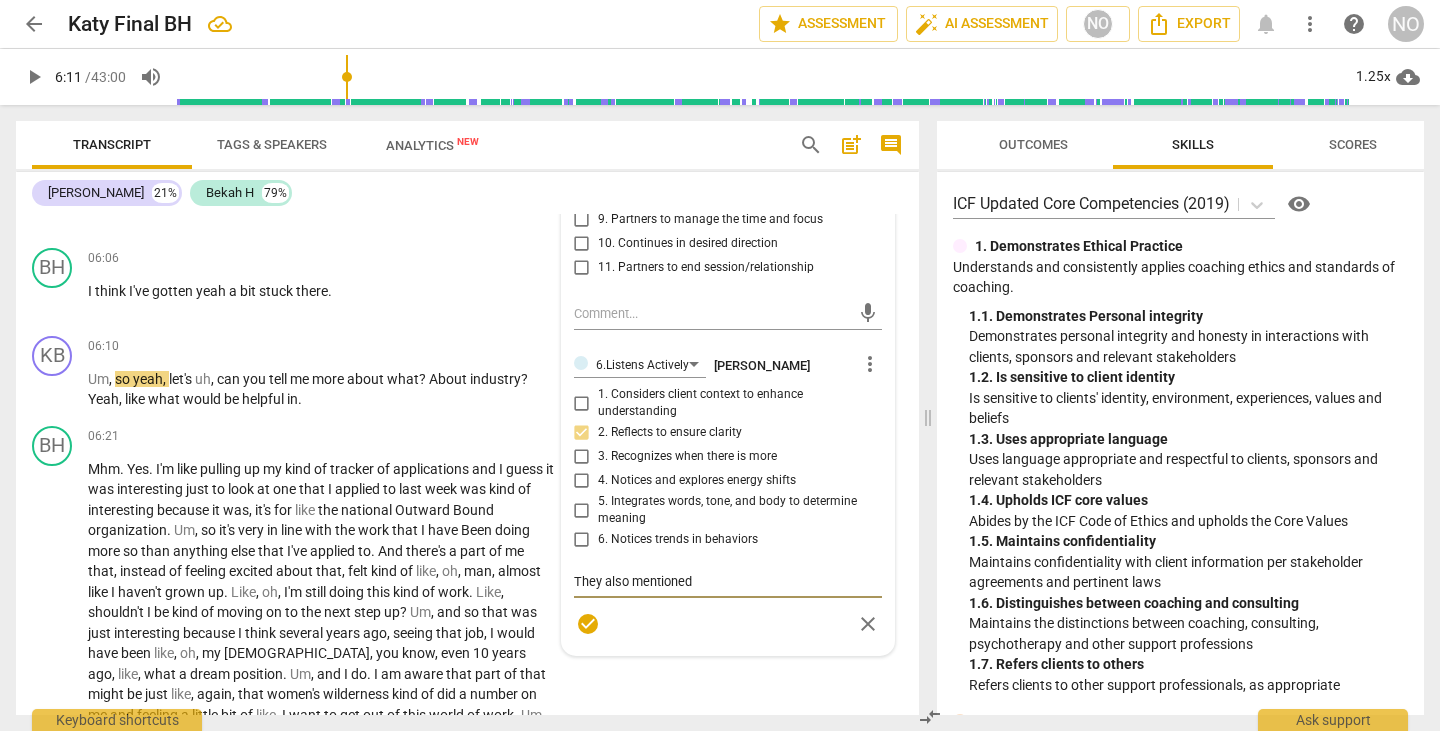 type on "They also mentioned" 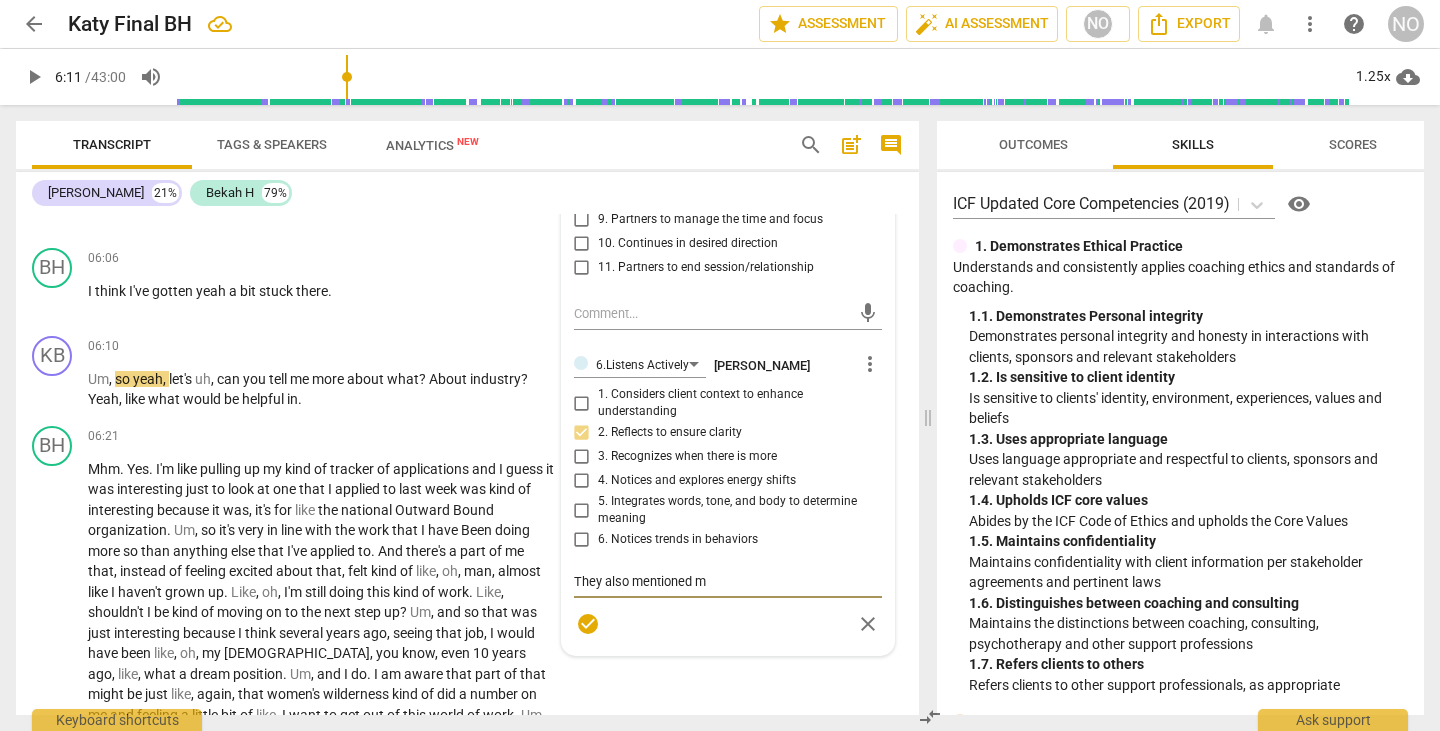 type on "They also mentioned mo" 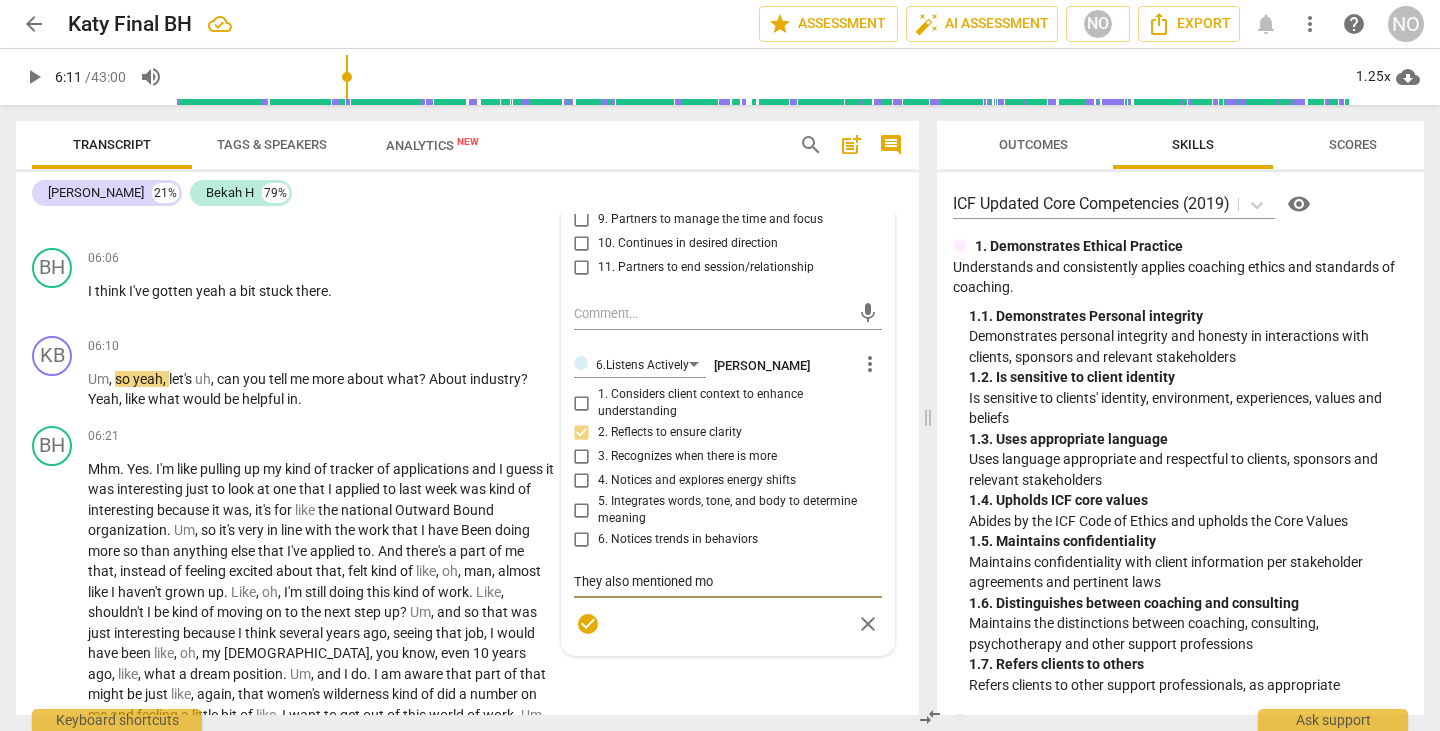 type on "They also mentioned mot" 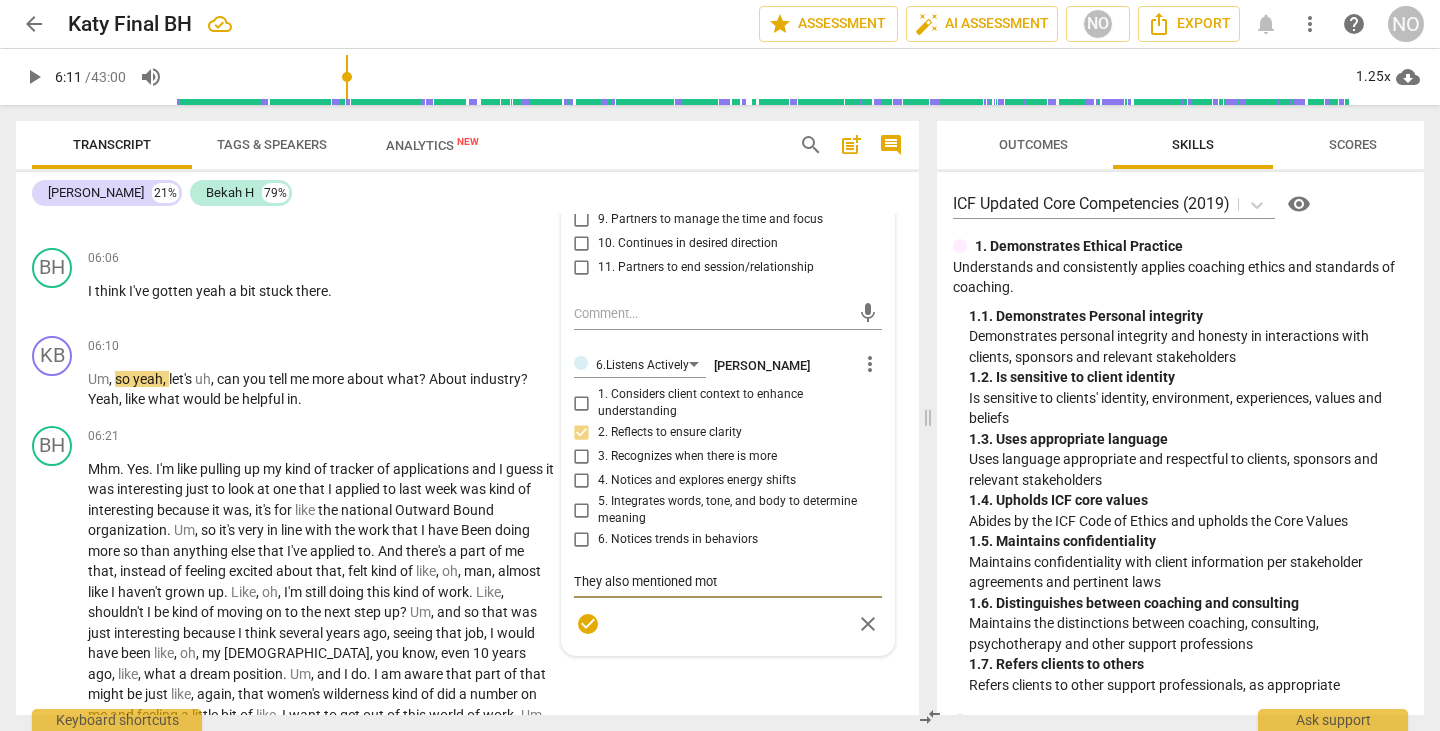 type on "They also mentioned moti" 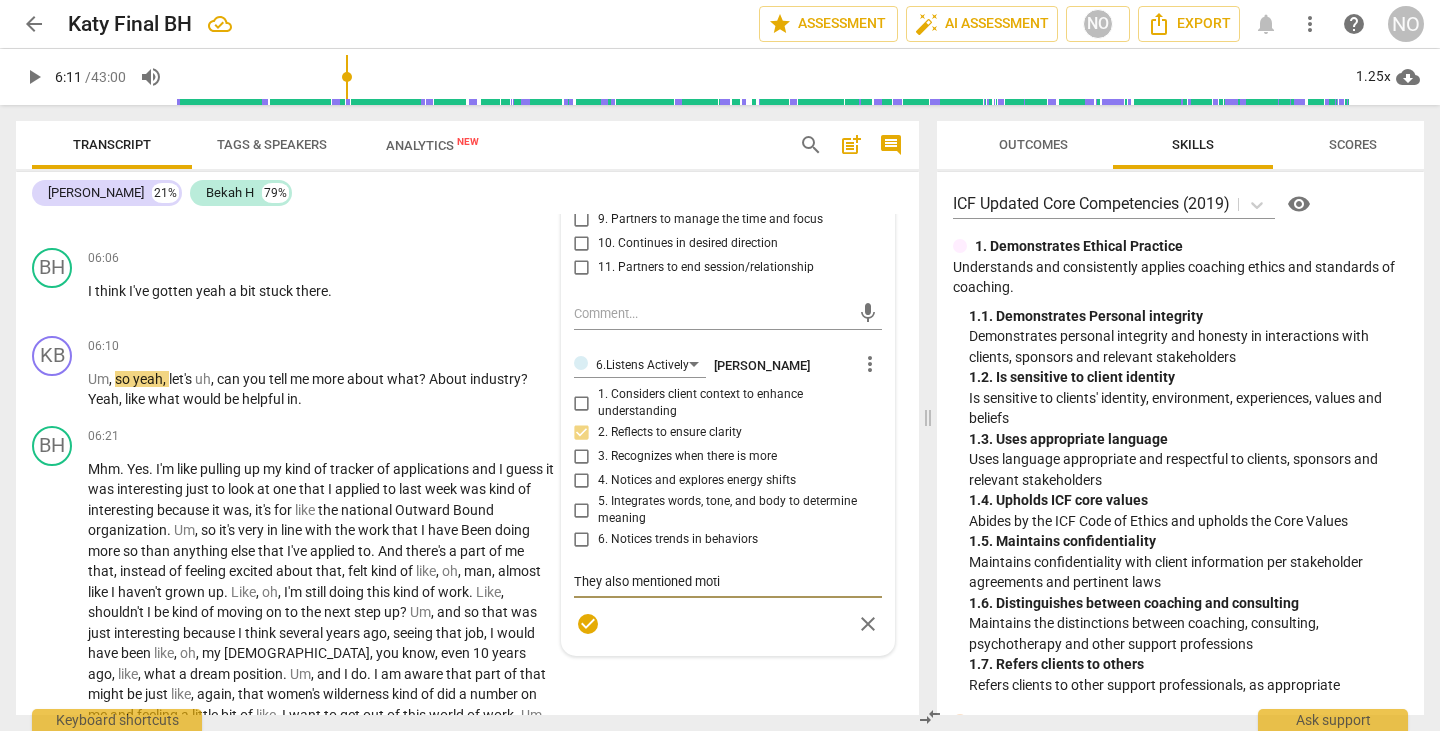 type on "They also mentioned motiv" 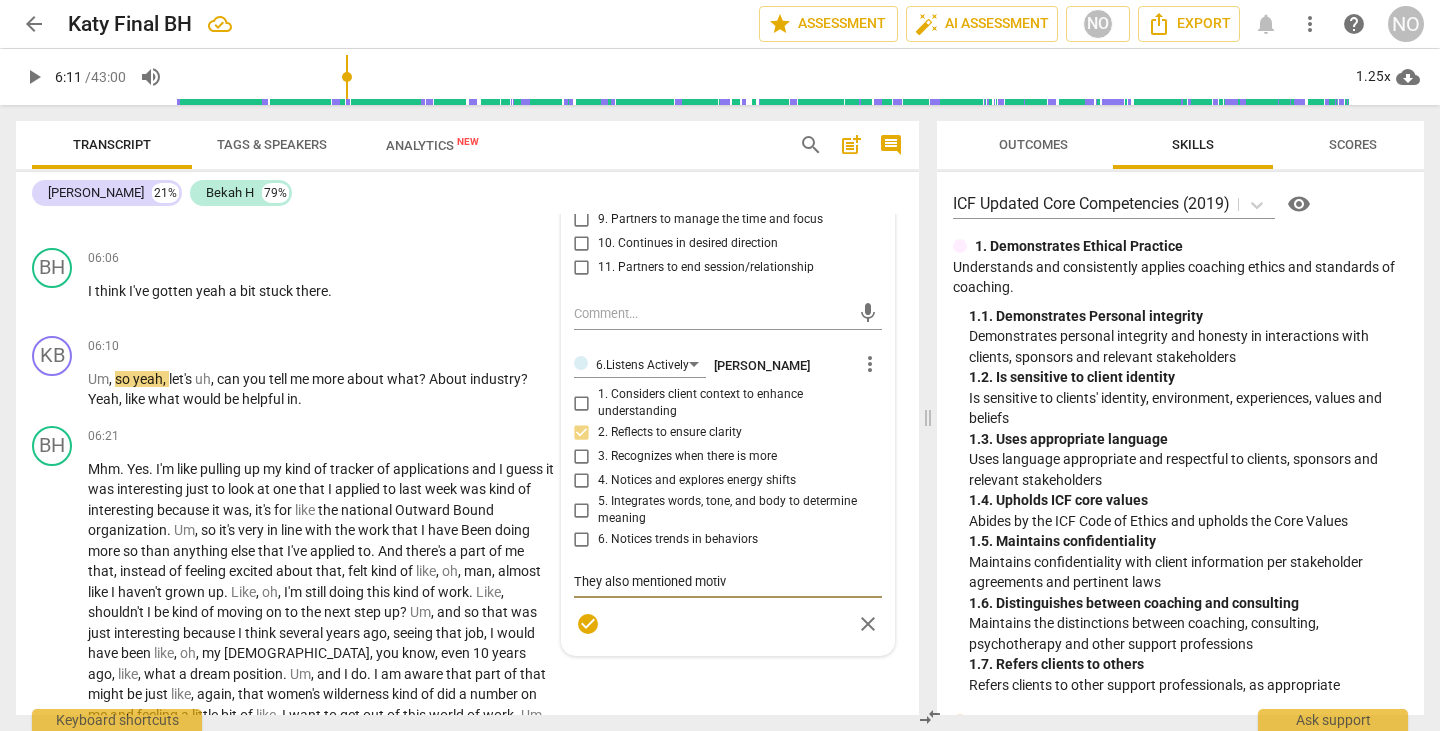 type on "They also mentioned motiva" 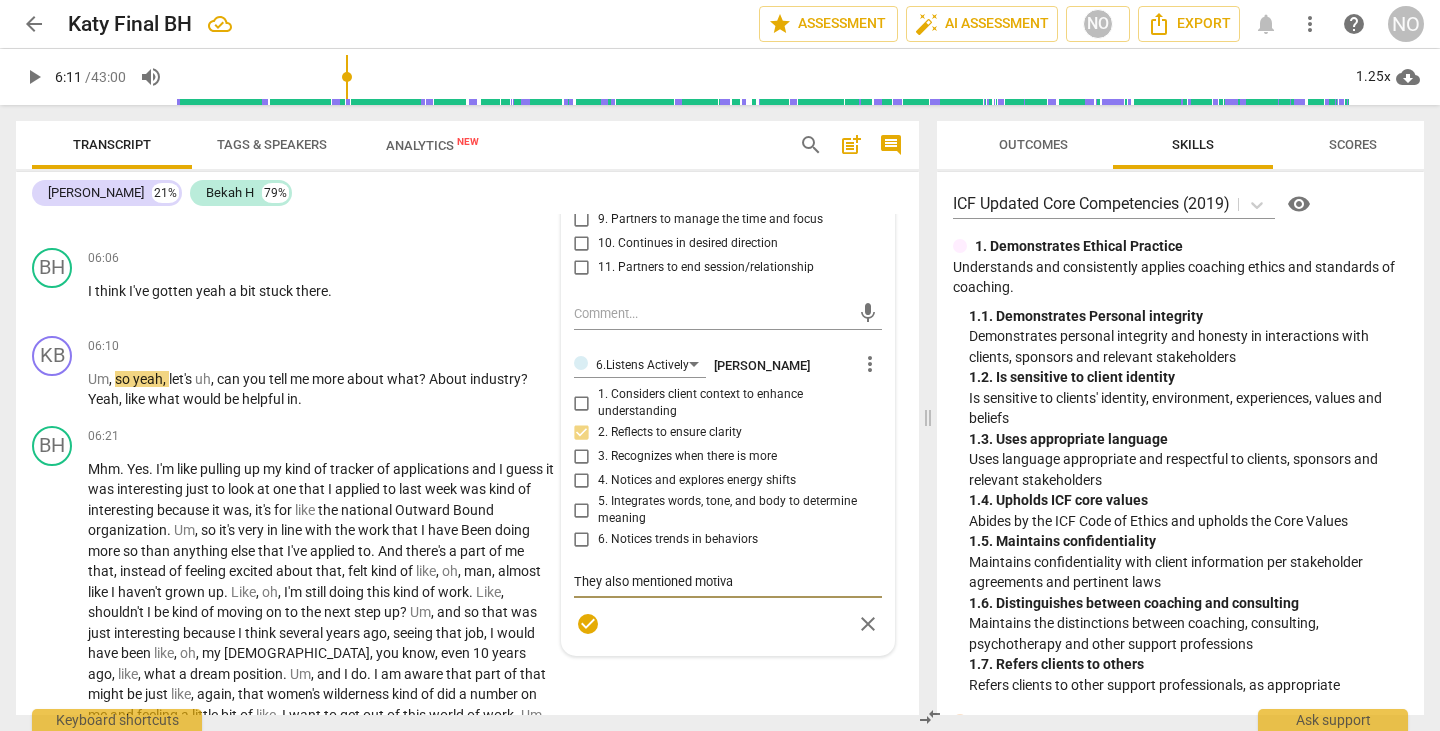type on "They also mentioned motivat" 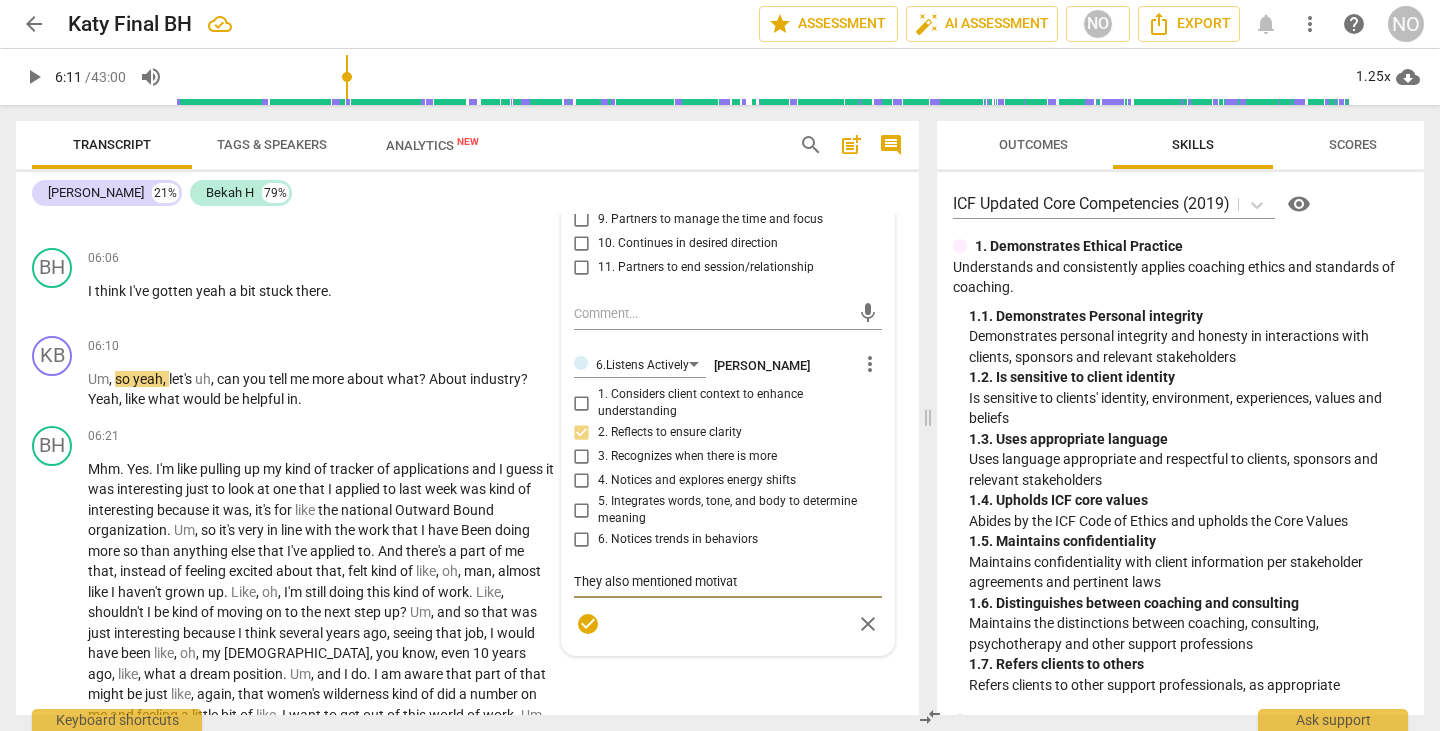 type on "They also mentioned motivatu" 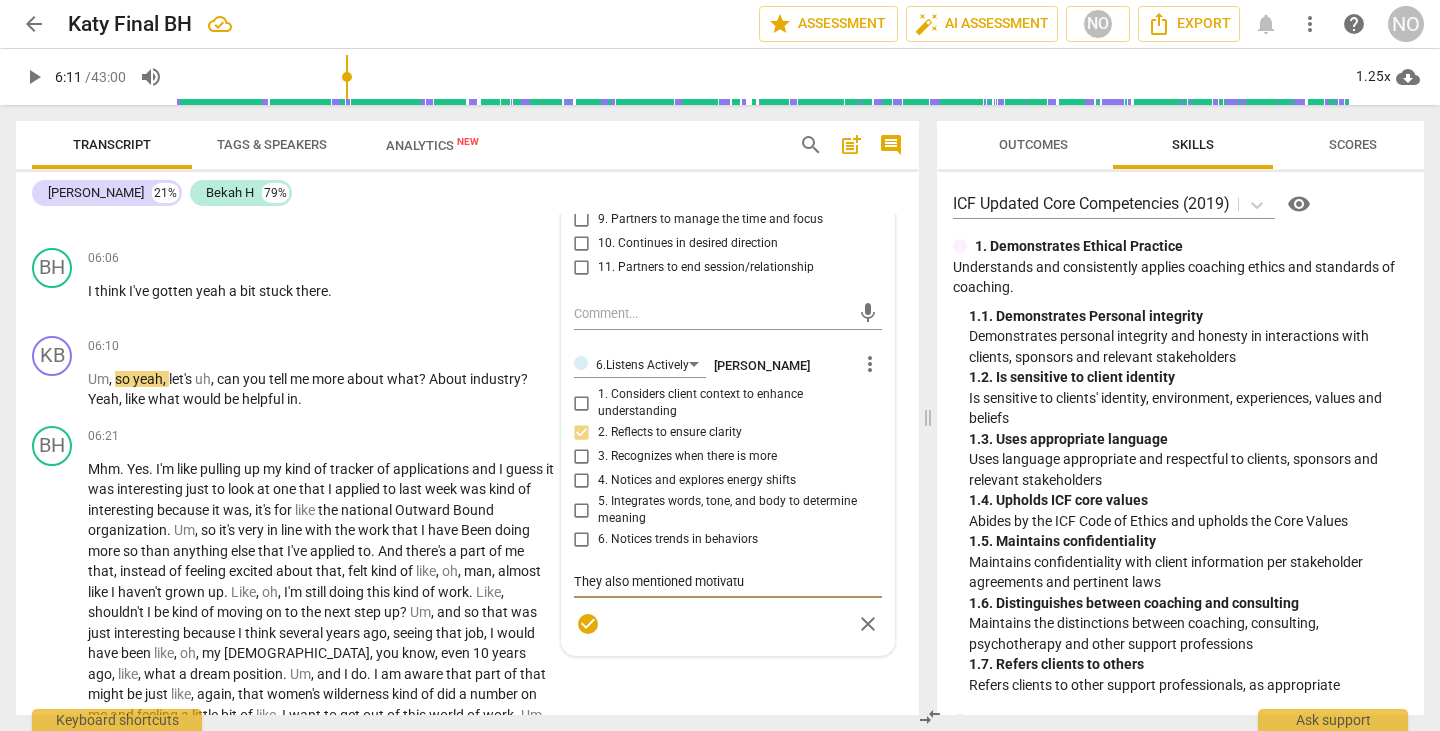 type on "They also mentioned motivatuo" 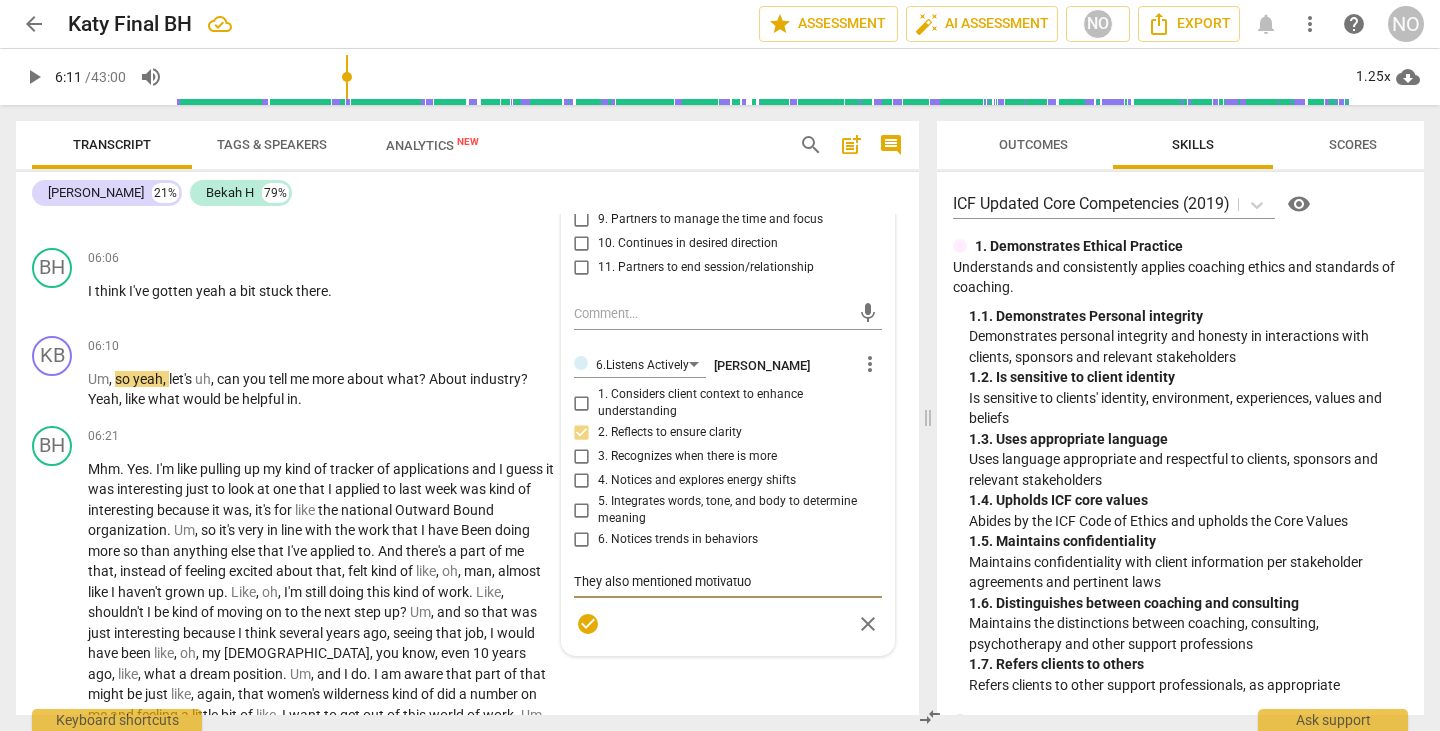 type on "They also mentioned motivatuoi" 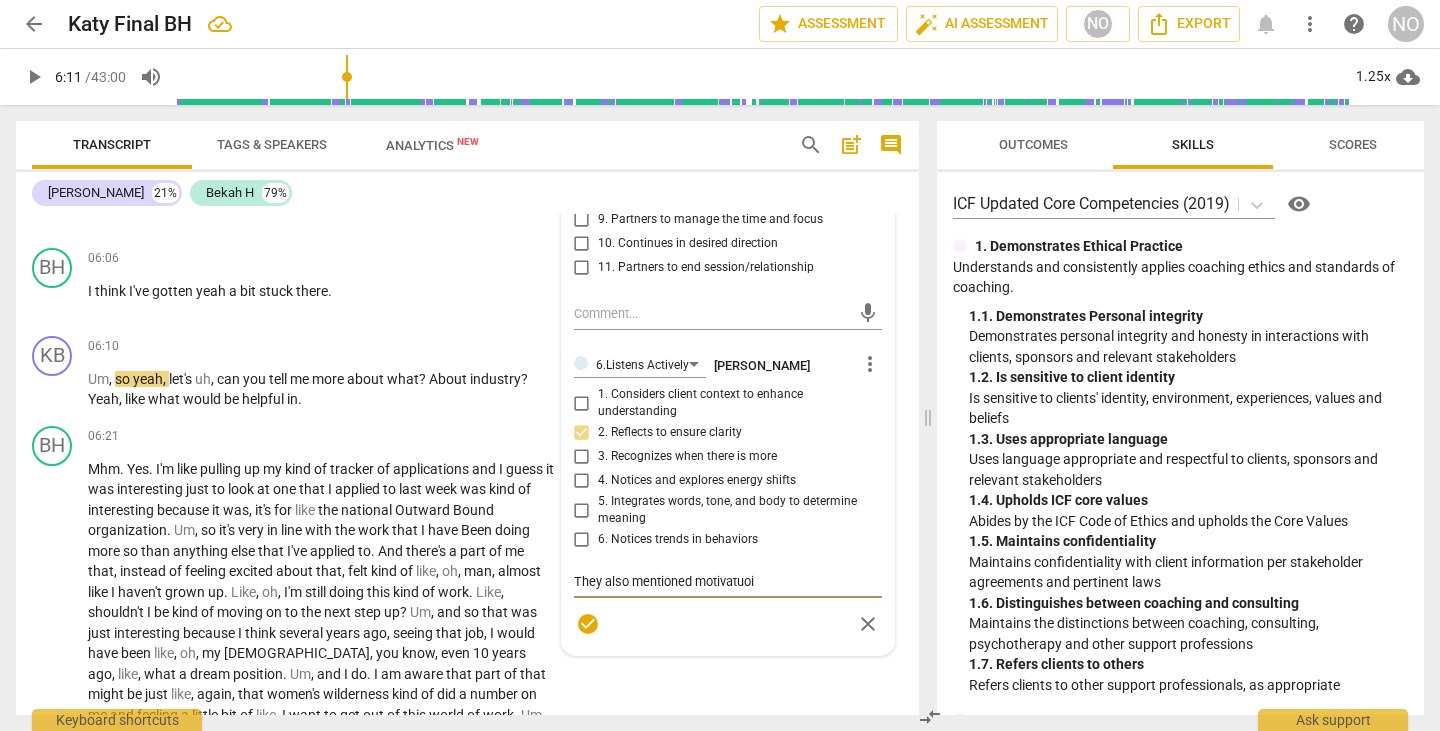 type on "They also mentioned motivatuo" 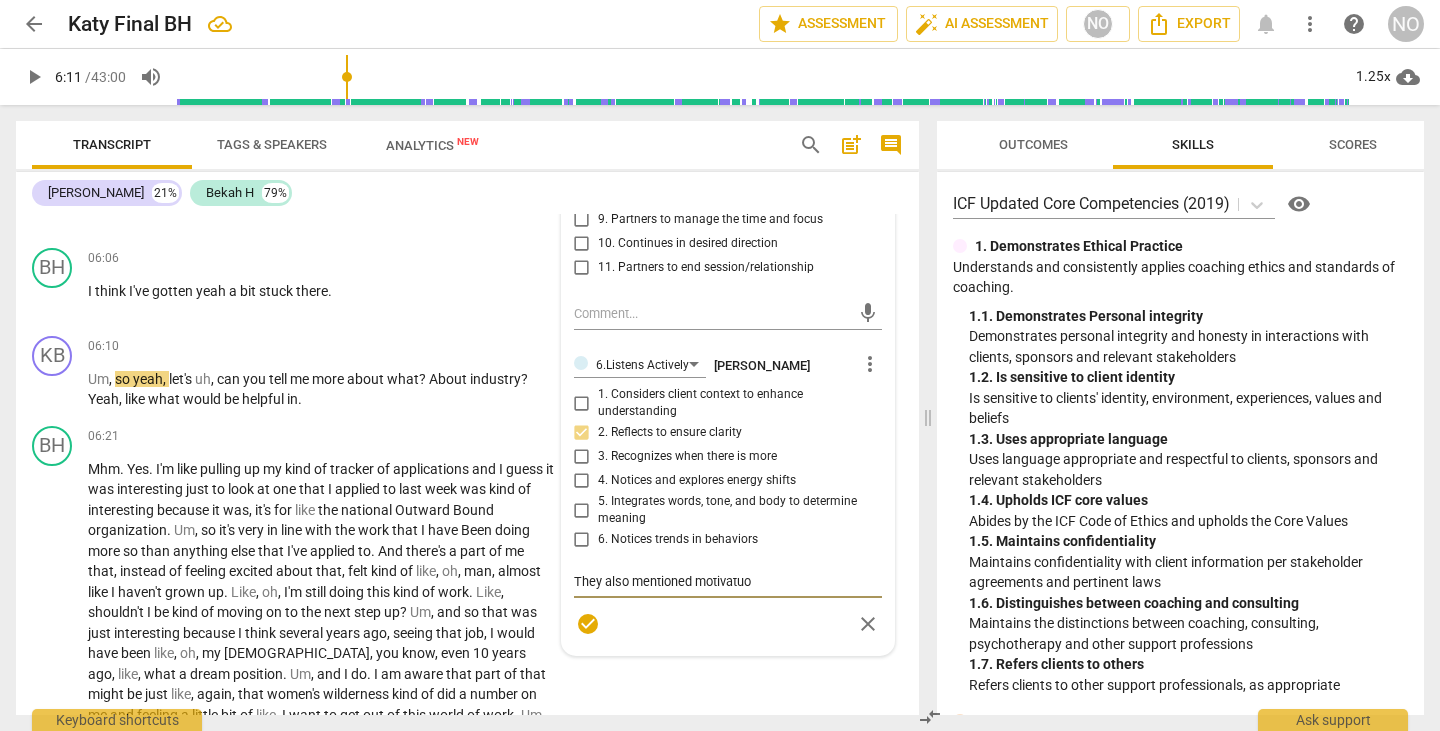 type on "They also mentioned motivatu" 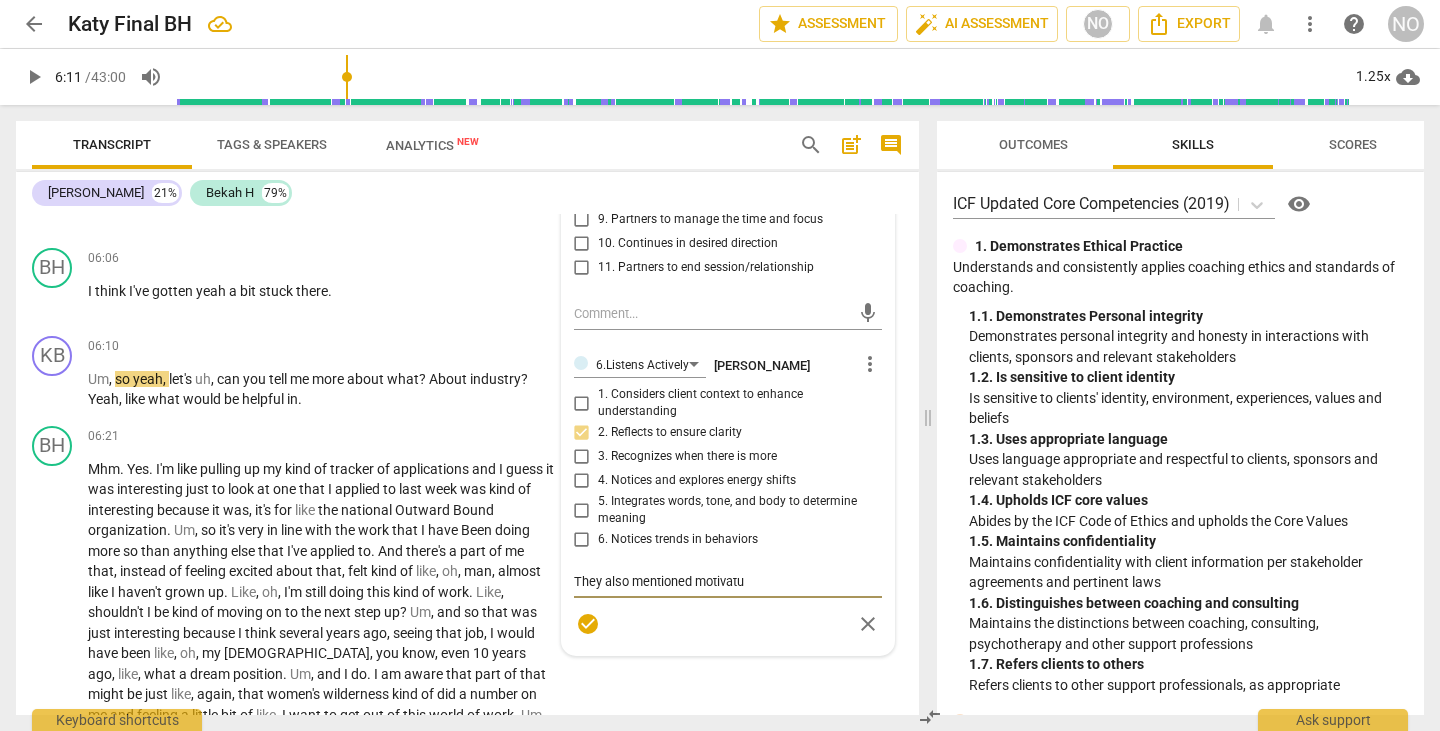 type on "They also mentioned motivat" 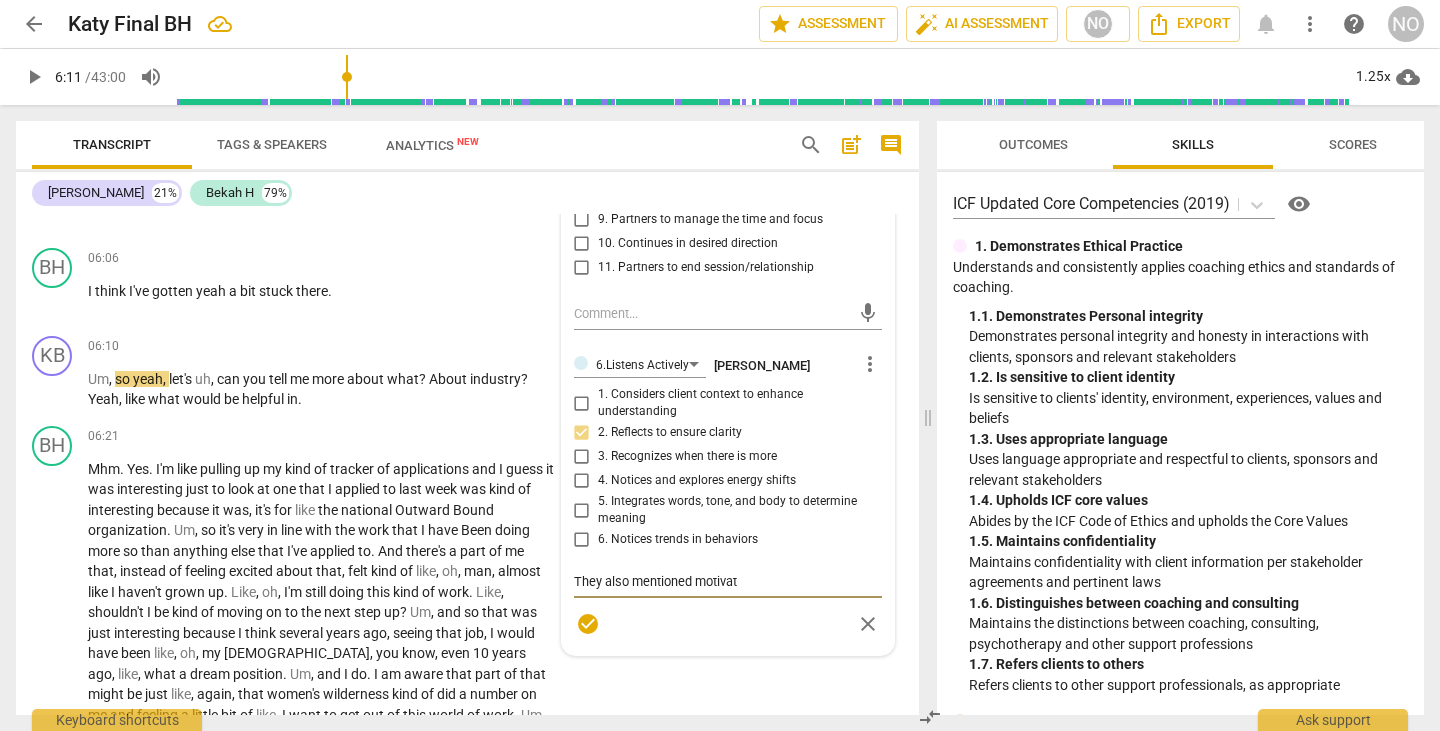 type on "They also mentioned motivati" 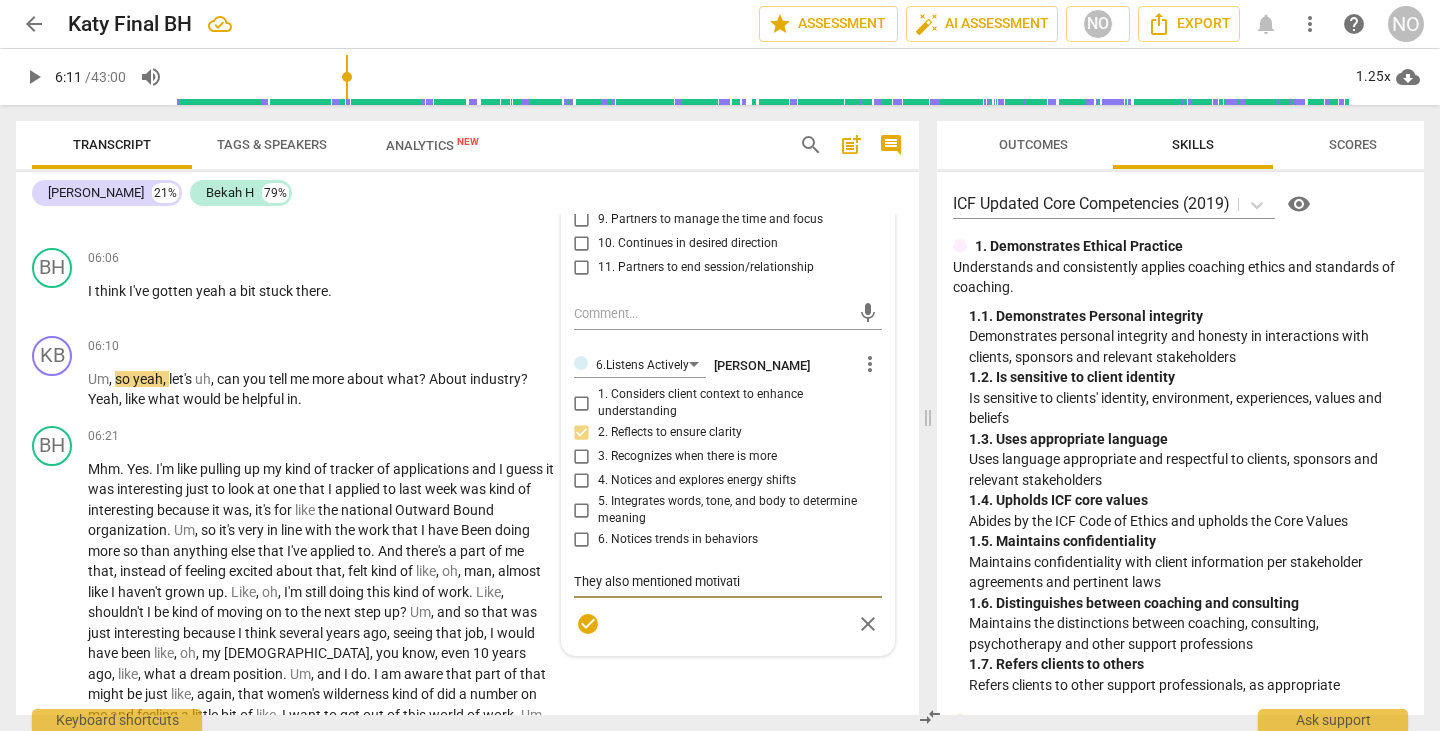 type on "They also mentioned motivatio" 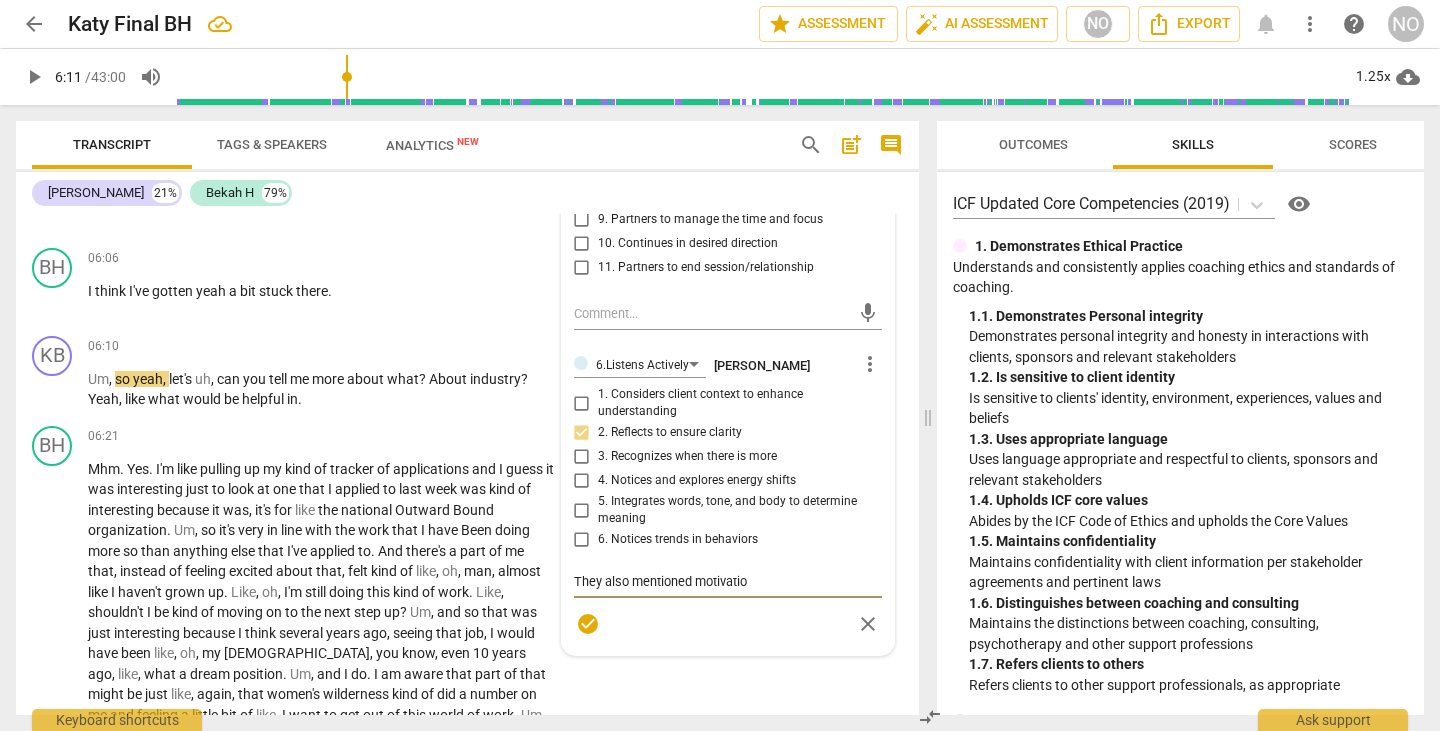 type on "They also mentioned motivation" 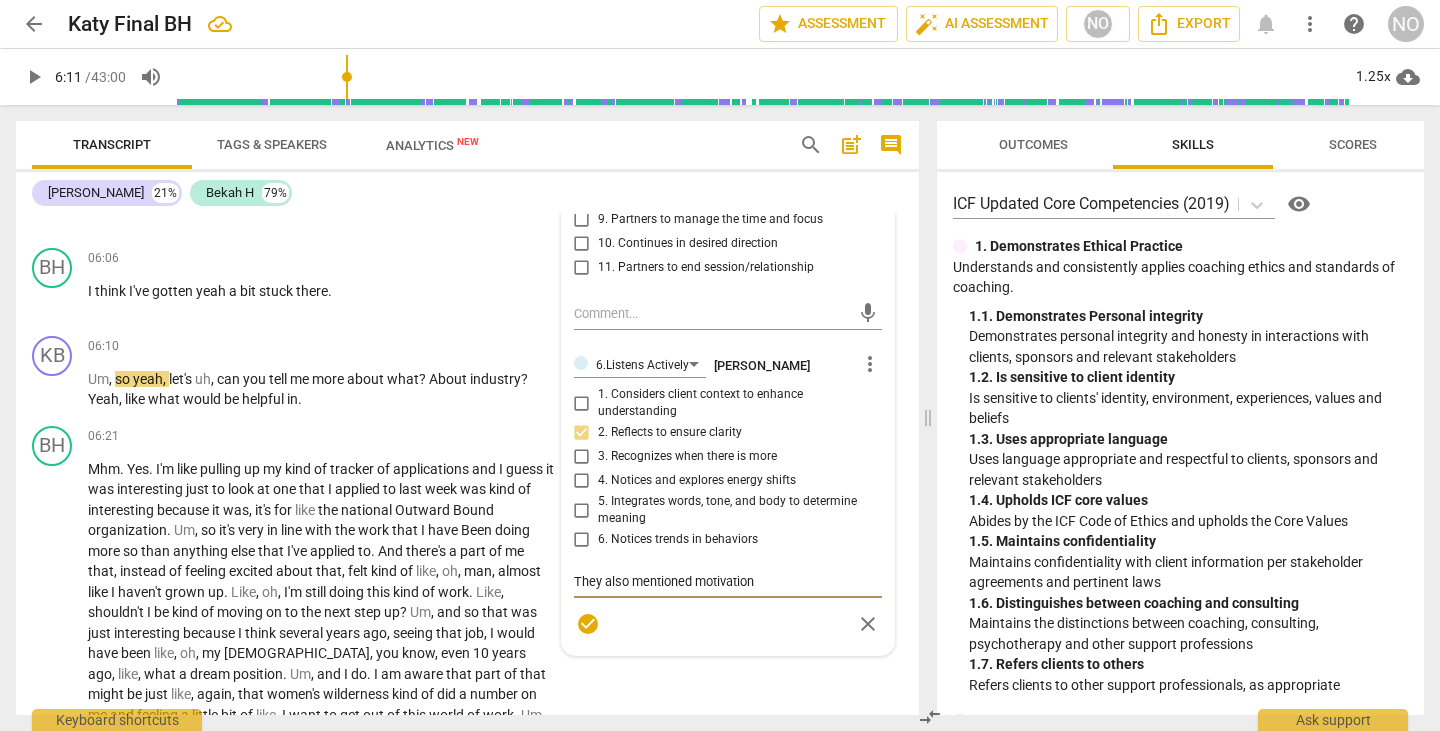 type on "They also mentioned motivation" 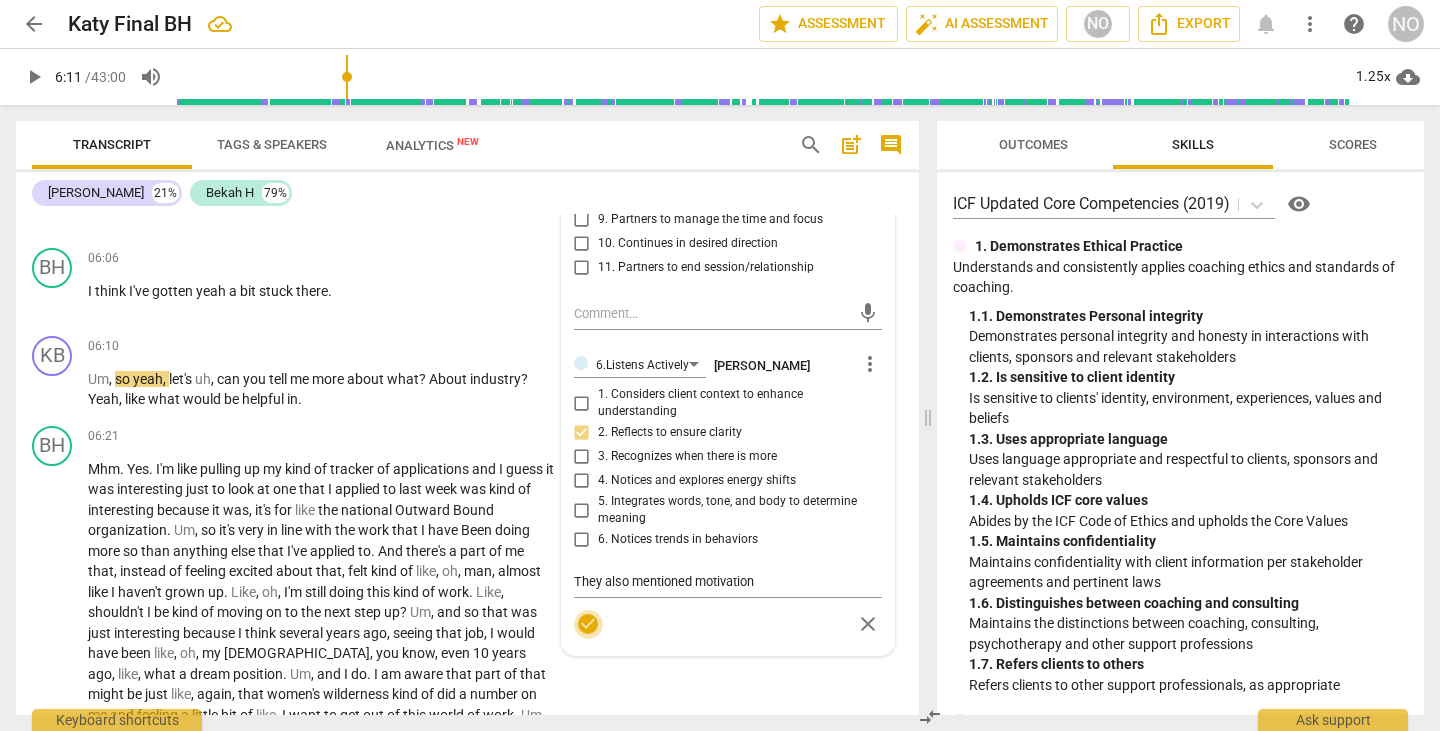 click on "check_circle" at bounding box center (588, 624) 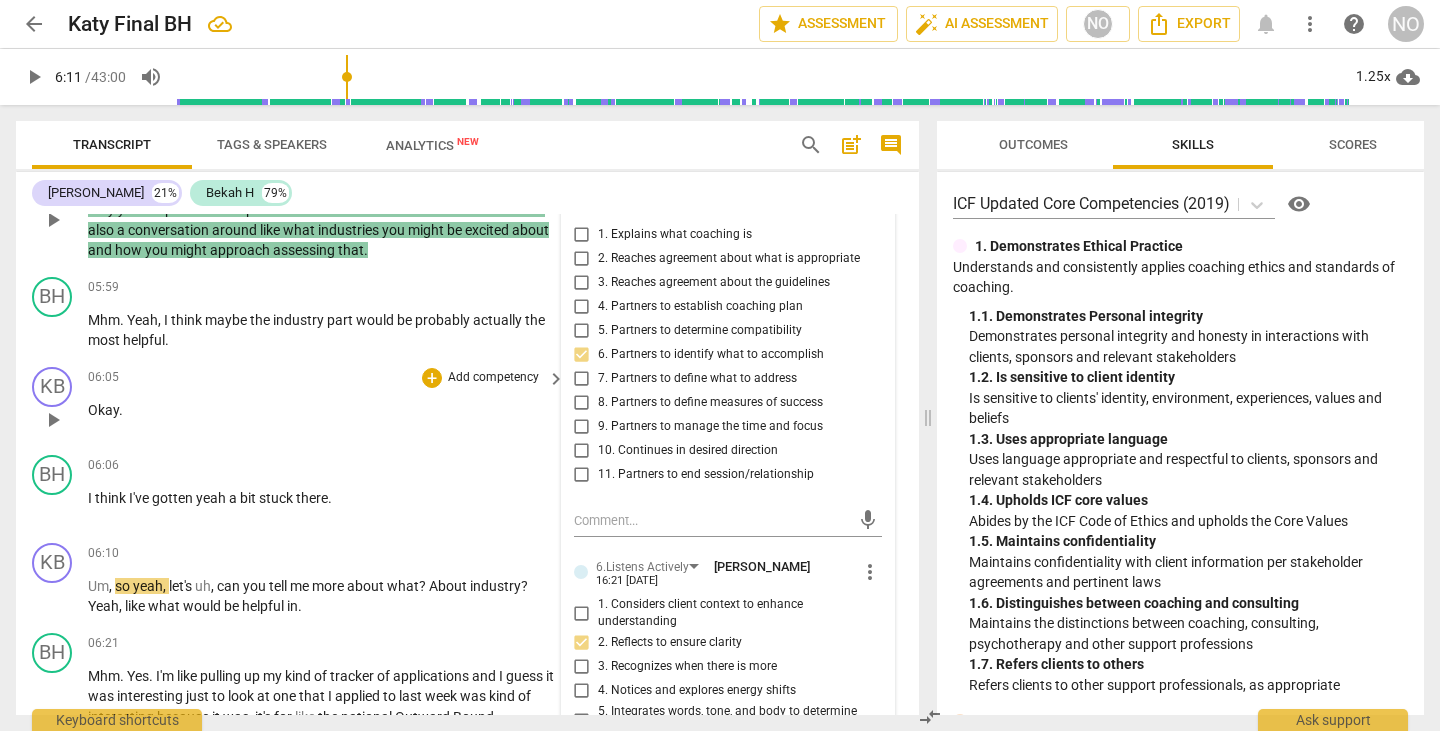 scroll, scrollTop: 1360, scrollLeft: 0, axis: vertical 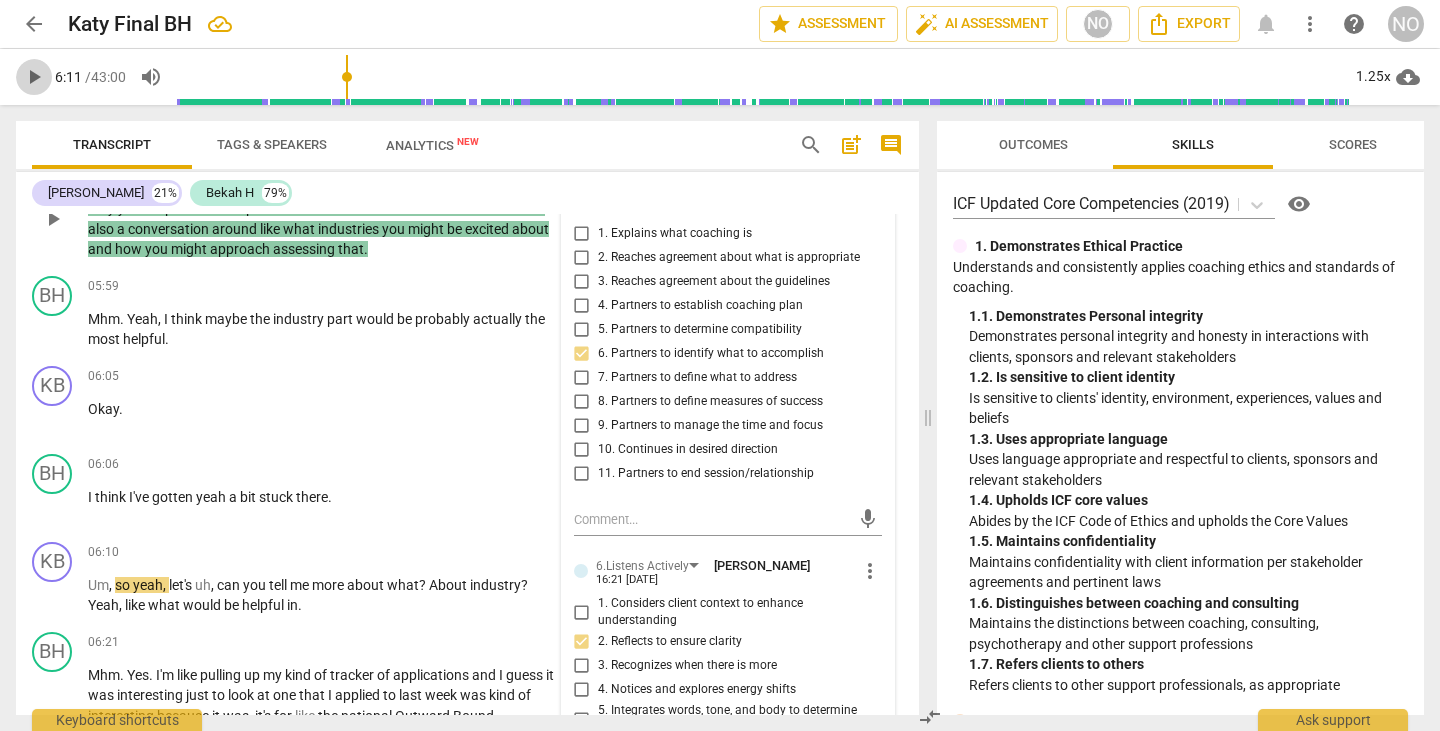 click on "play_arrow" at bounding box center [34, 77] 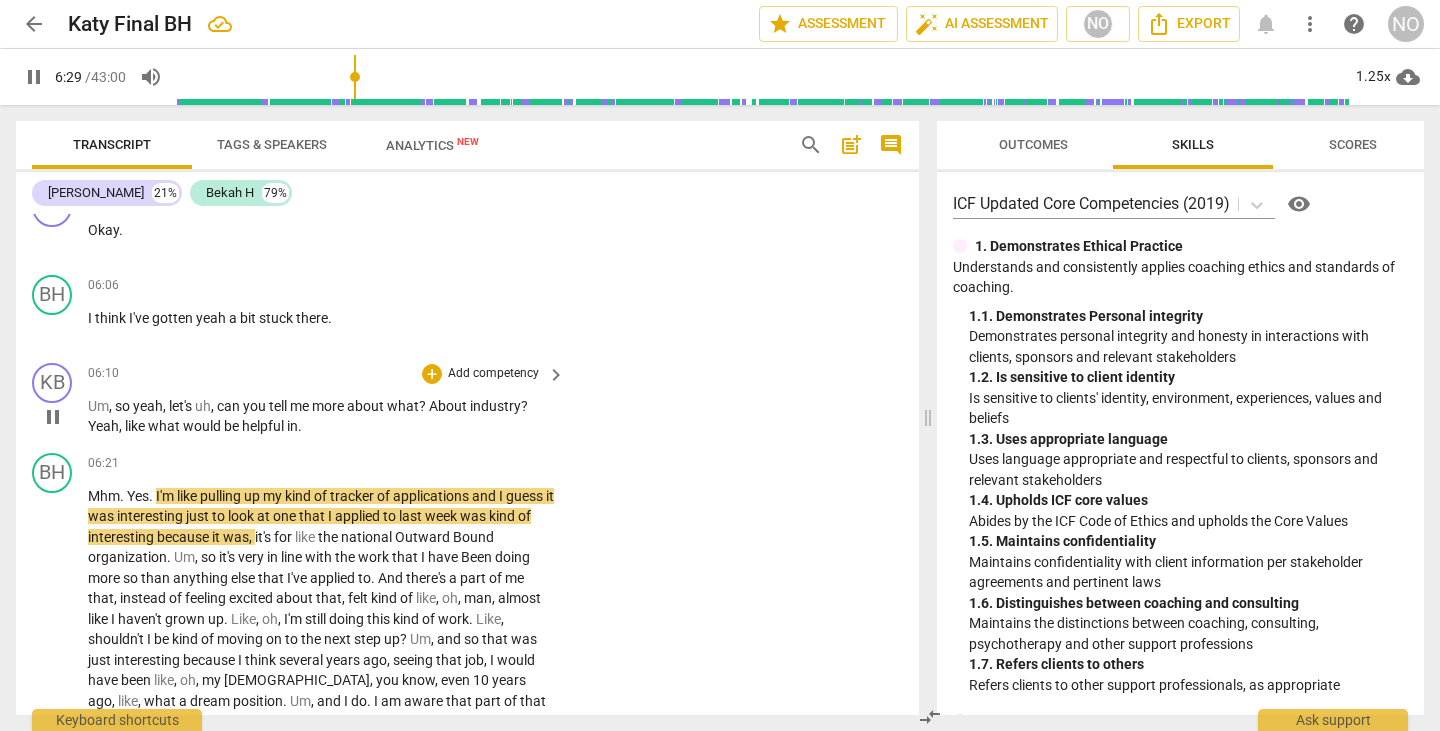 scroll, scrollTop: 1582, scrollLeft: 0, axis: vertical 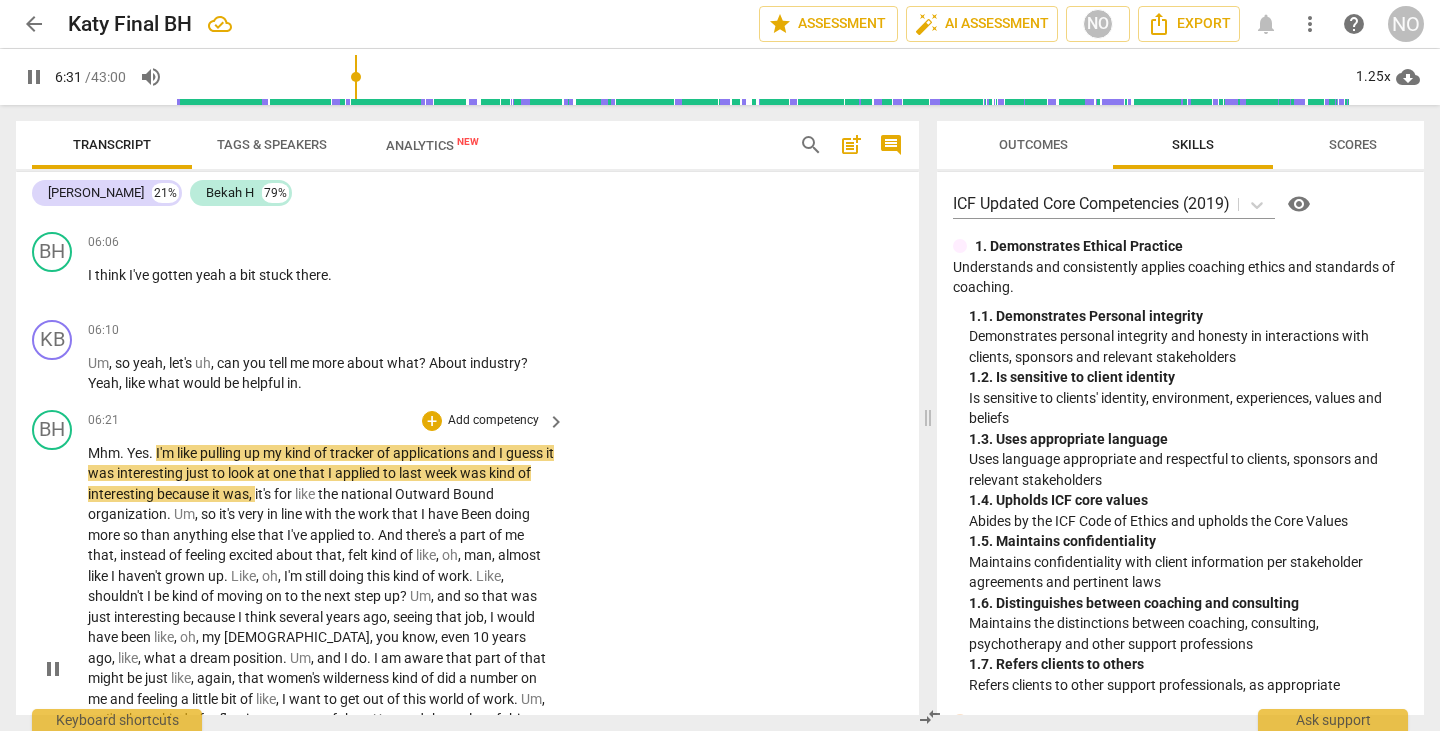 click on "pause" at bounding box center (53, 669) 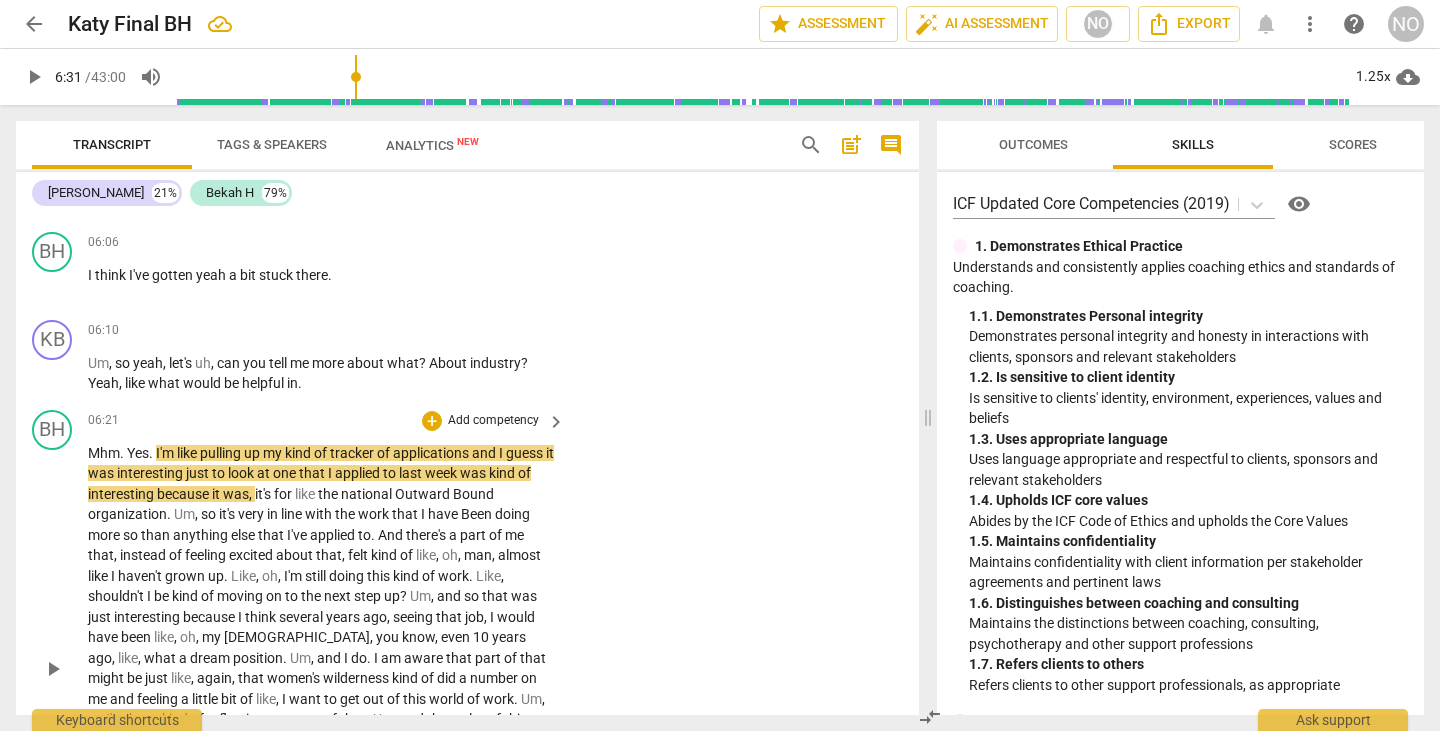 type on "392" 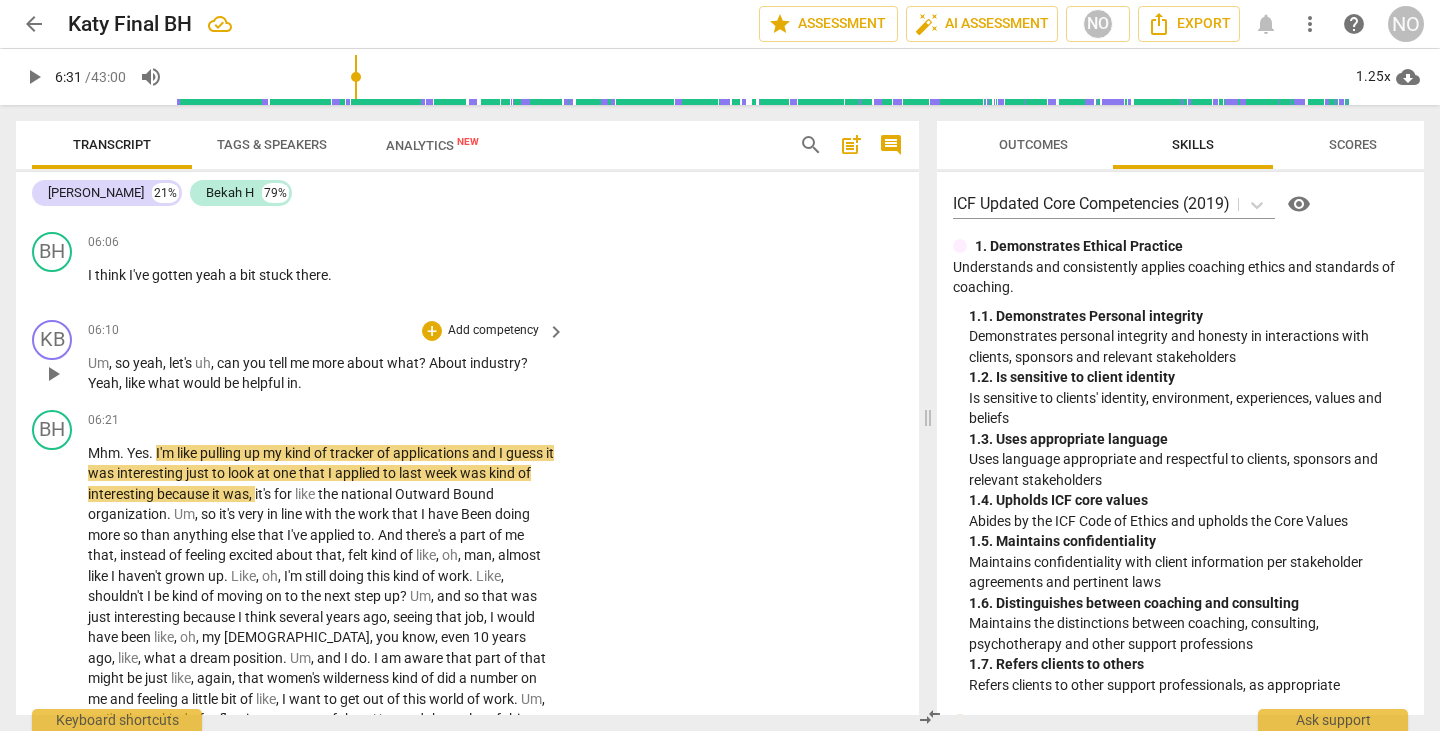 click on "about" at bounding box center [367, 363] 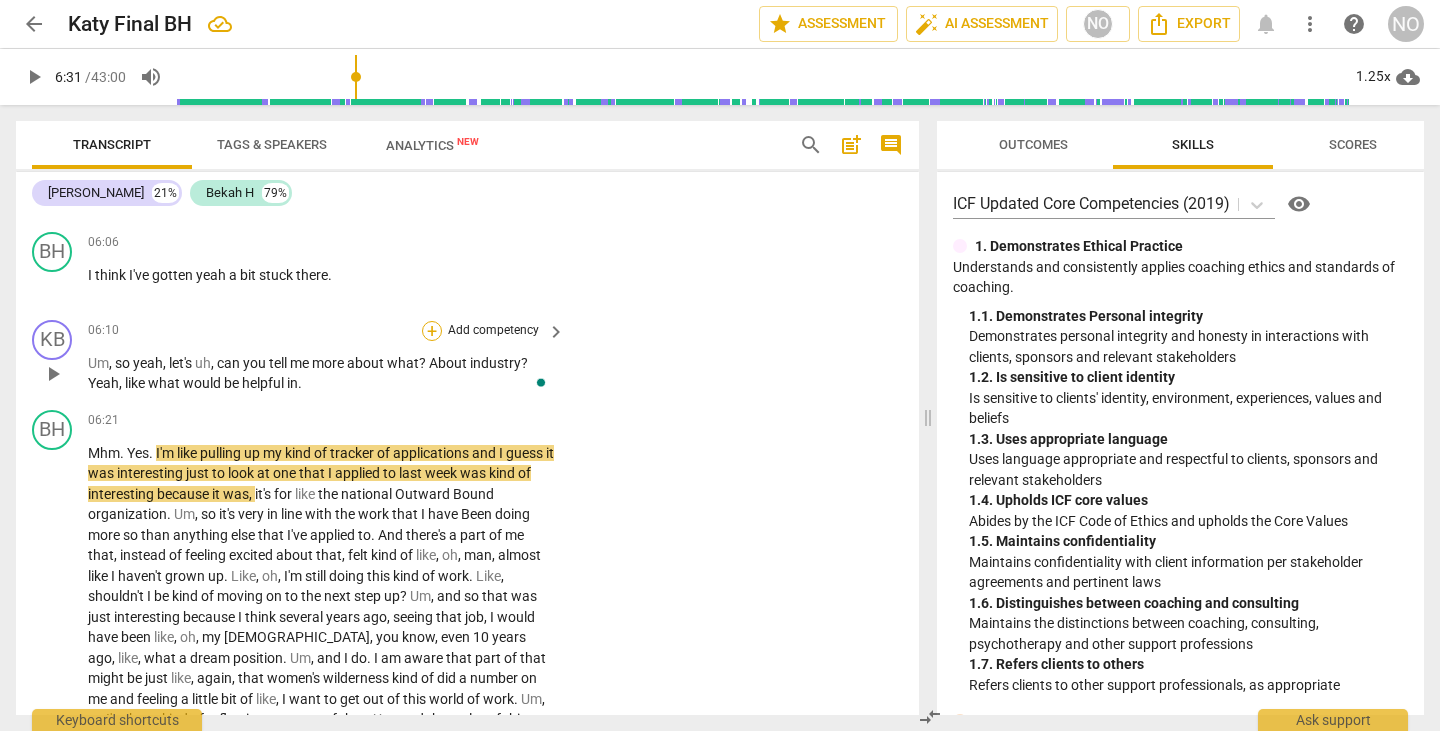 click on "+" at bounding box center (432, 331) 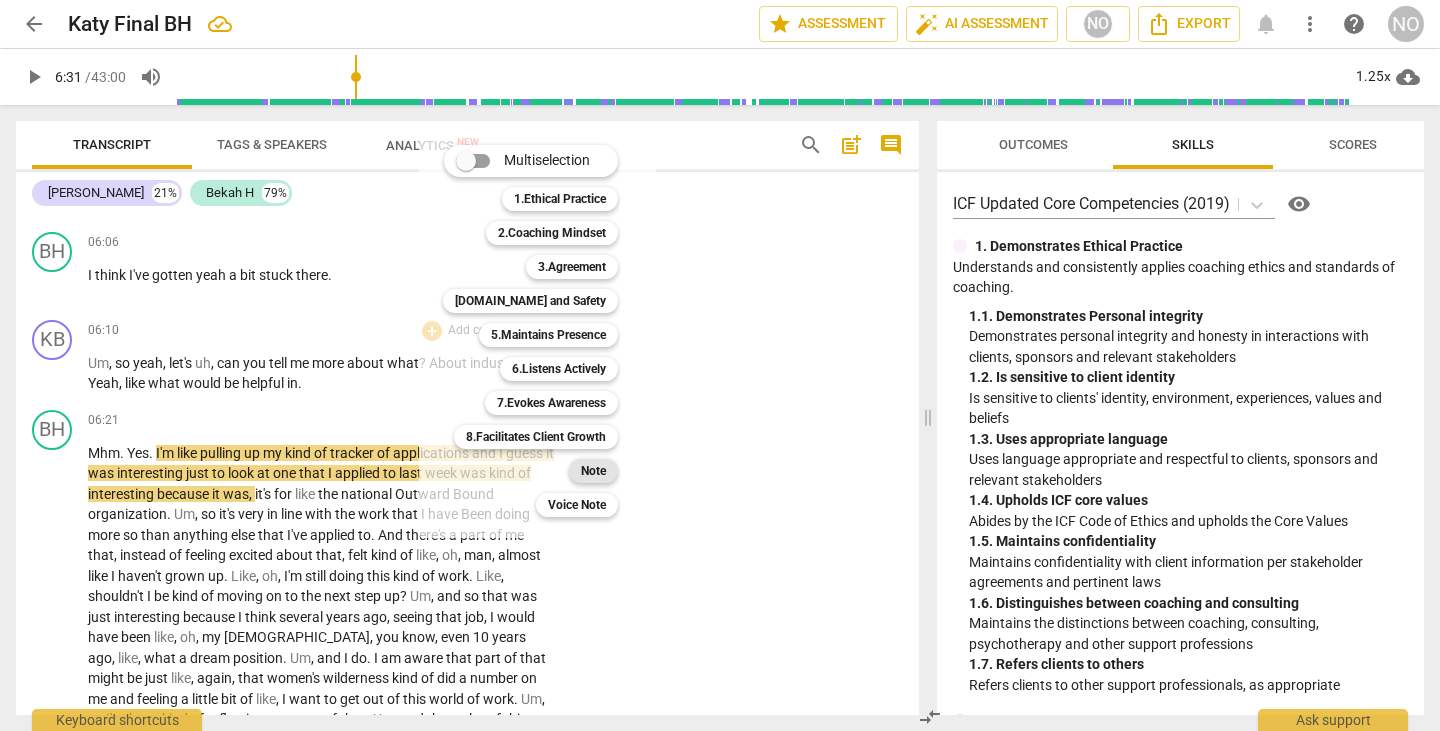click on "Note" at bounding box center (593, 471) 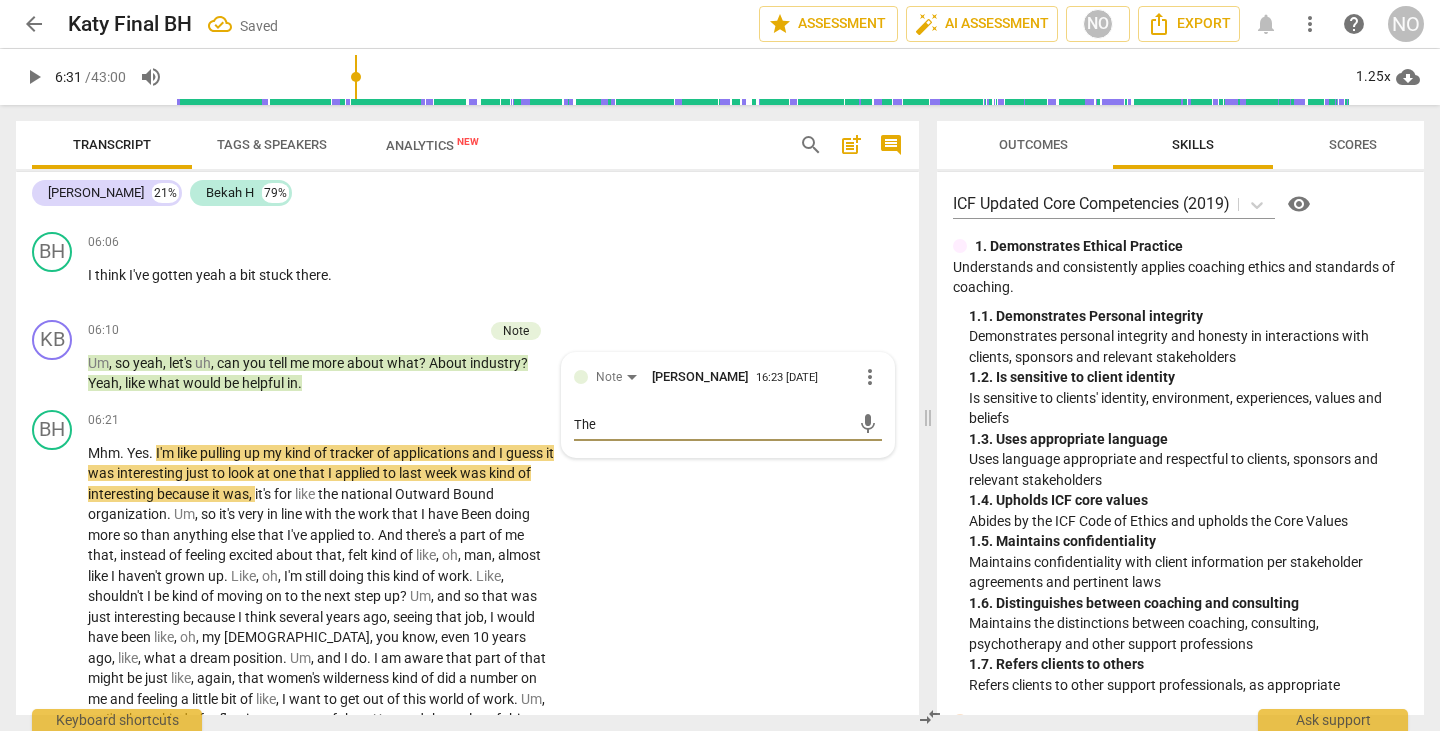 type on "The" 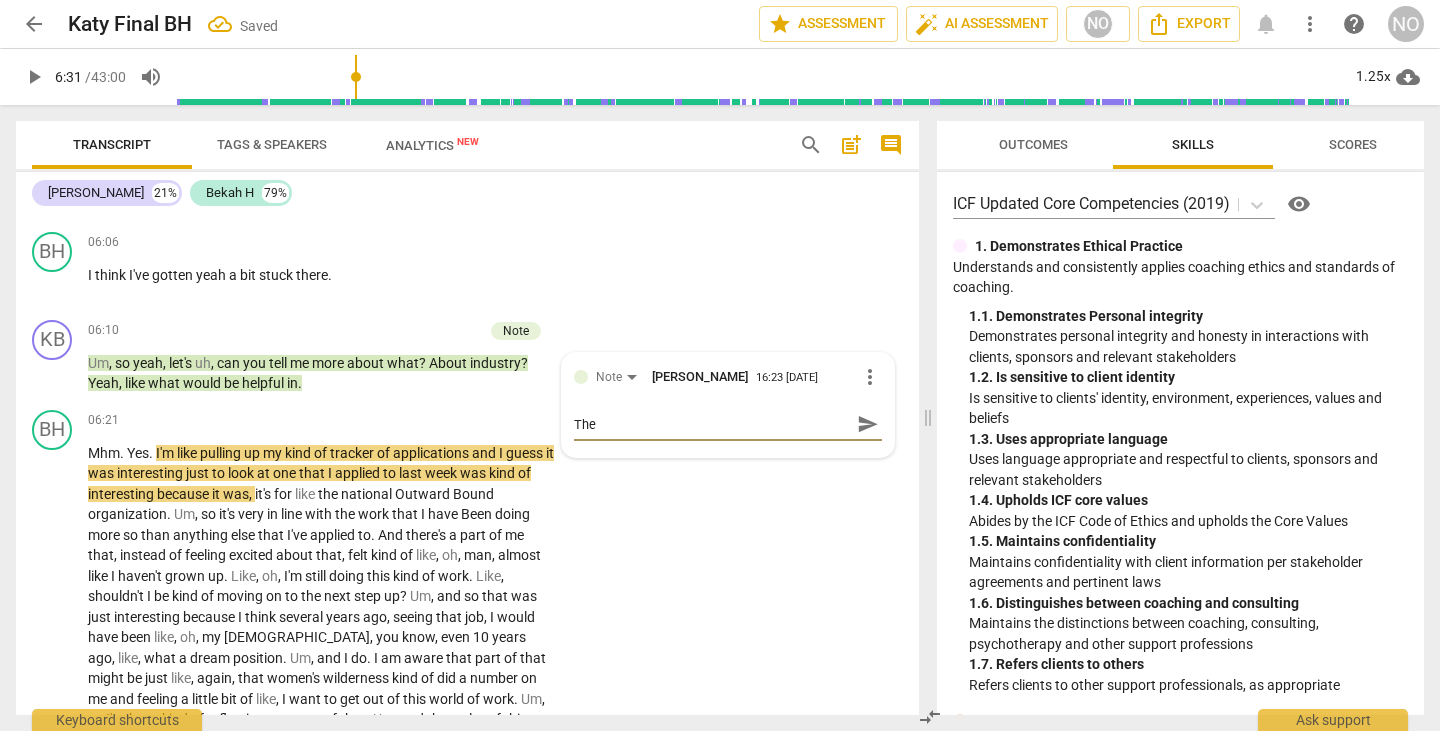 type on "The q" 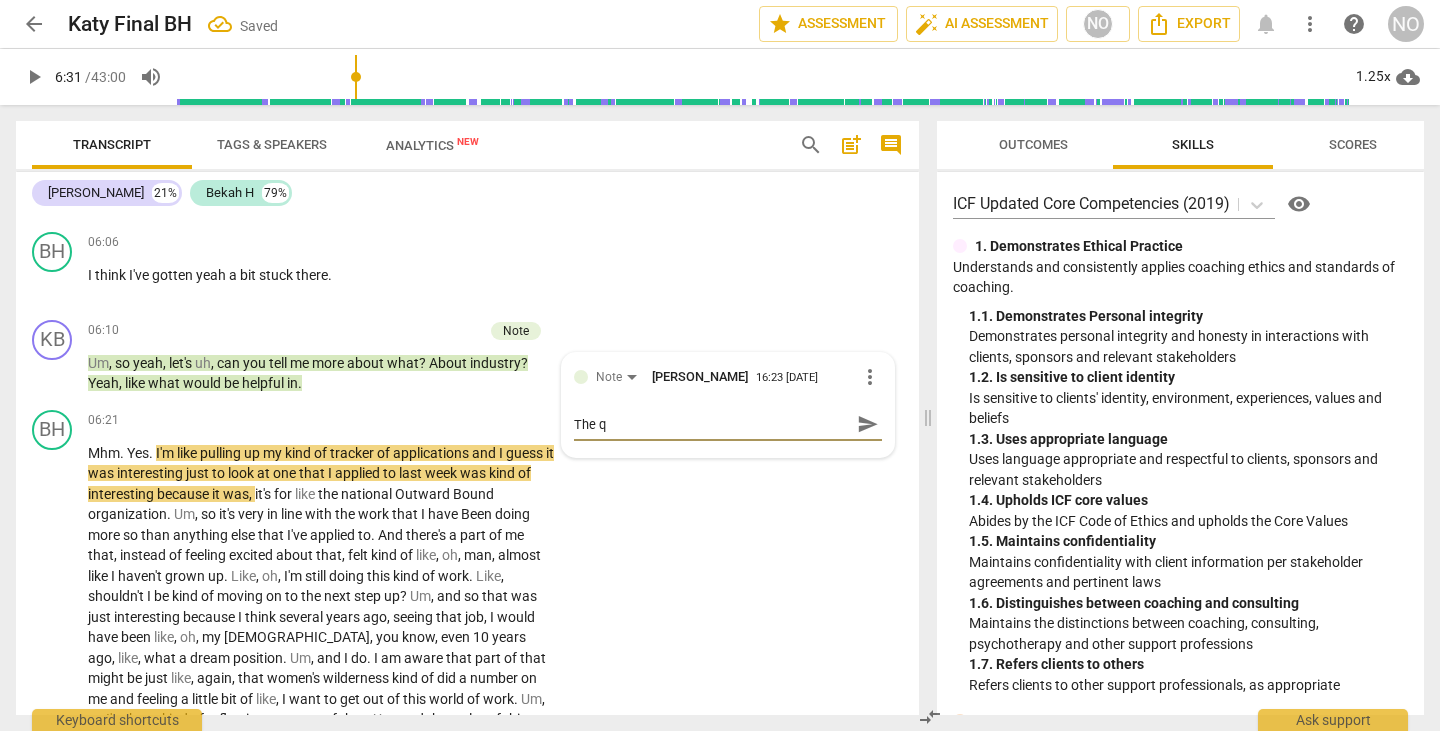 type on "The qu" 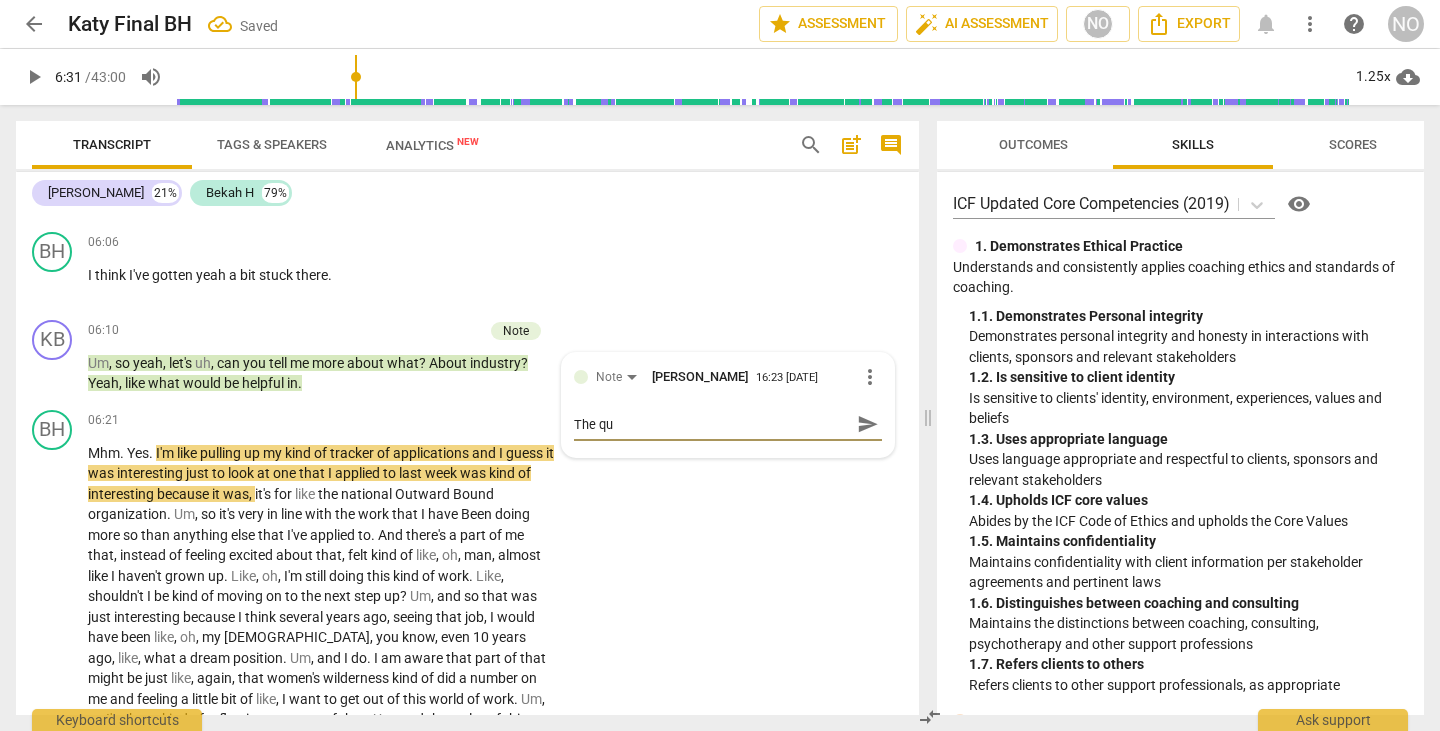 type on "The que" 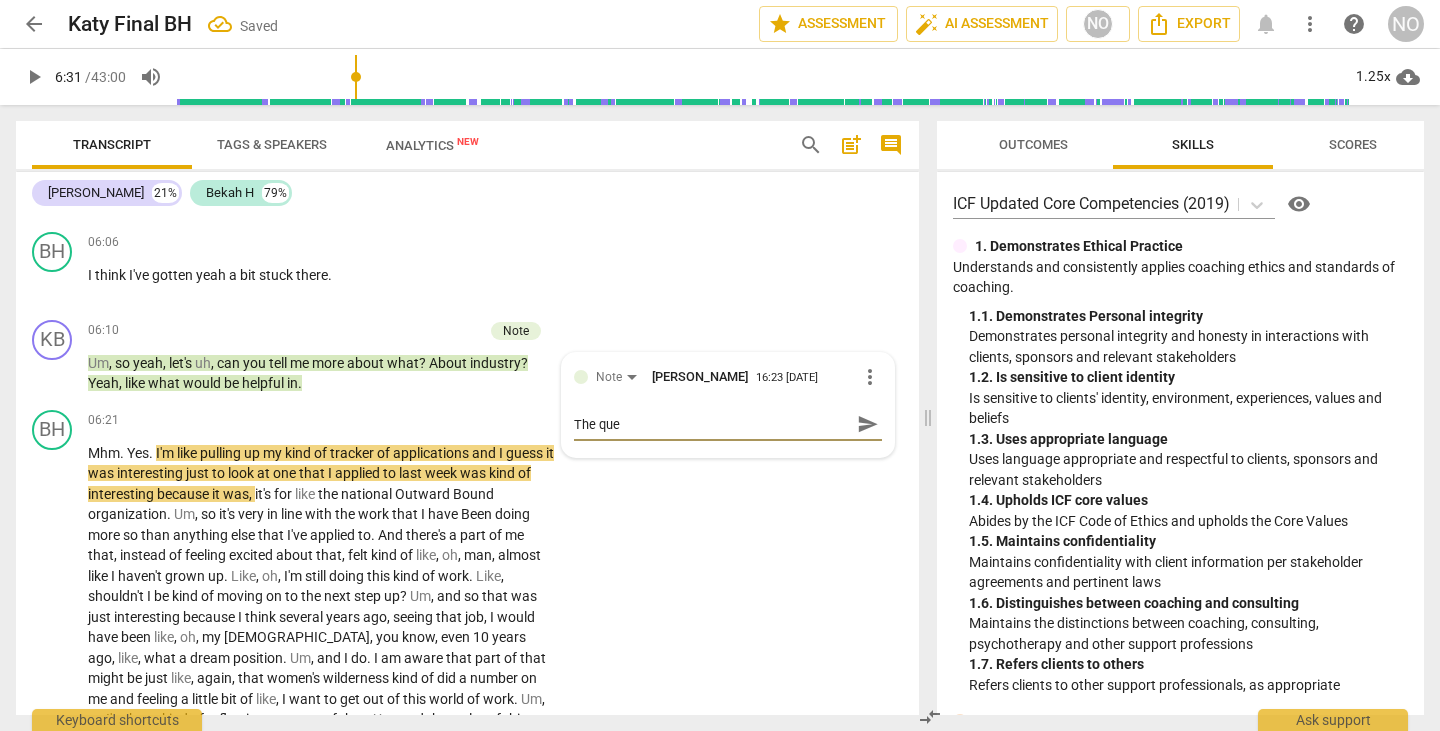 type on "The ques" 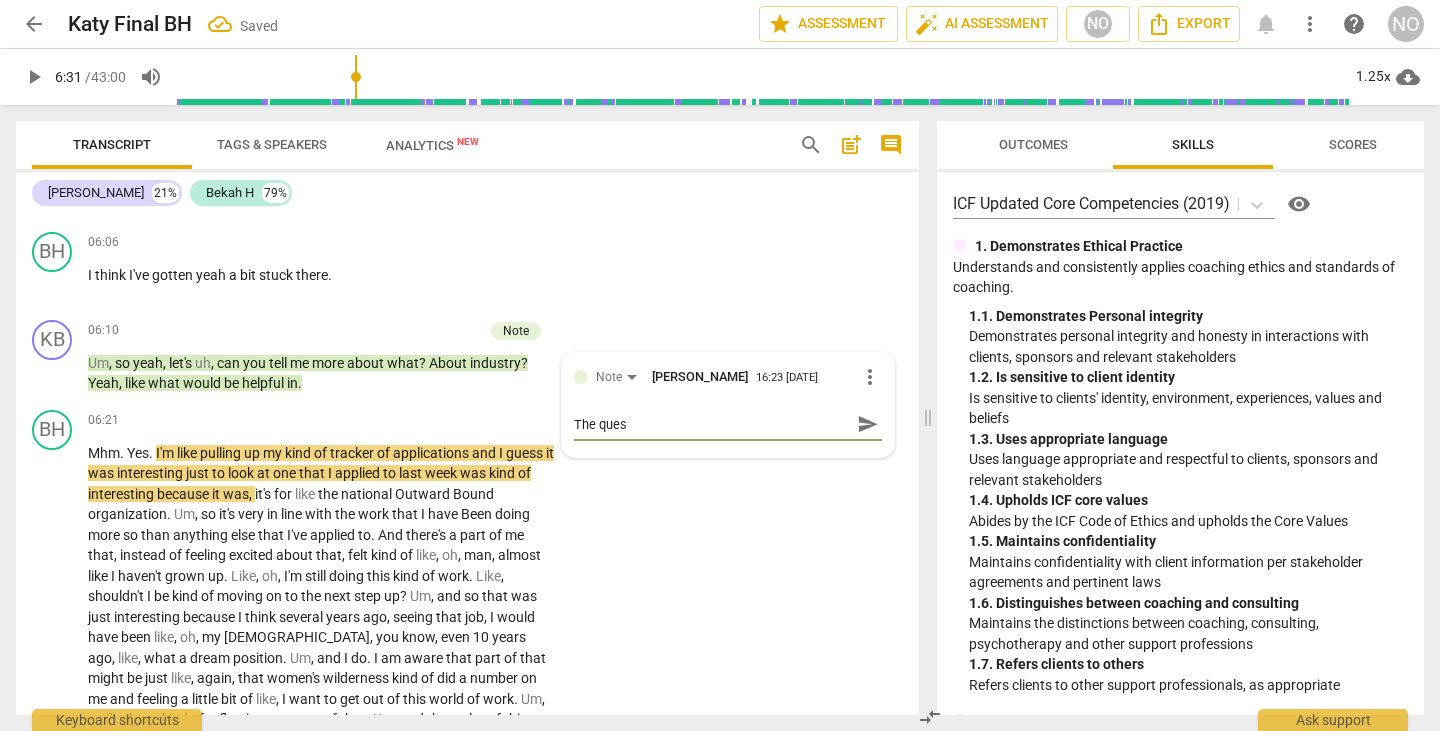type on "The quest" 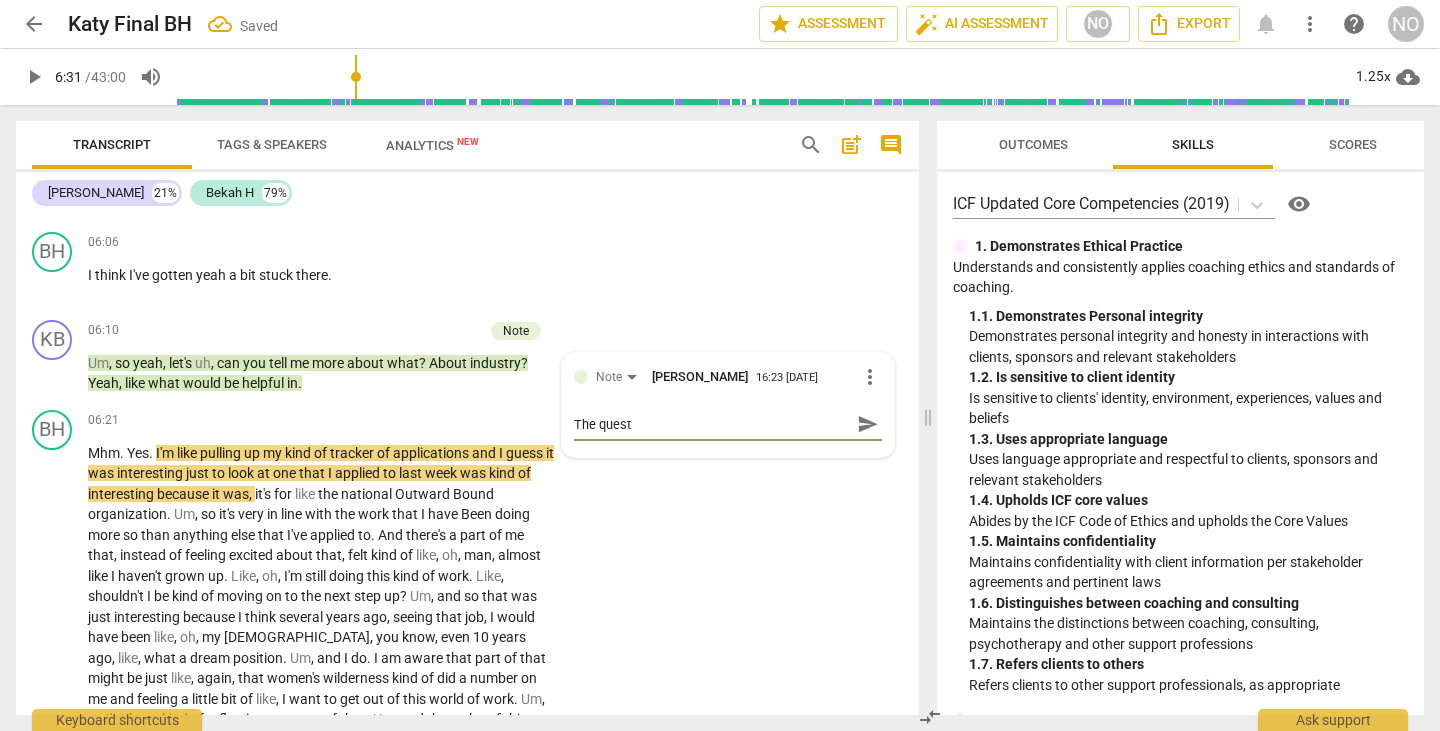 type on "The questi" 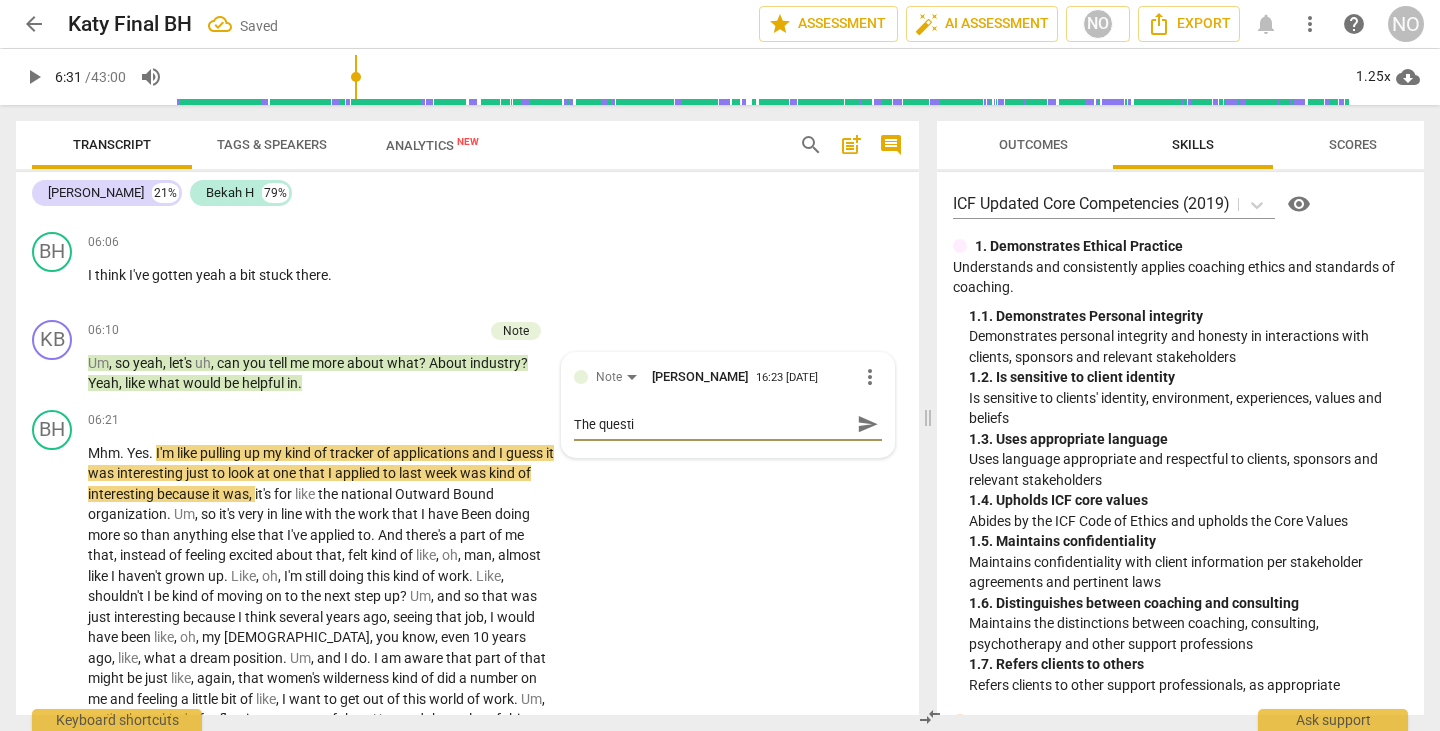 type on "The questio" 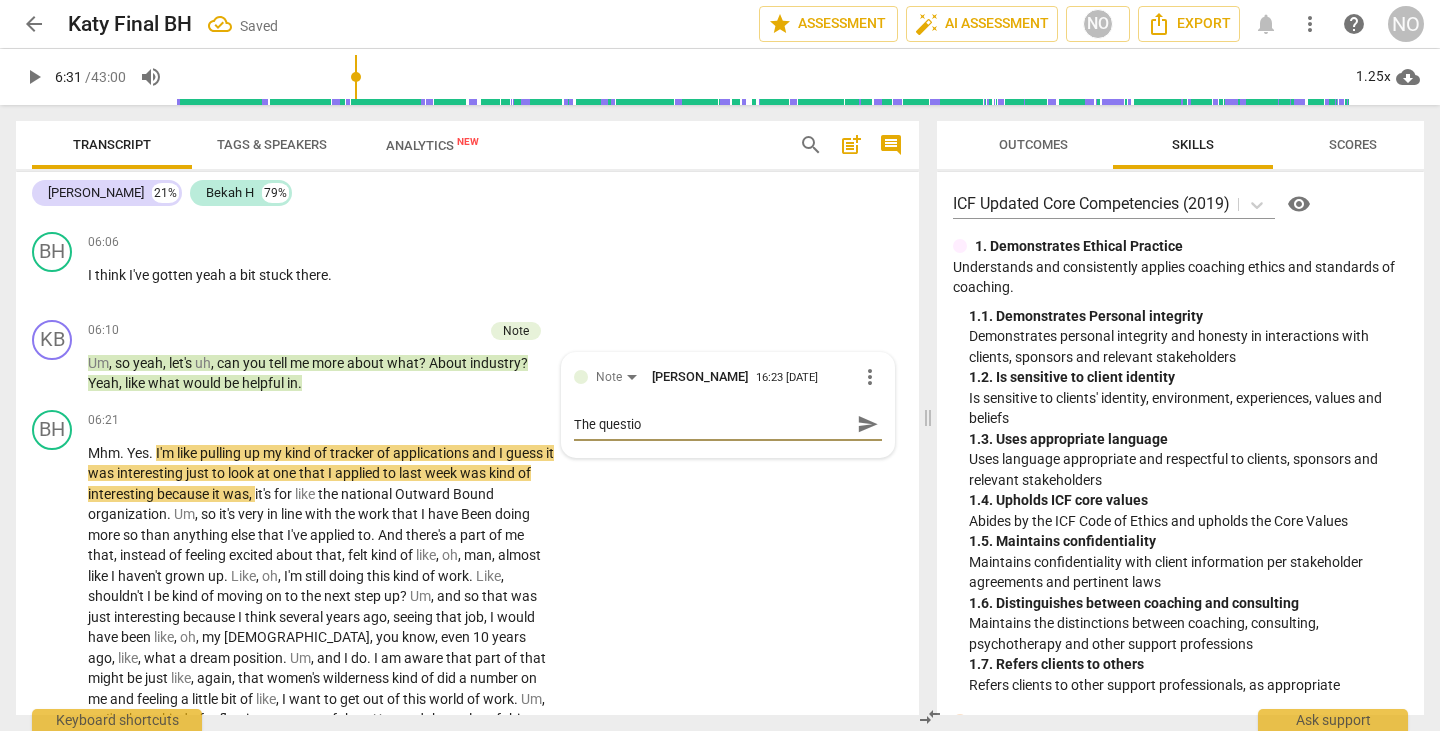 type on "The question" 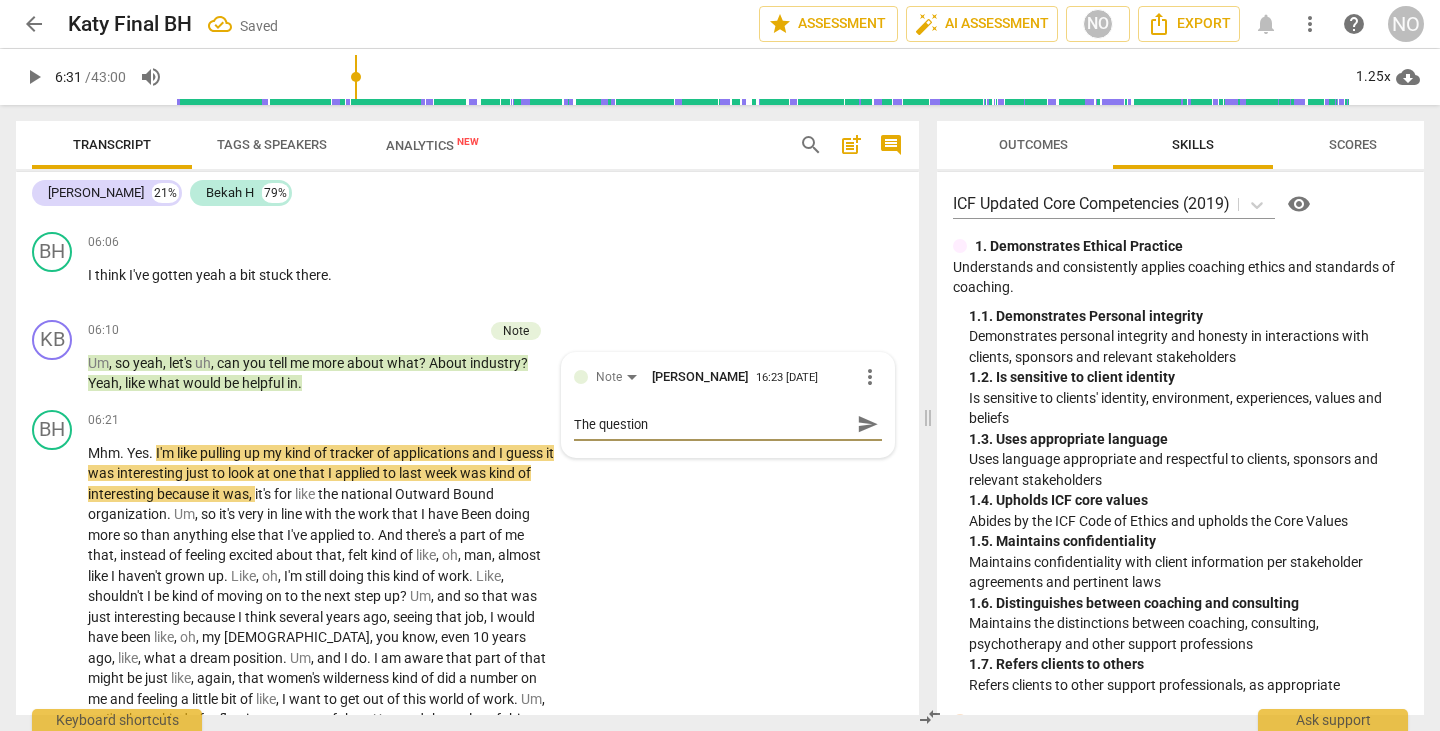 type on "The question" 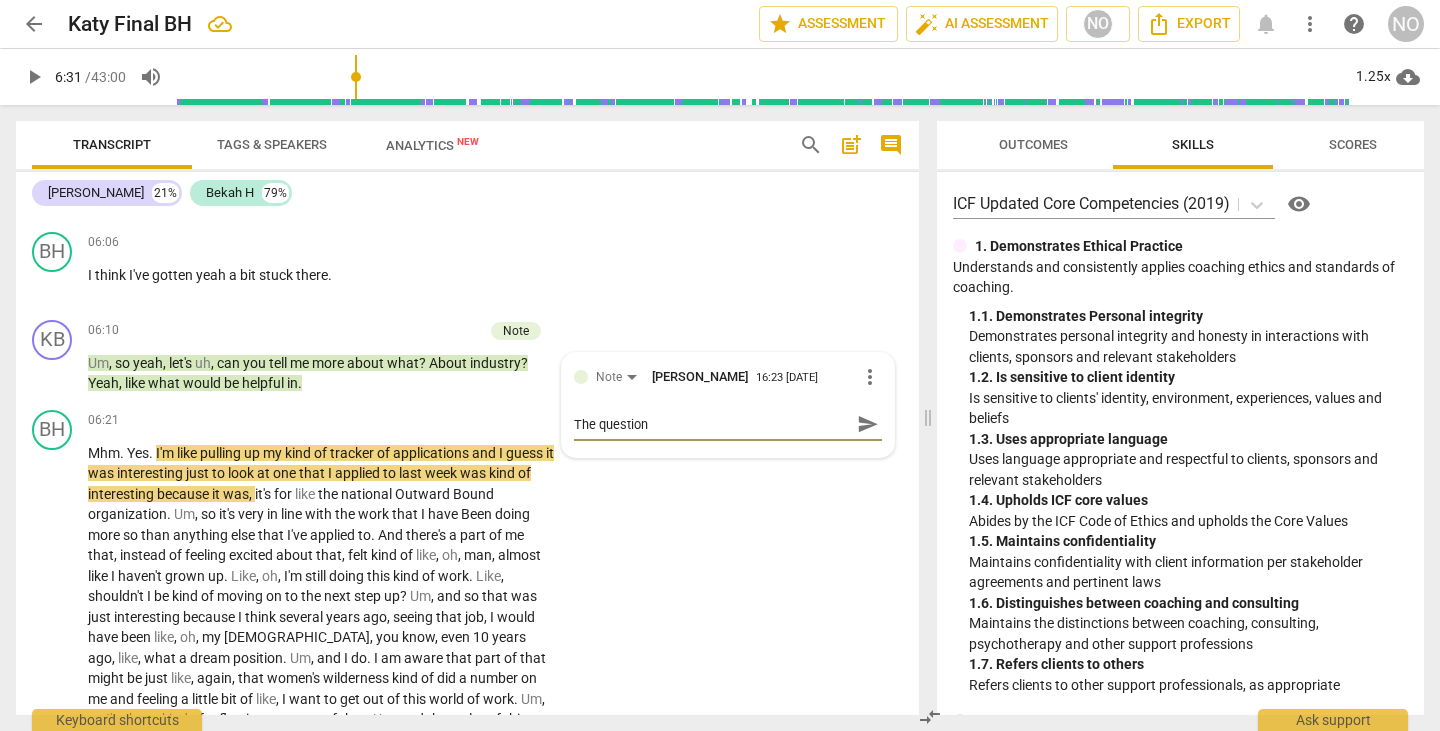 type on "The question i" 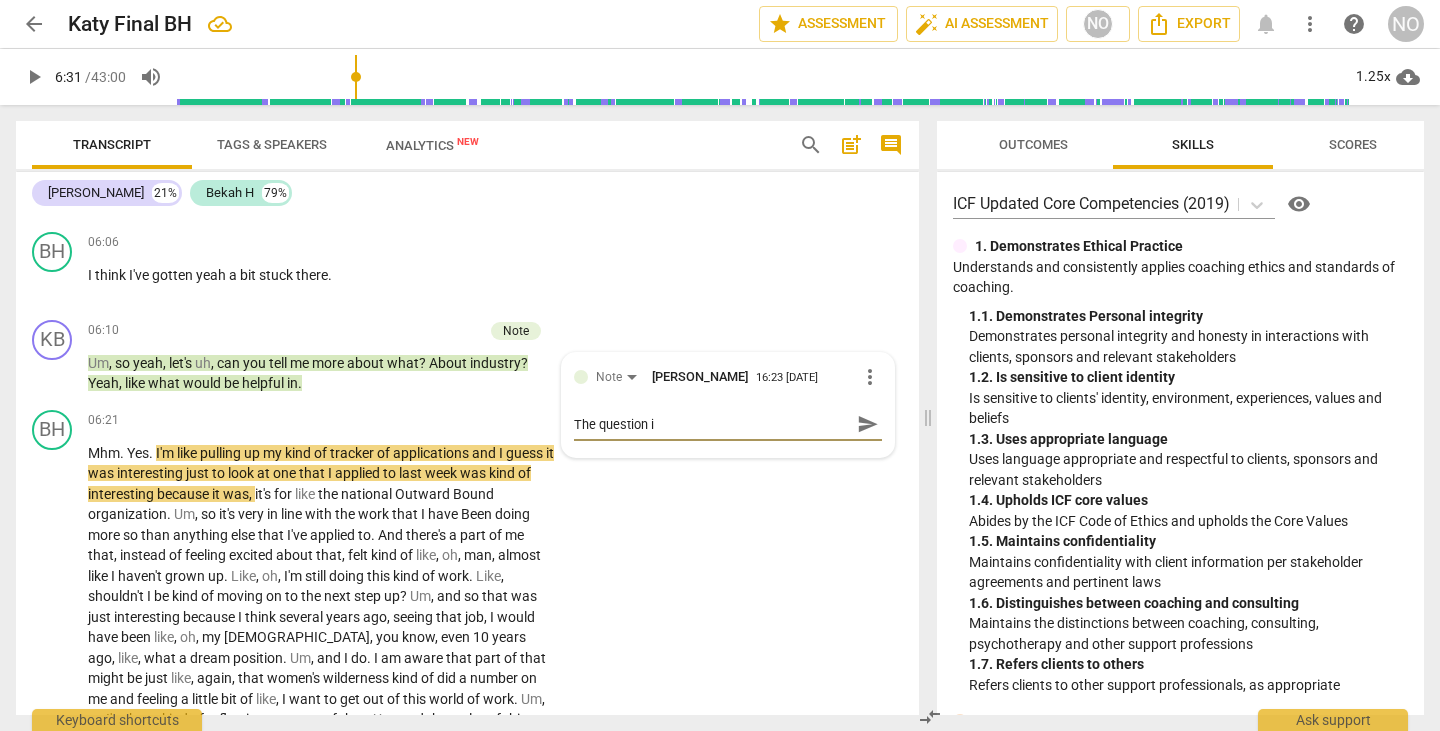 type on "The question is" 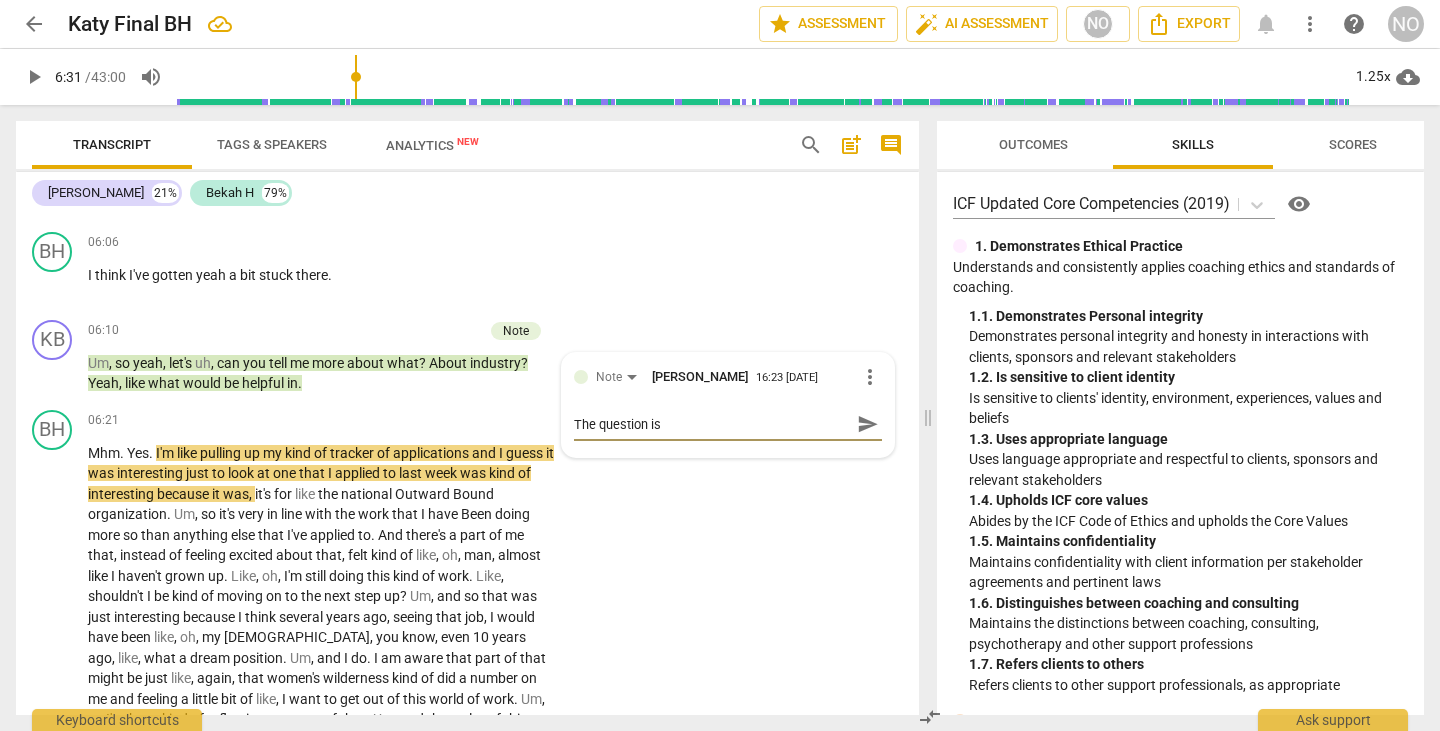 type on "The question is" 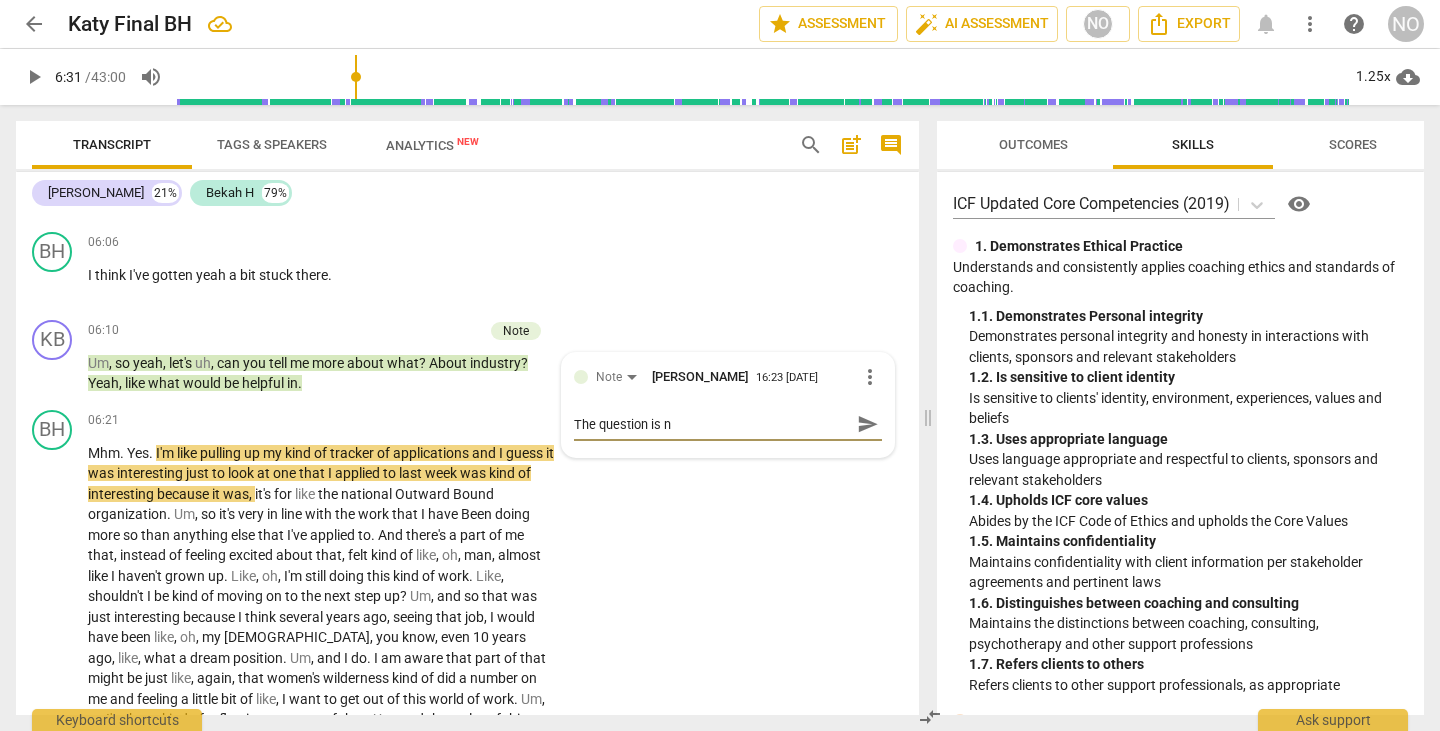 type on "The question is no" 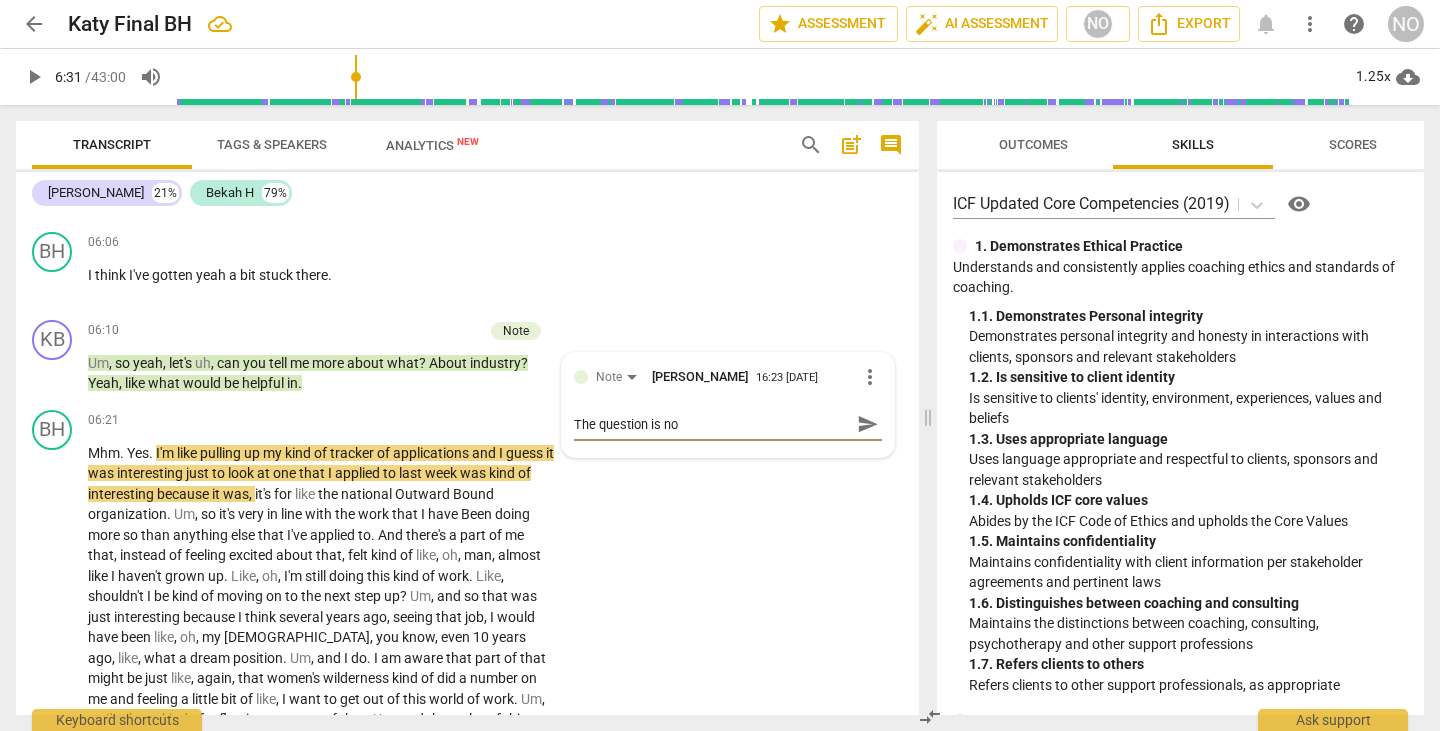 type on "The question is not" 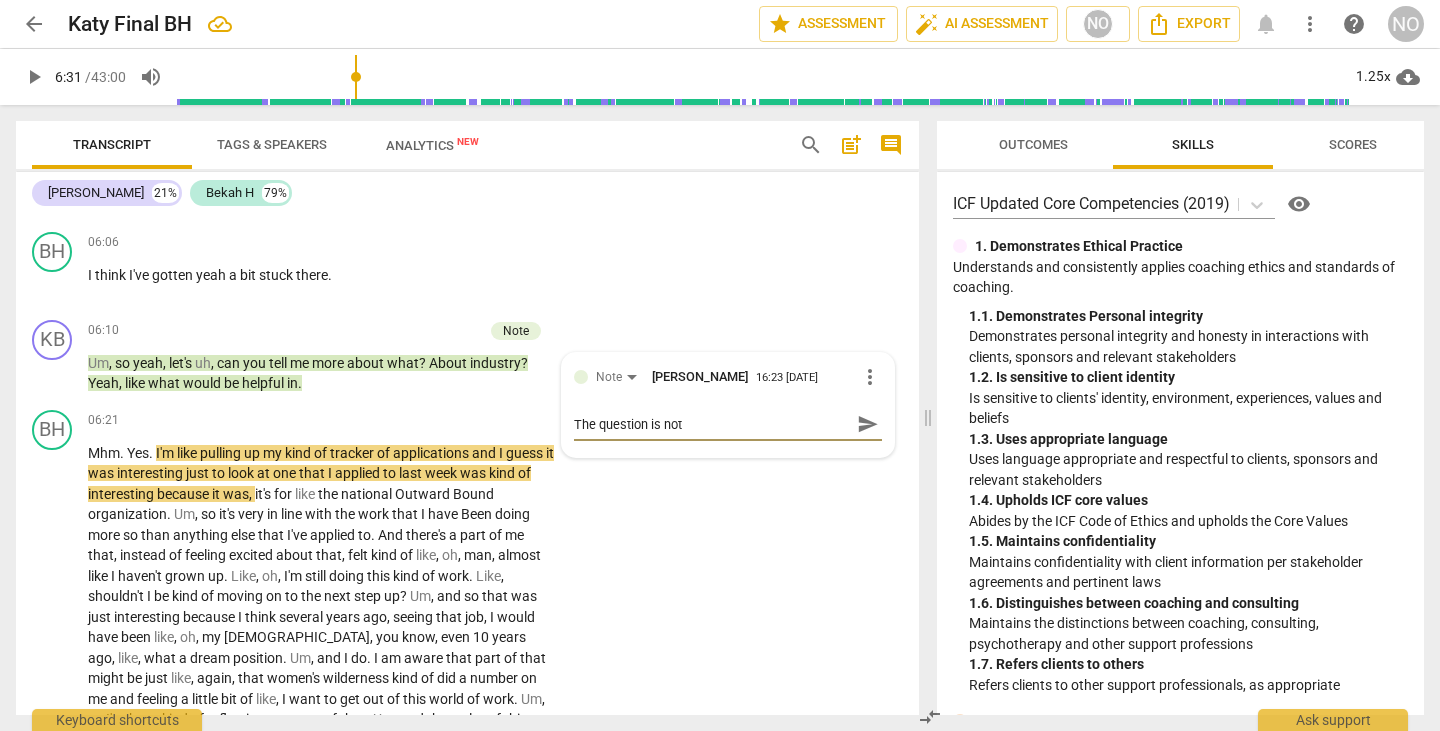 type on "The question is not" 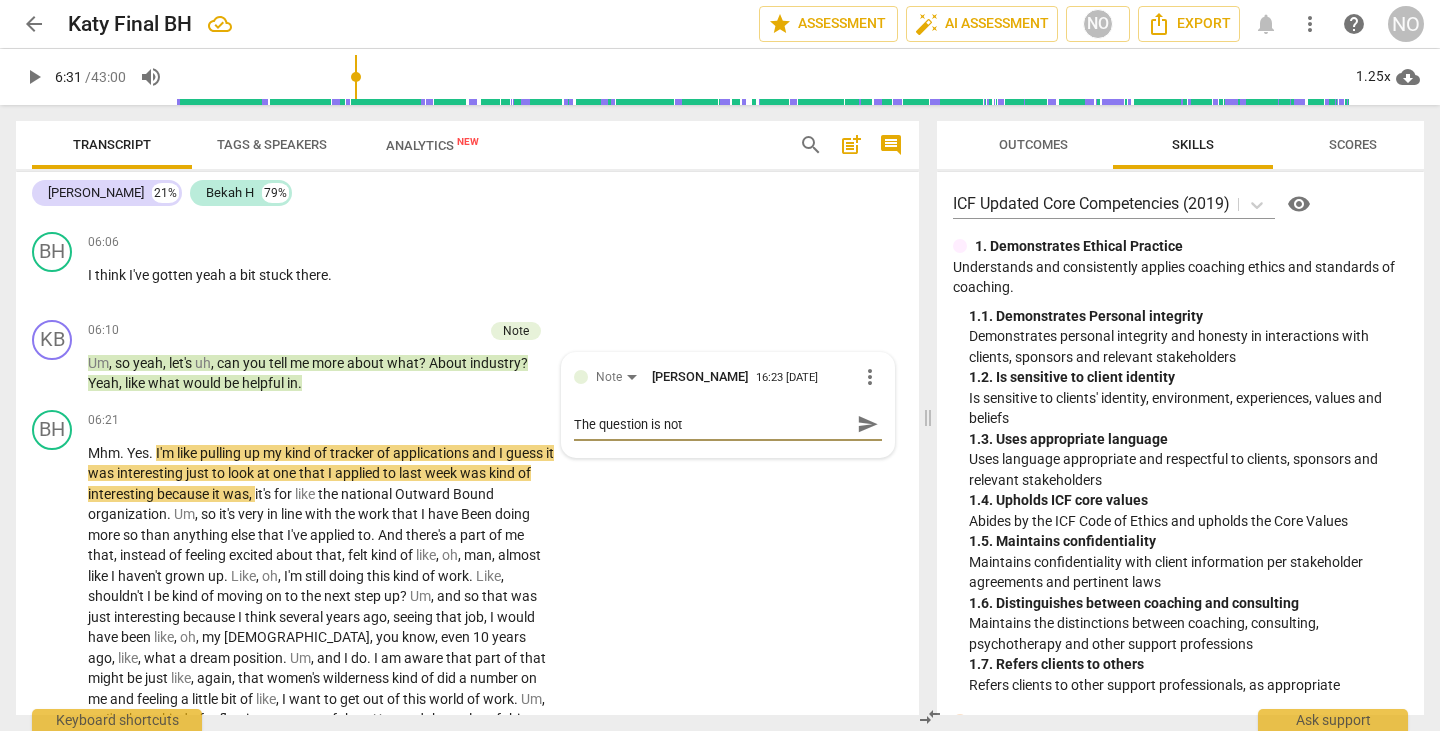 type on "The question is not" 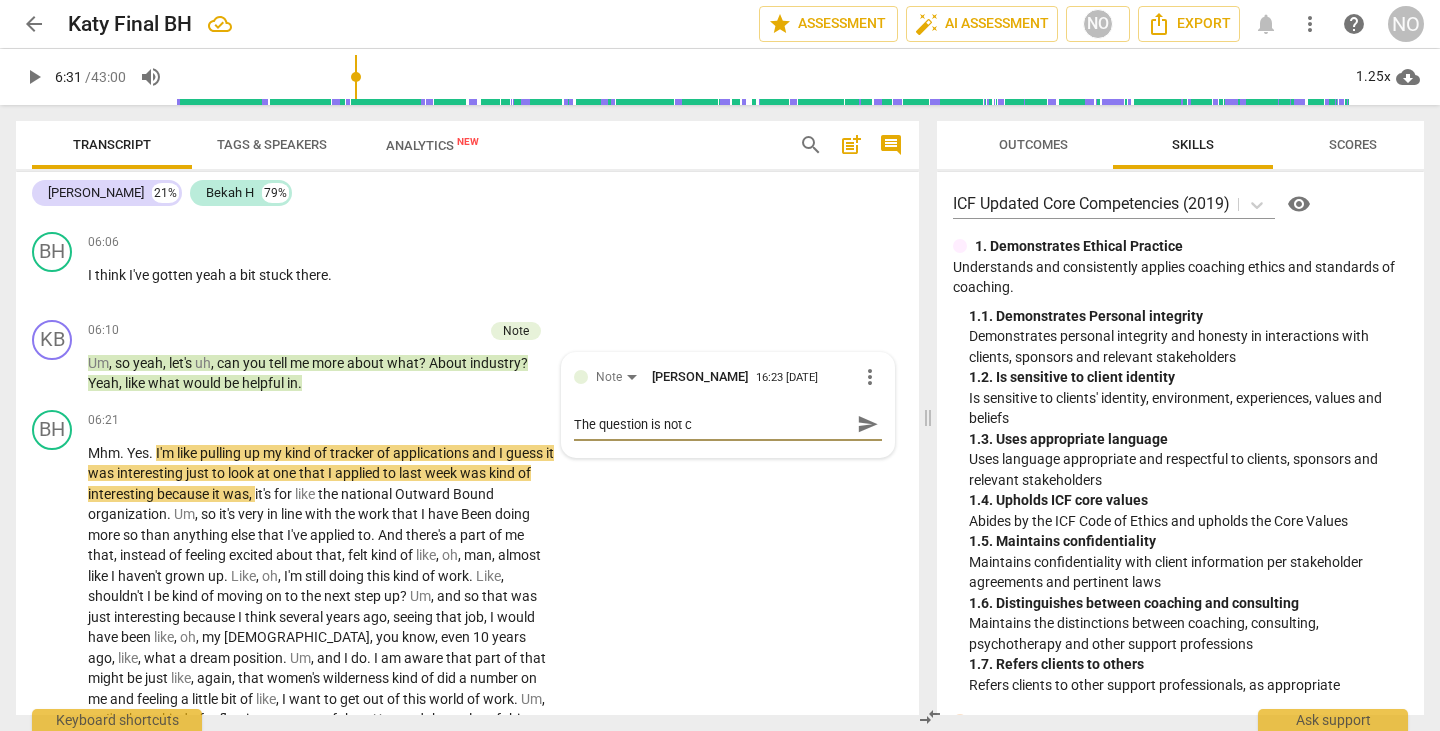 type on "The question is not cl" 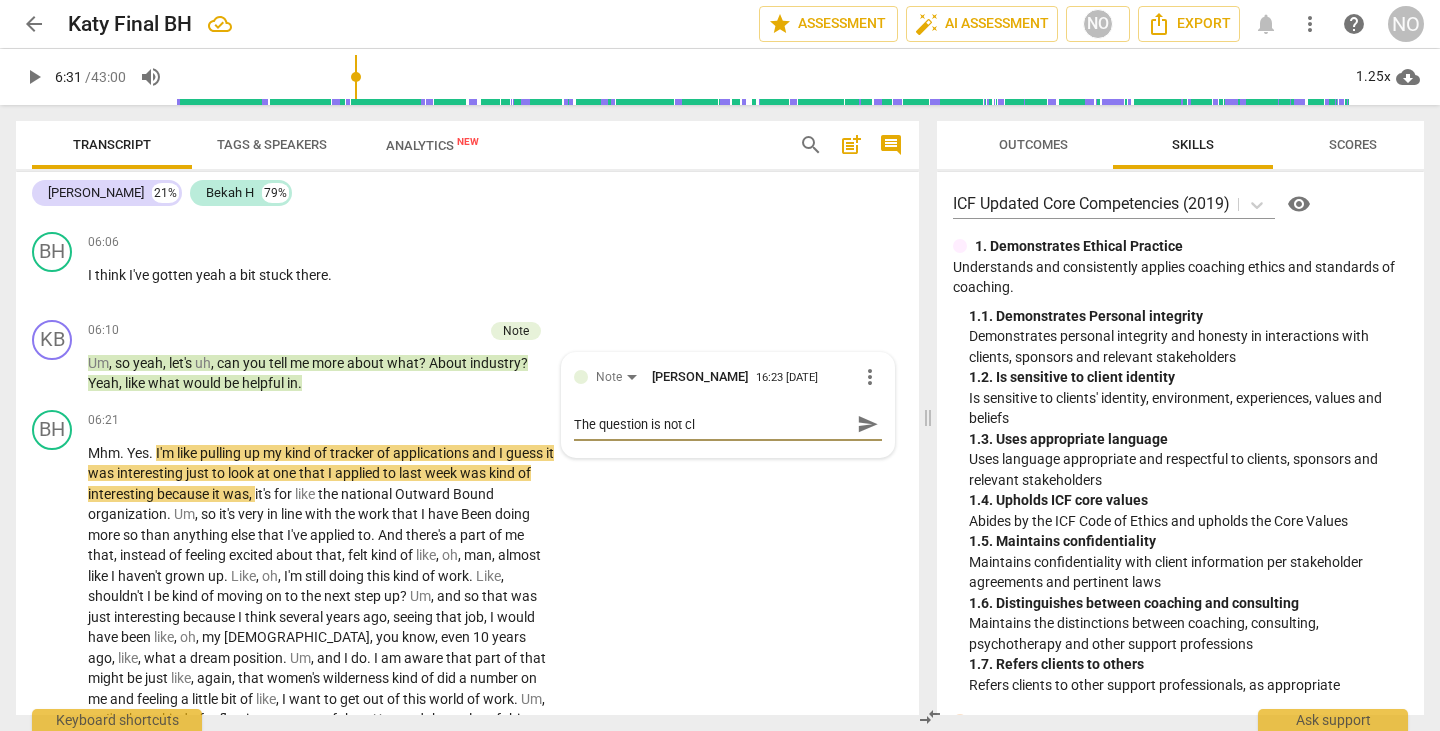 type on "The question is not cle" 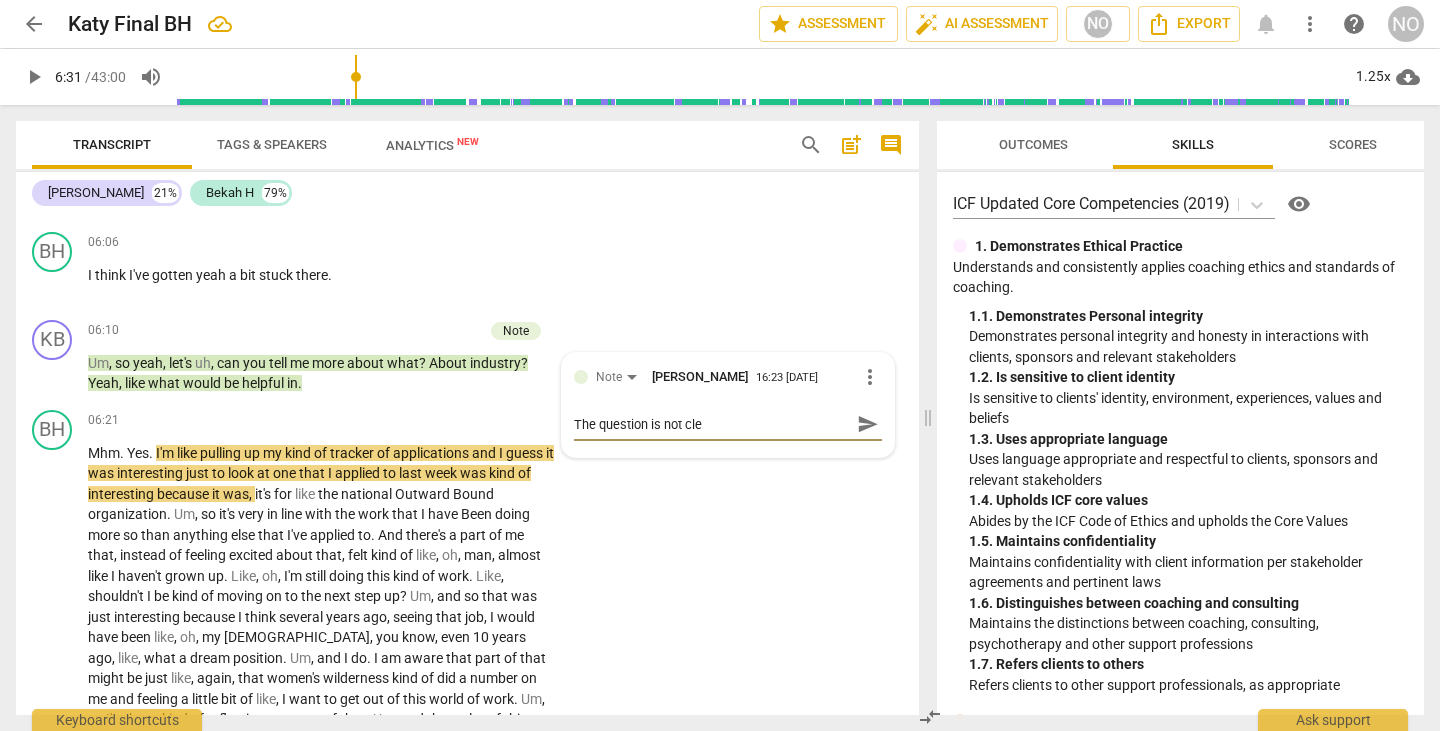 type on "The question is not clea" 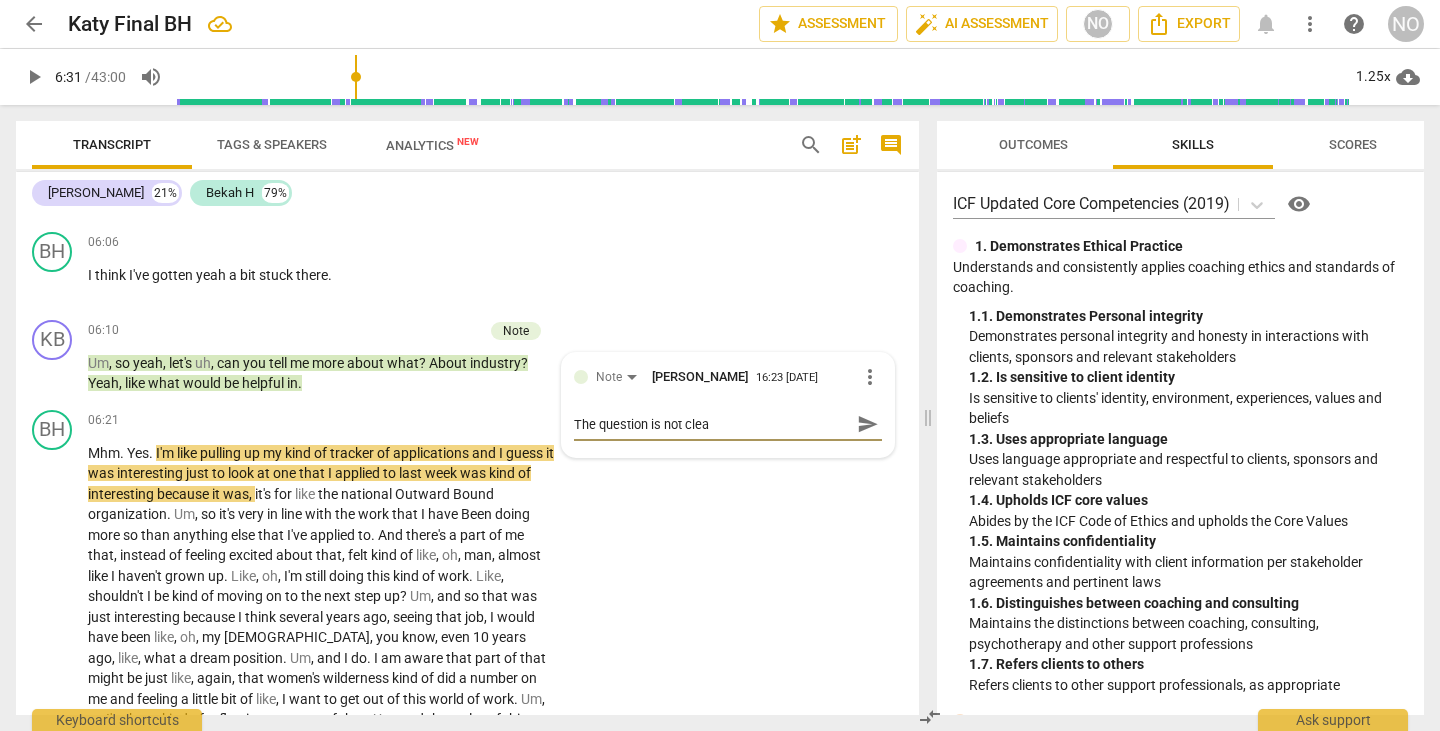 type on "The question is not clear" 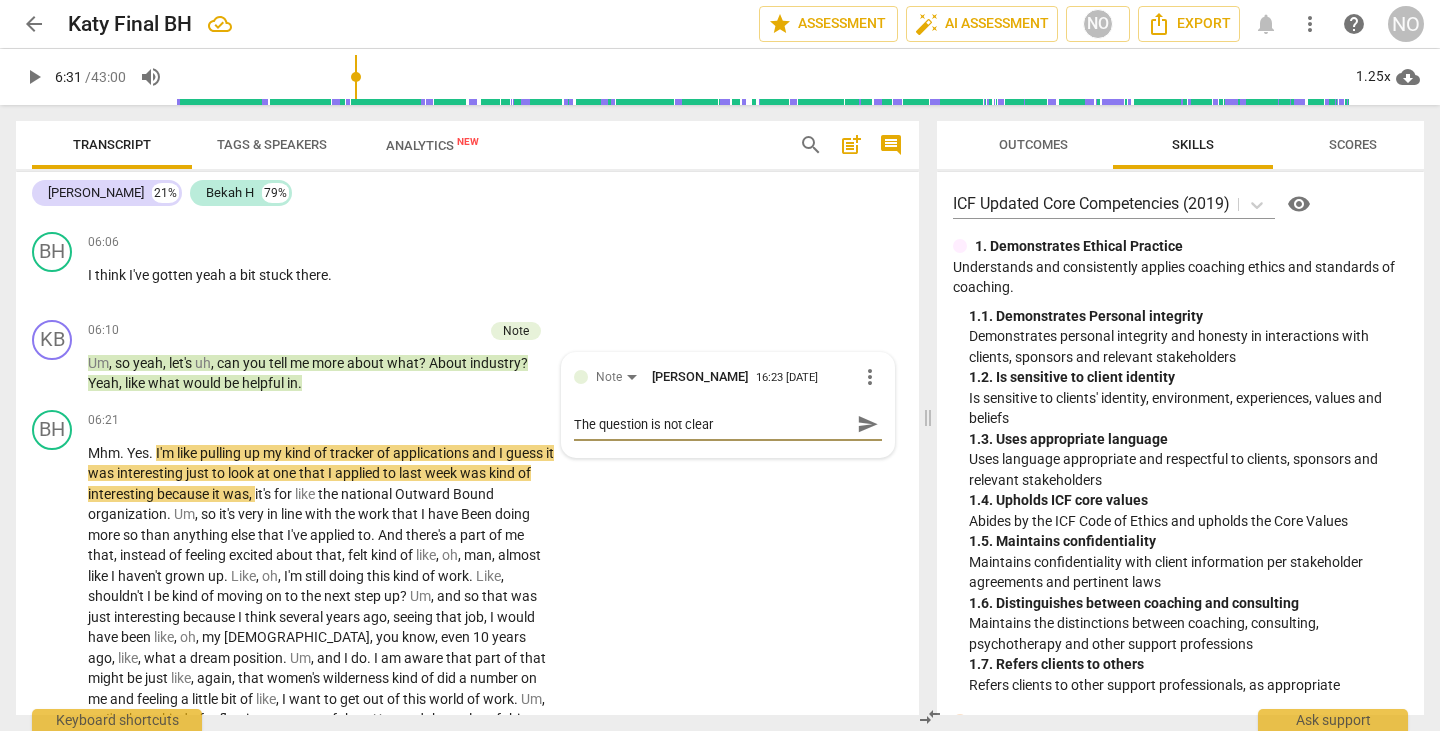 type on "The question is not clear-" 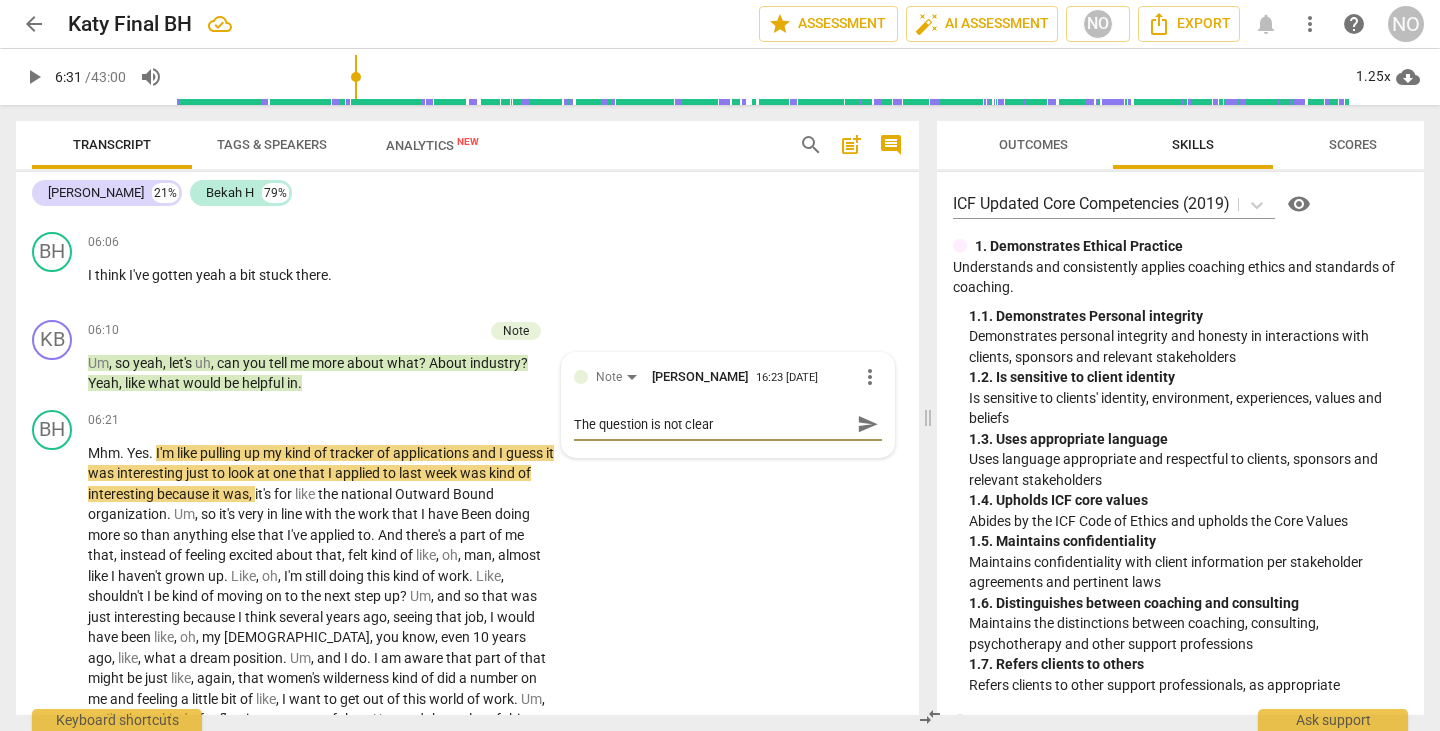 type on "The question is not clear-" 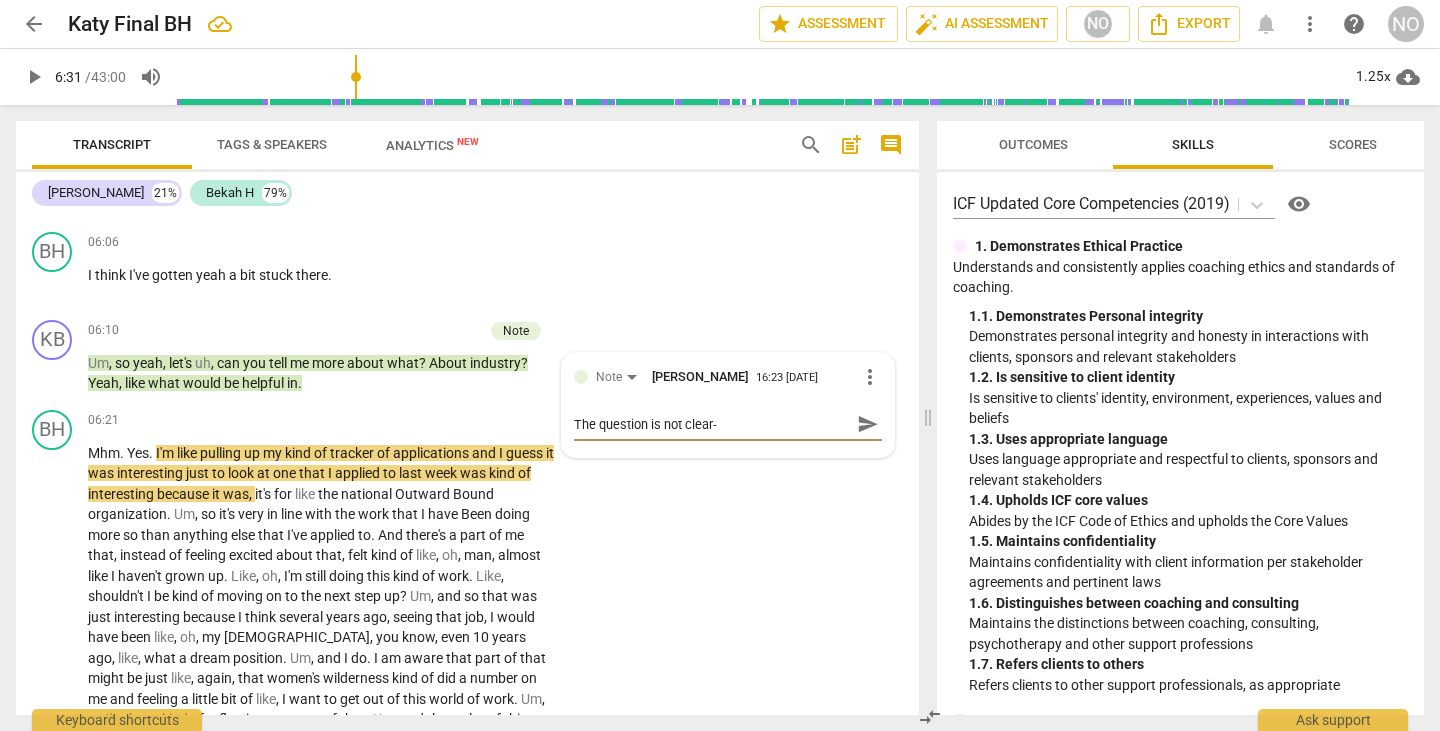 type on "The question is not clear-" 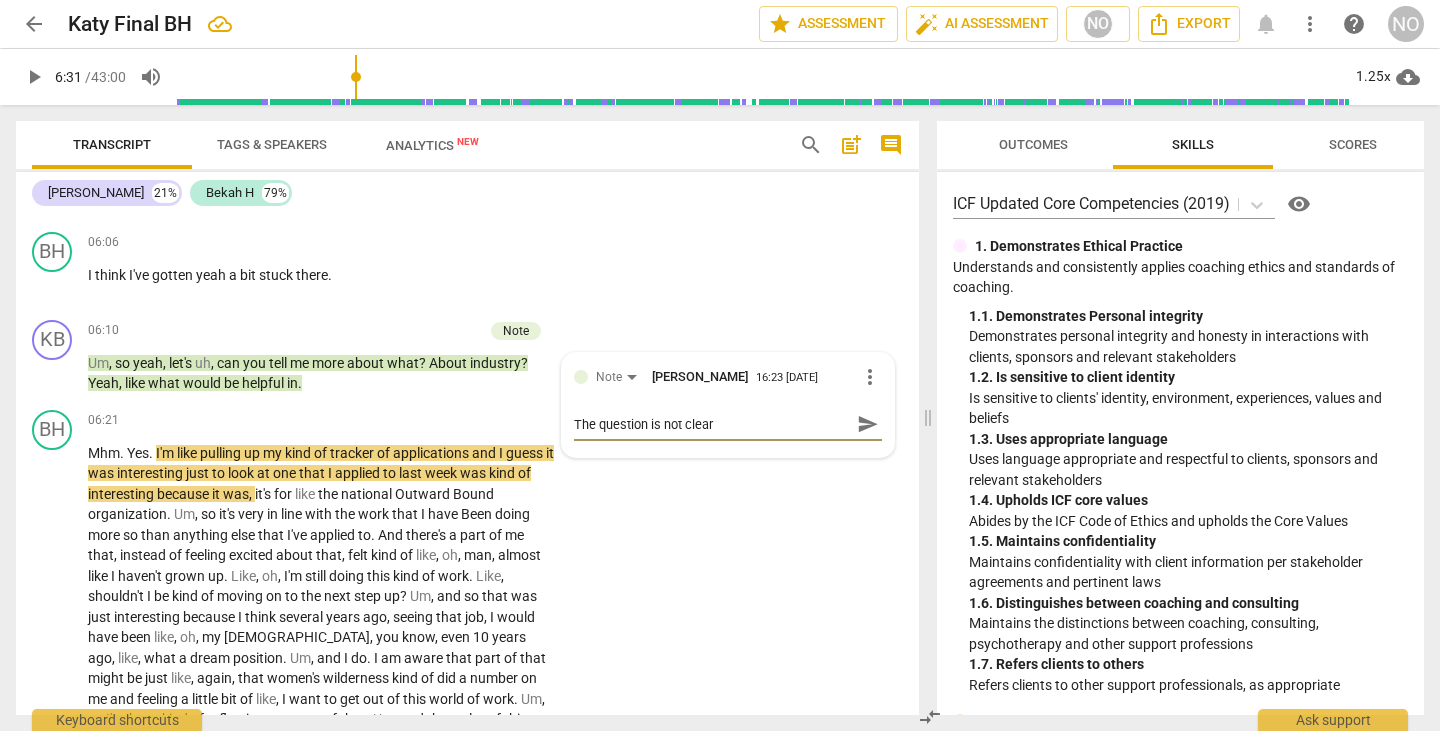 type on "The question is not clear" 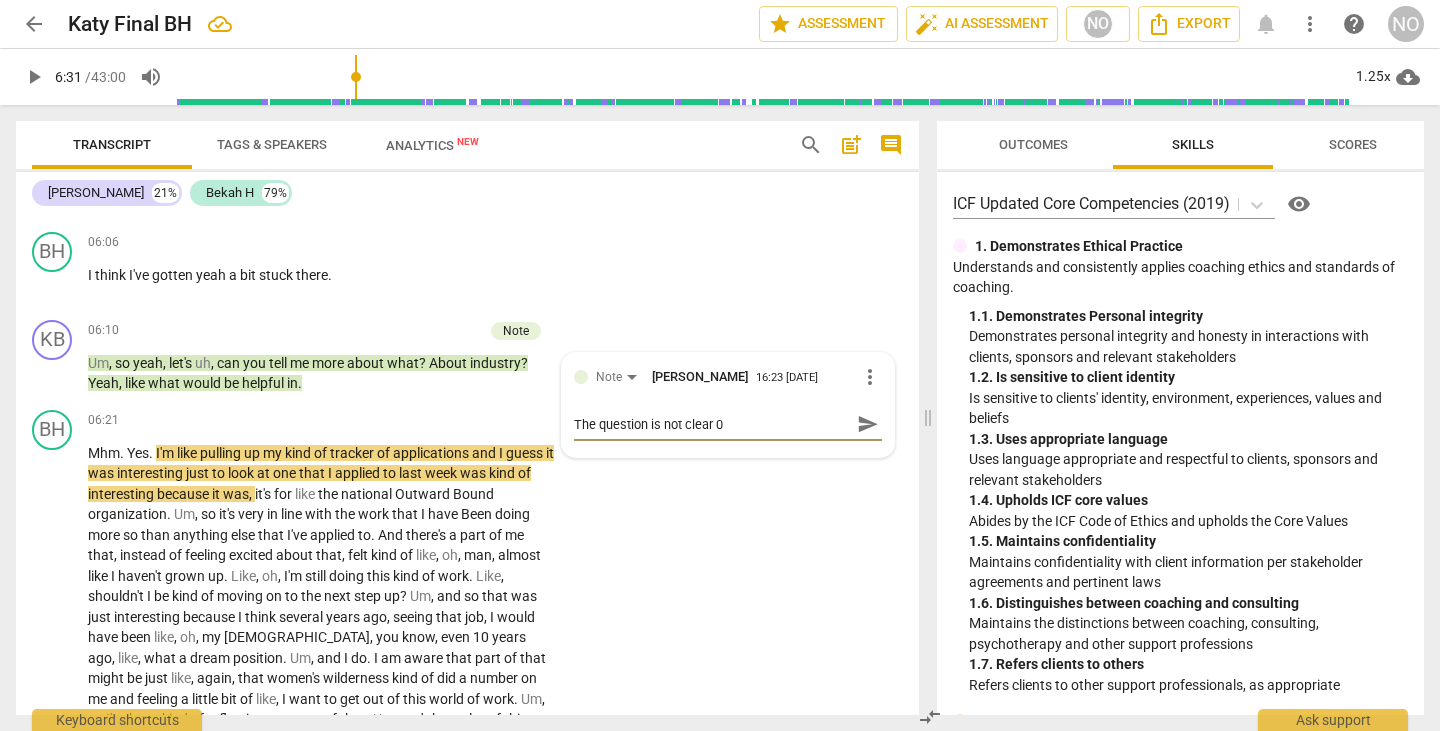type on "The question is not clear 0" 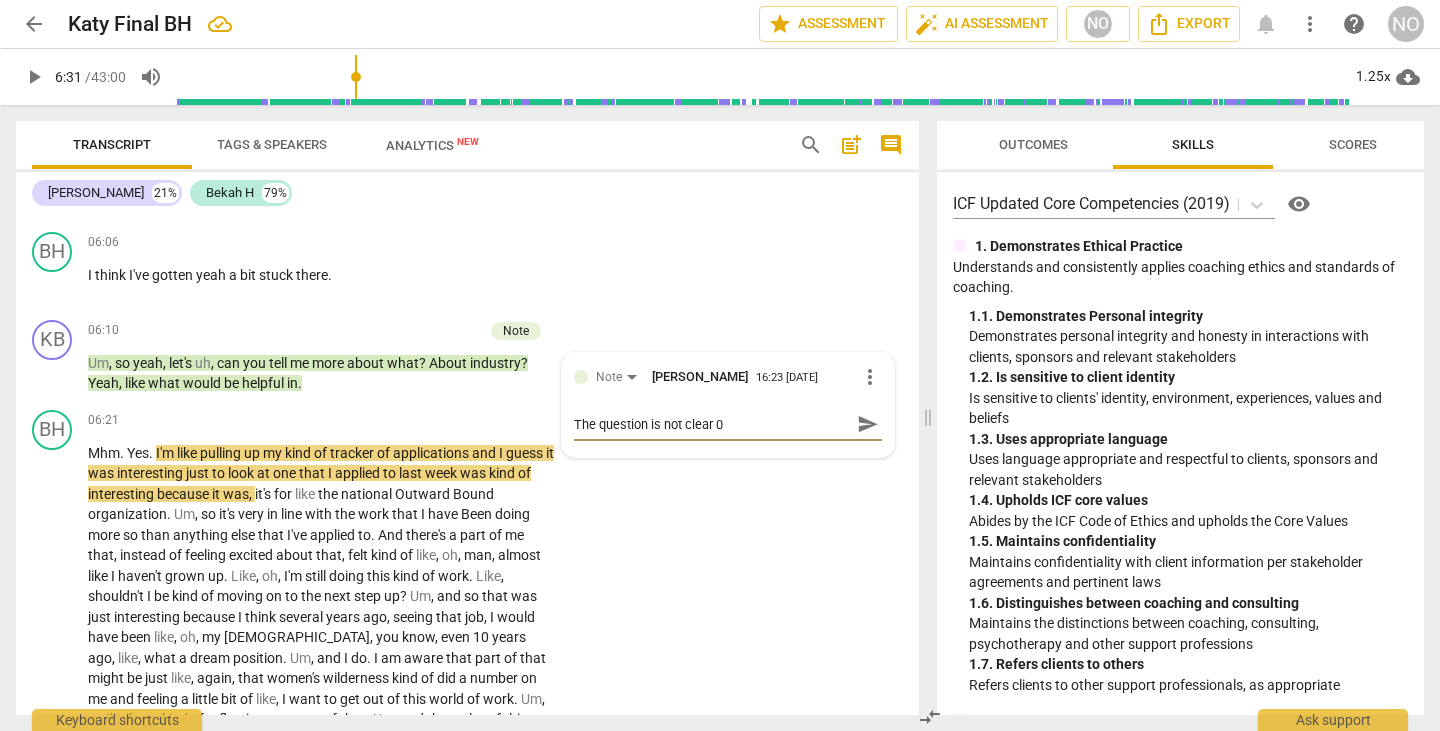 type on "The question is not clear 0" 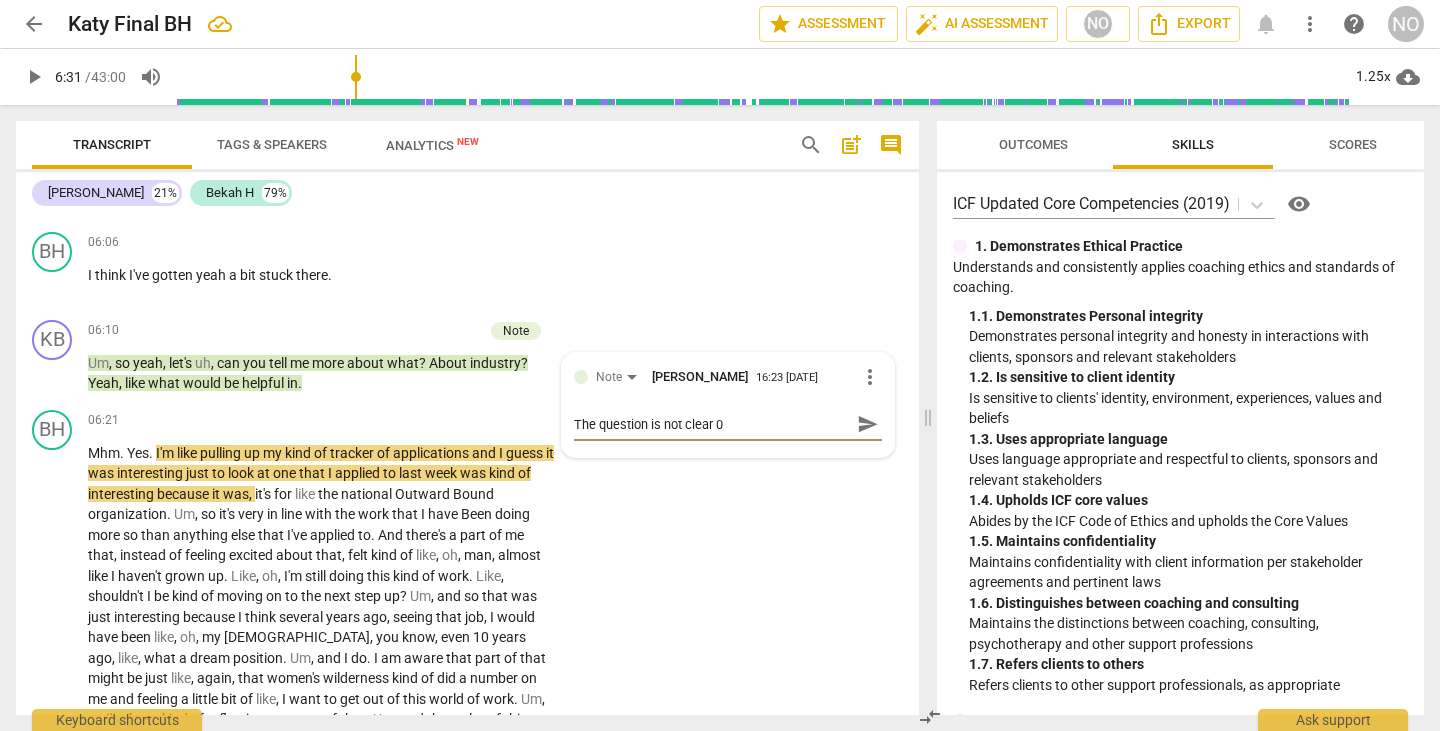 type on "The question is not clear 0" 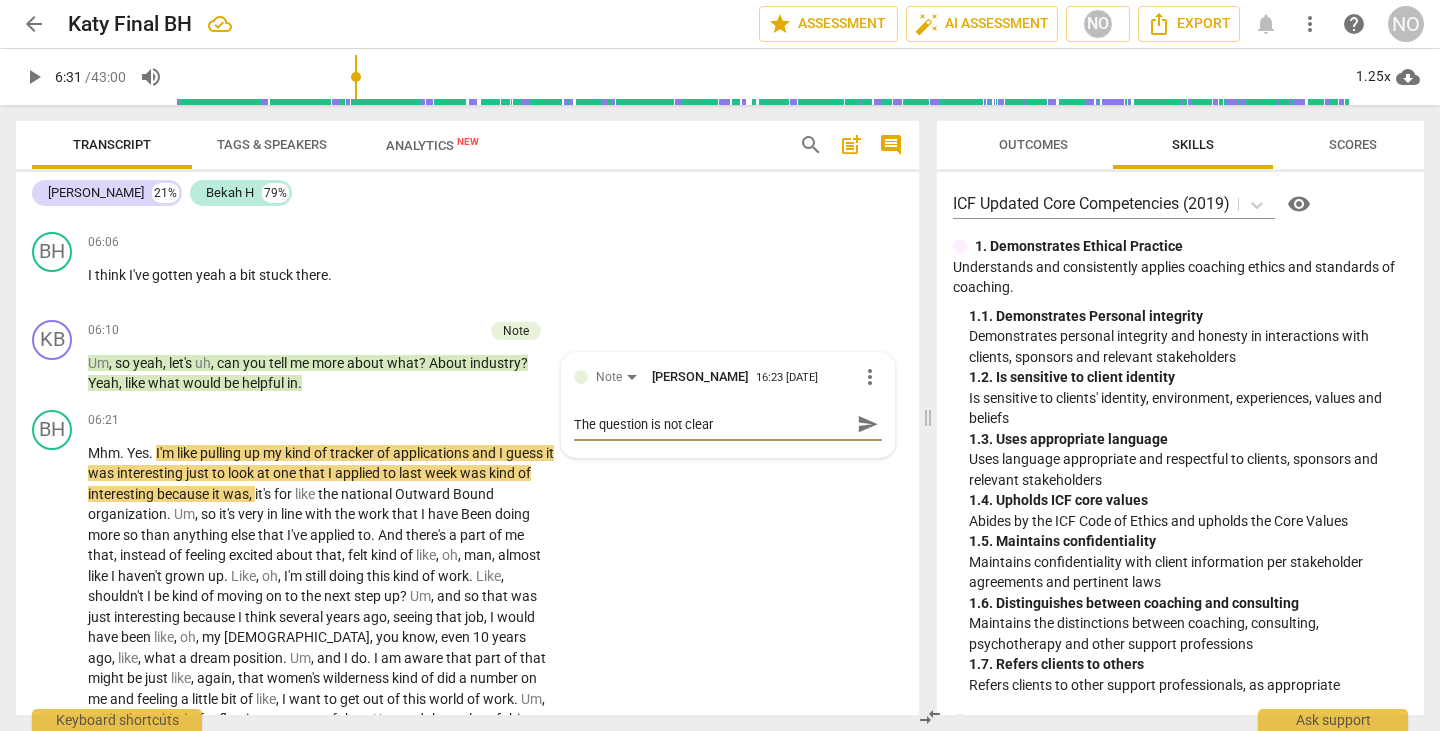 type on "The question is not clear -" 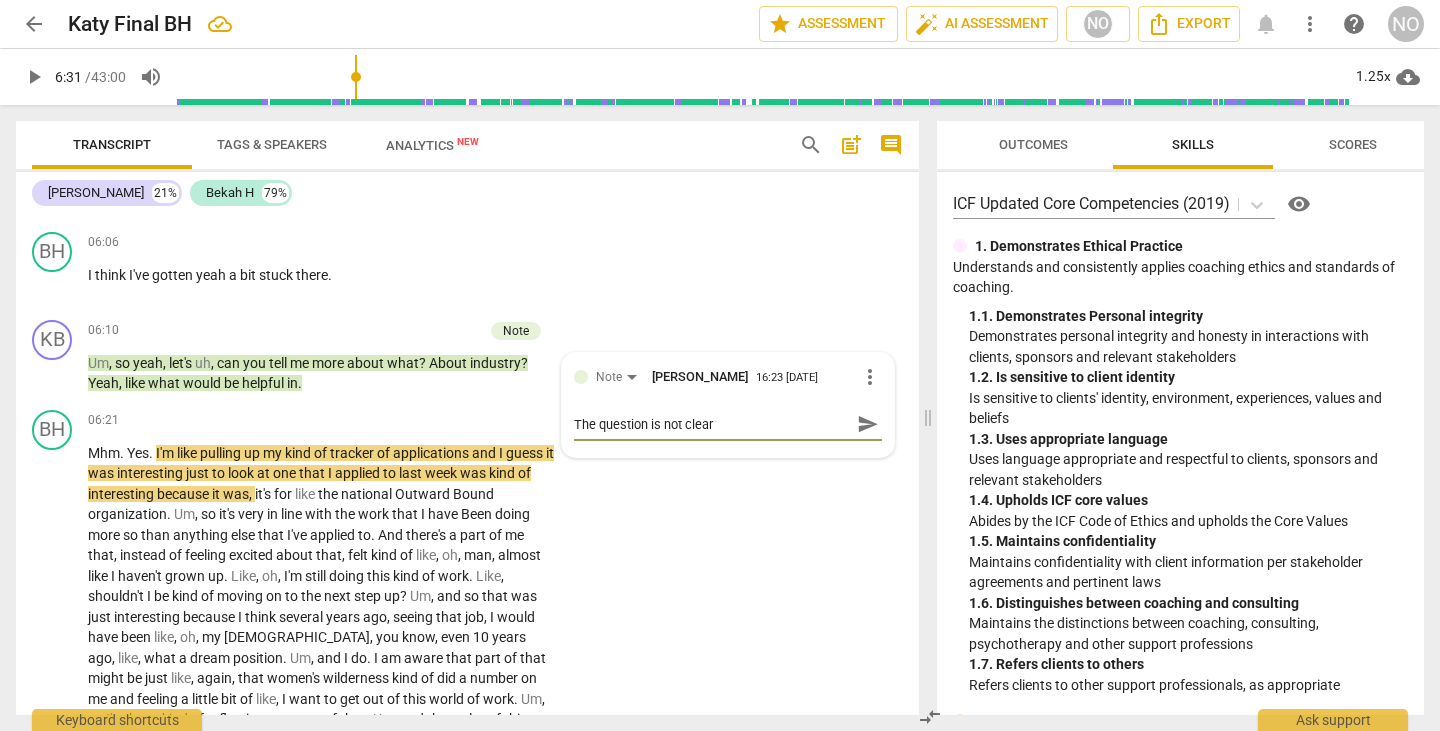type on "The question is not clear -" 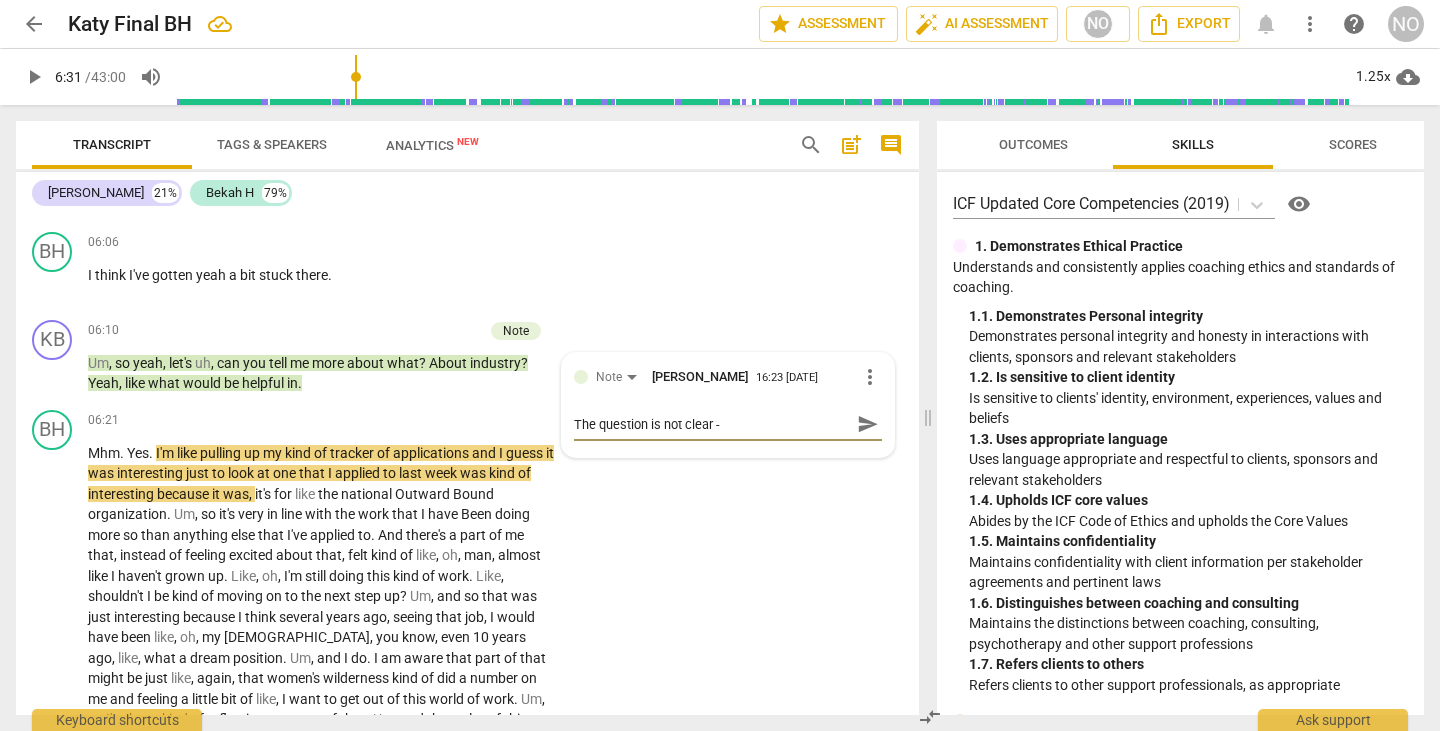 type on "The question is not clear -" 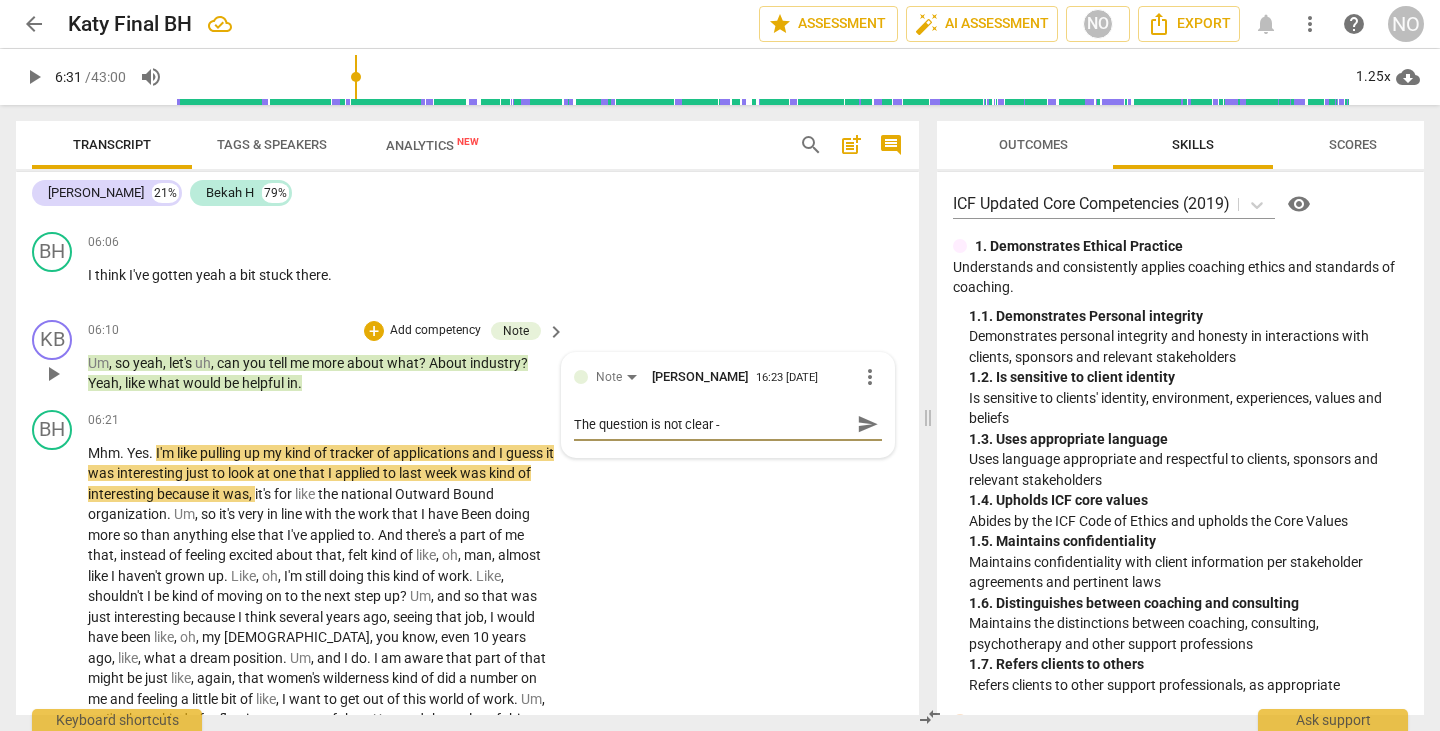 type on "The question is not clear -" 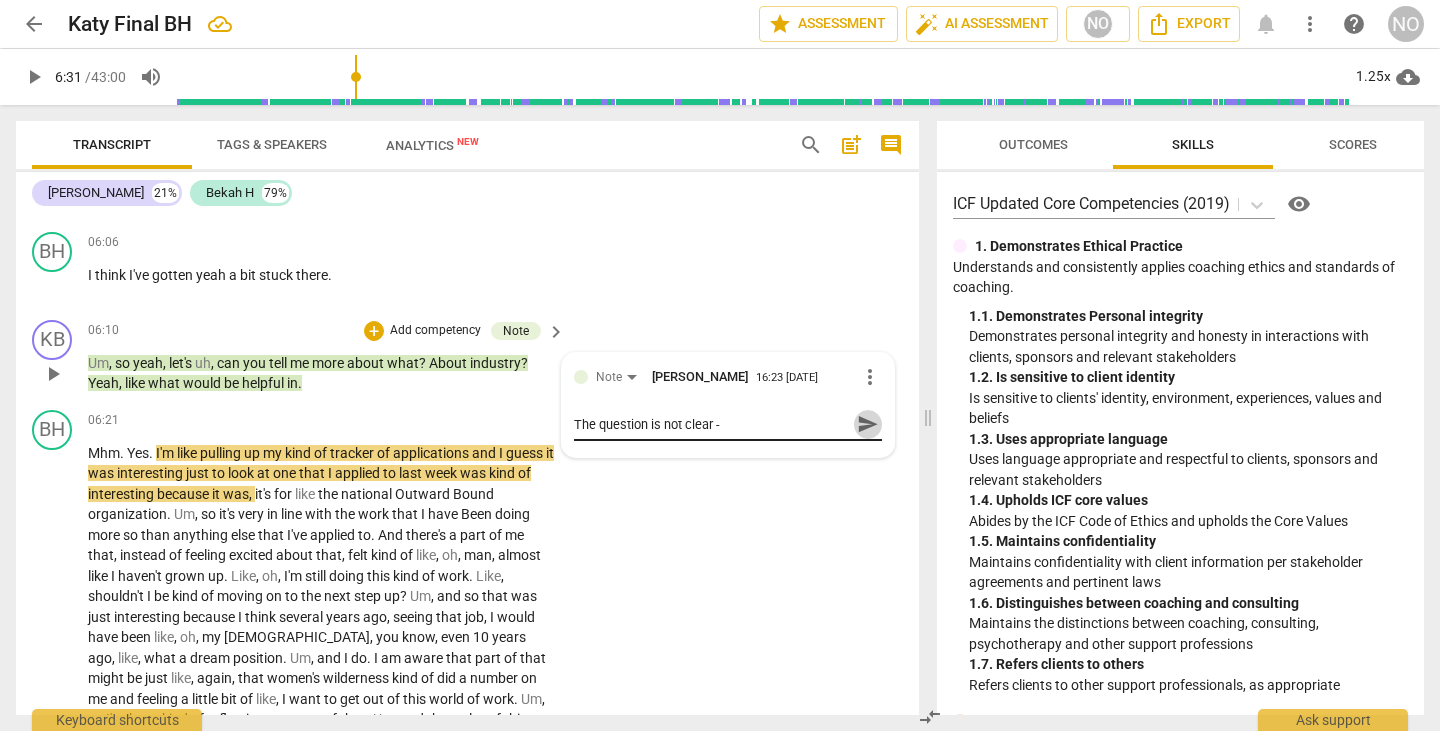 click on "send" at bounding box center (868, 424) 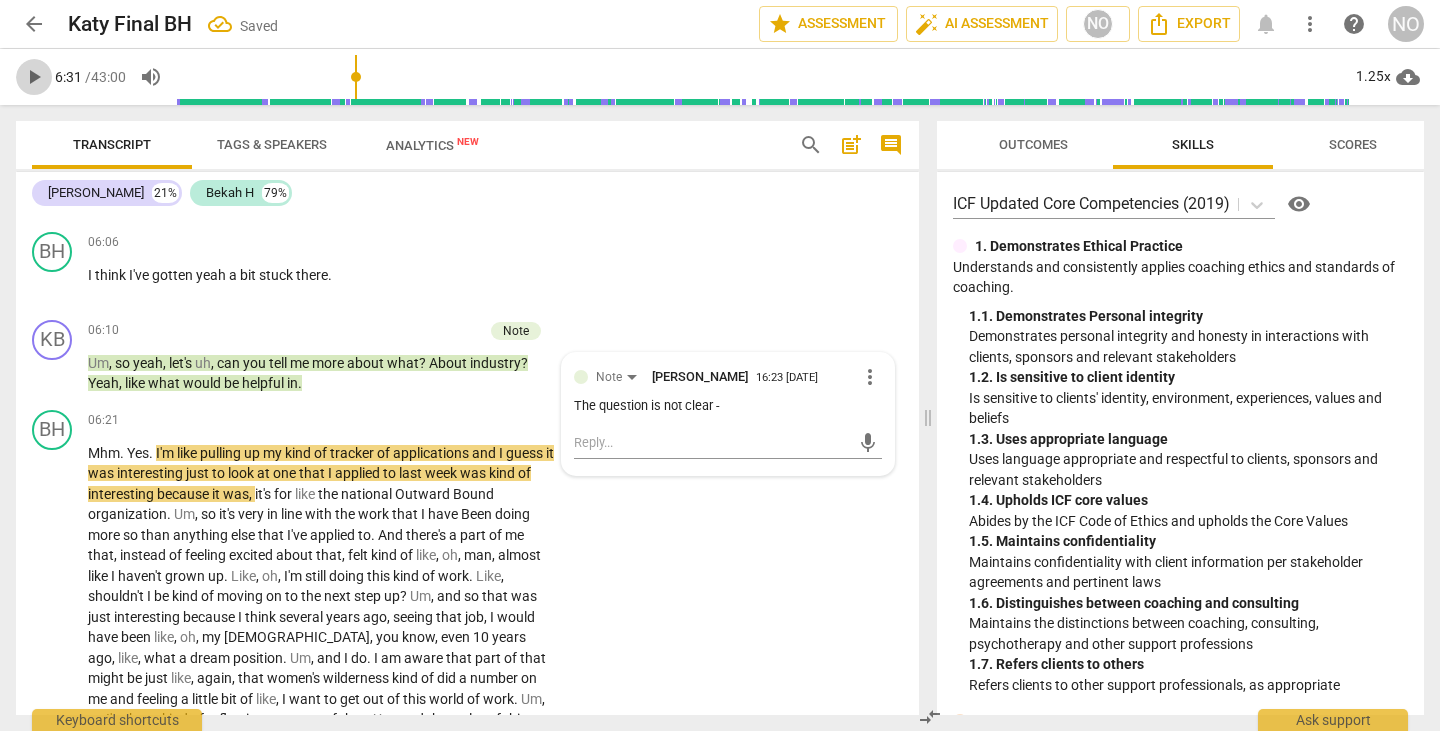 click on "play_arrow" at bounding box center [34, 77] 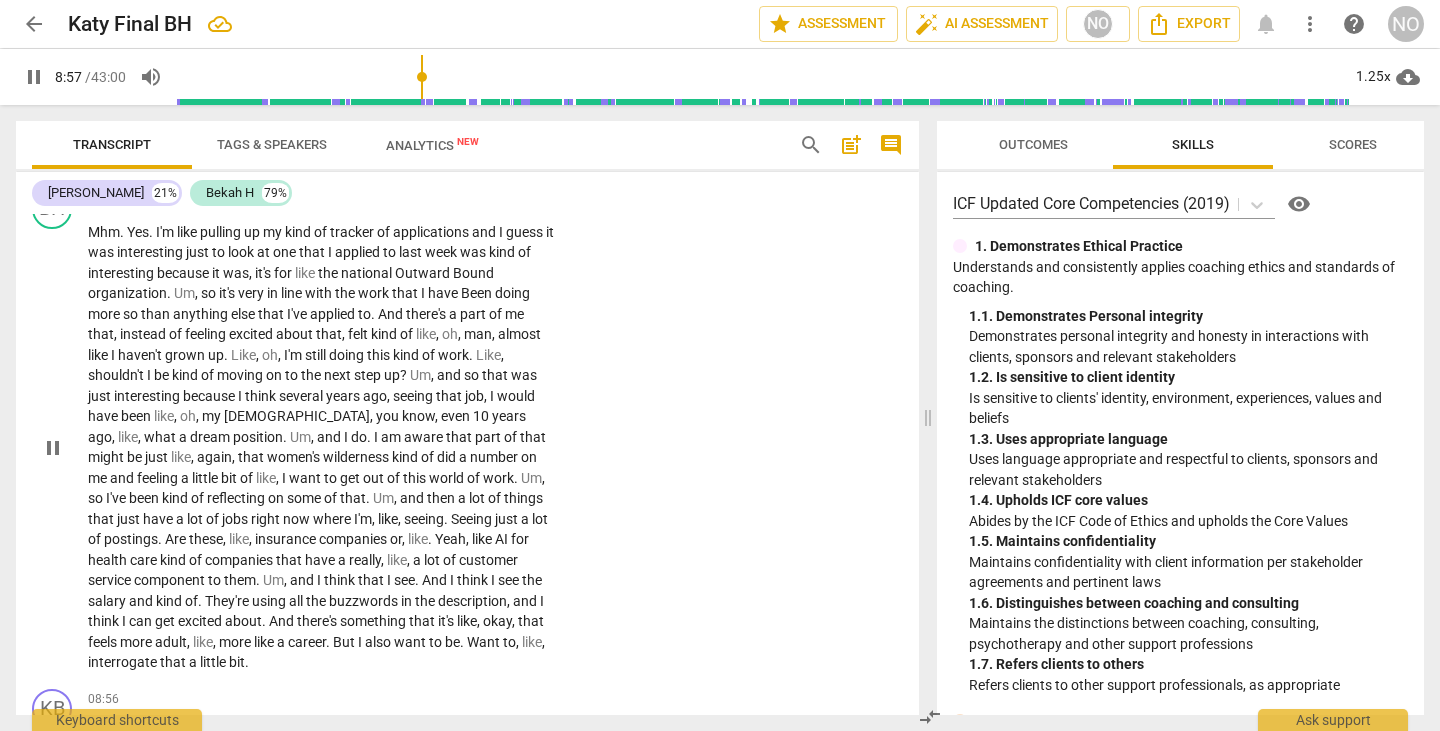 scroll, scrollTop: 2312, scrollLeft: 0, axis: vertical 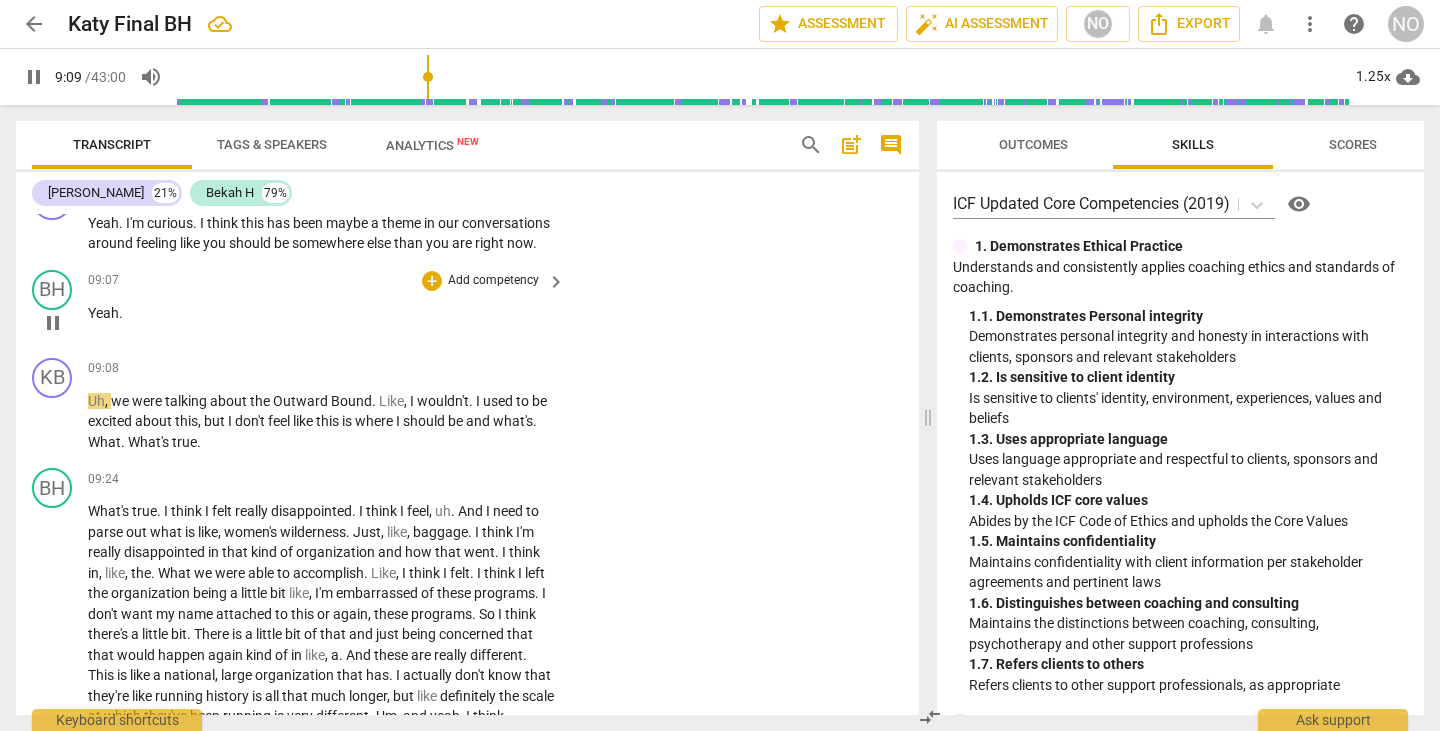 click on "pause" at bounding box center (53, 323) 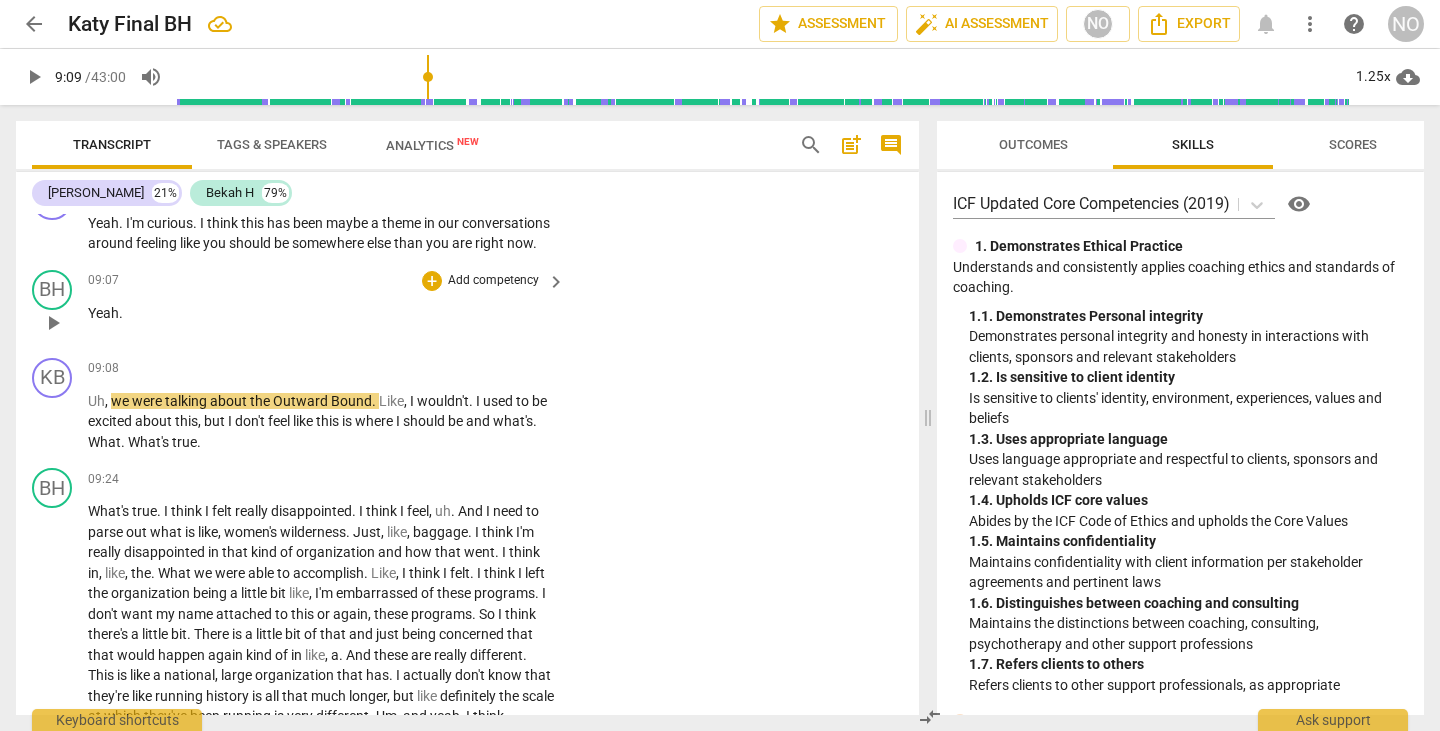 type on "550" 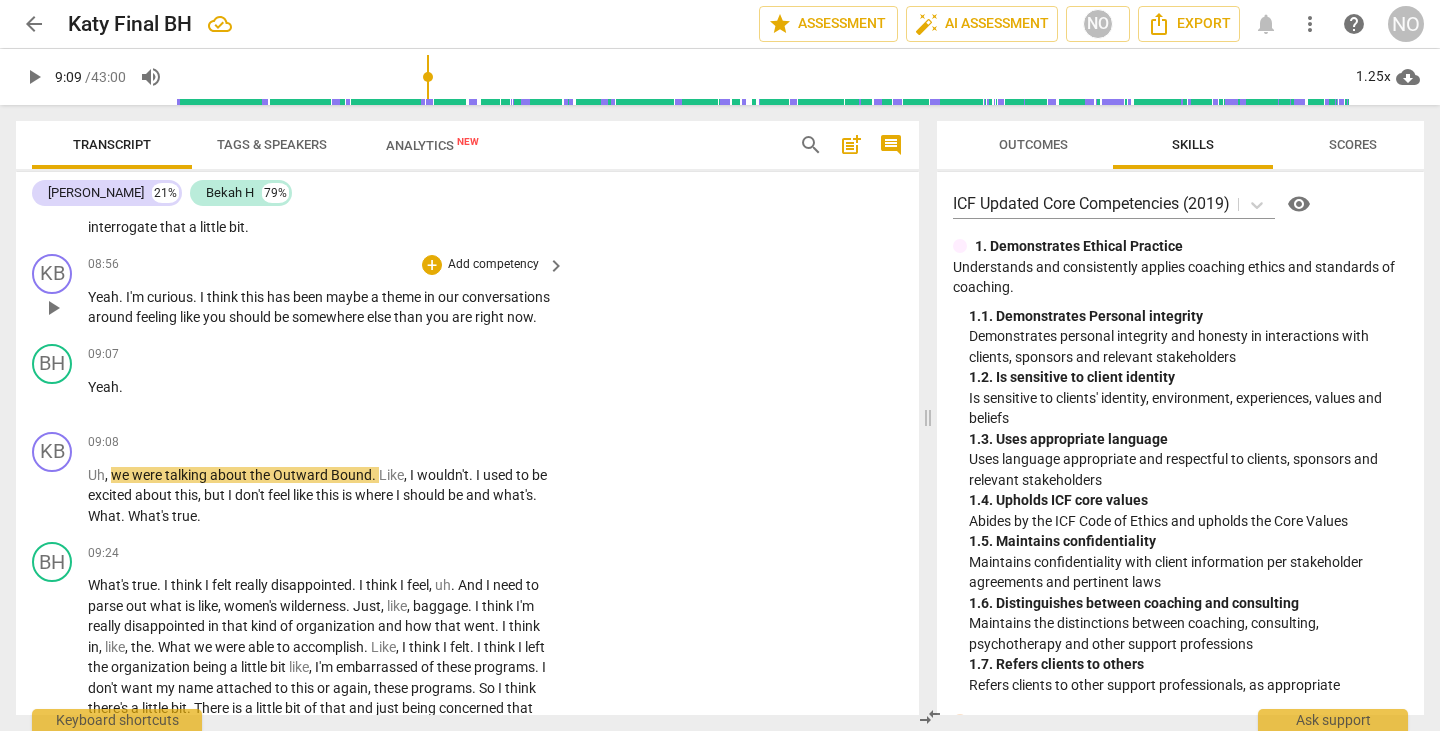 scroll, scrollTop: 2207, scrollLeft: 0, axis: vertical 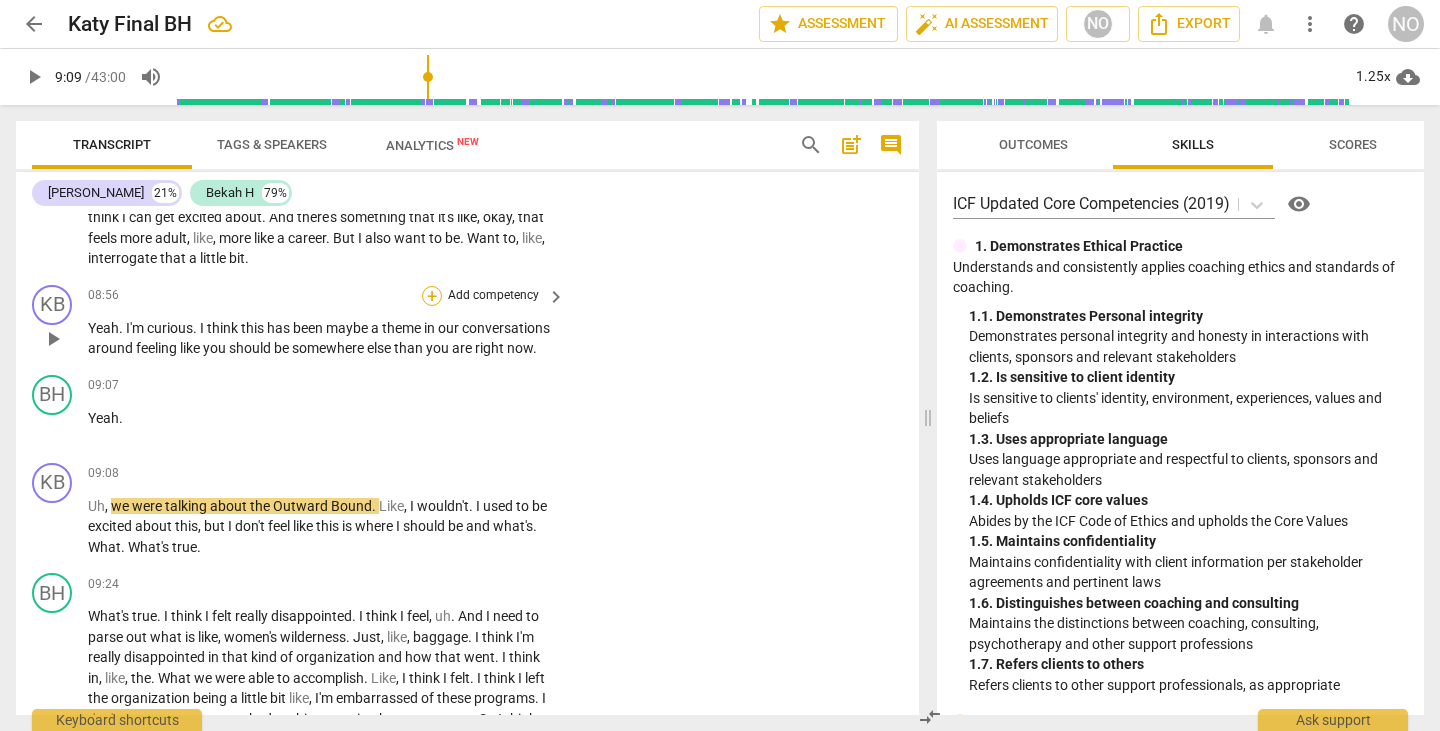 click on "+" at bounding box center [432, 296] 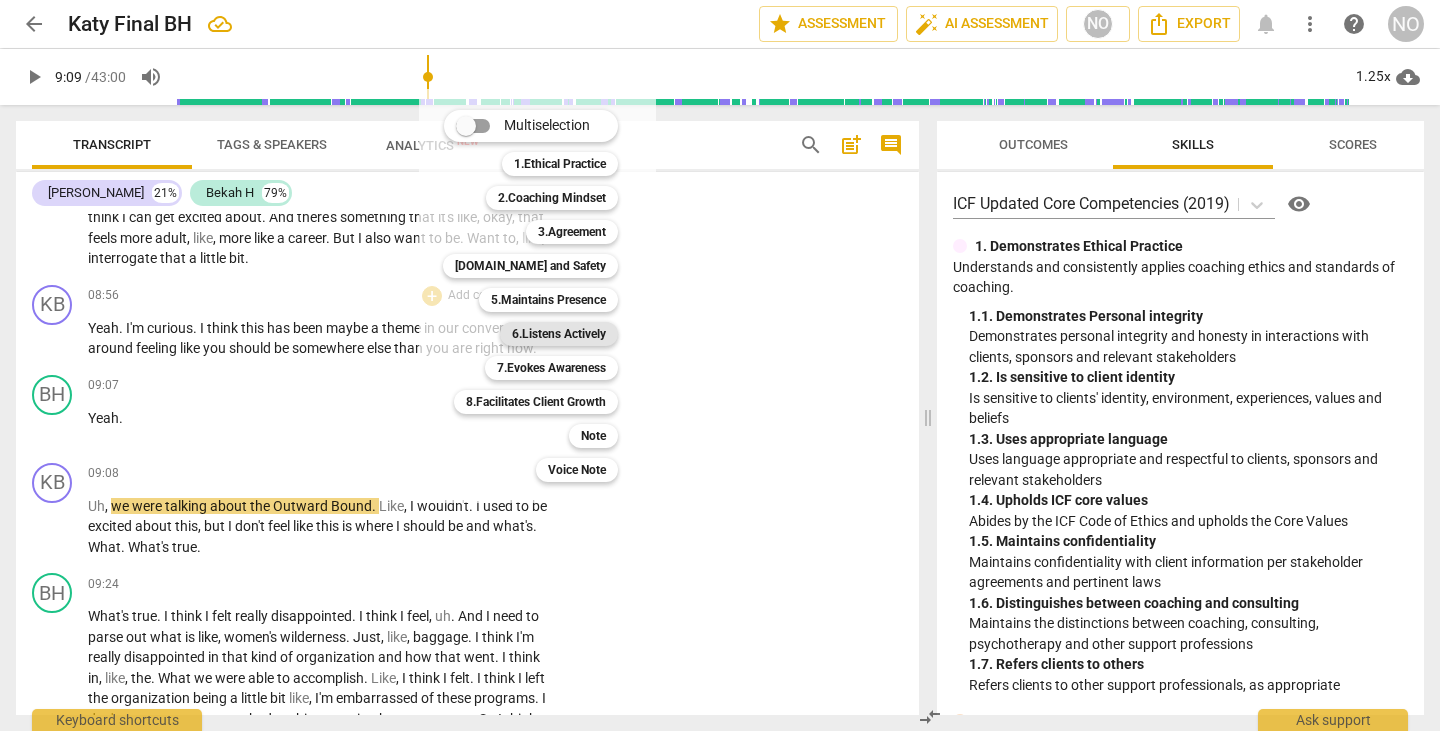 click on "6.Listens Actively" at bounding box center (559, 334) 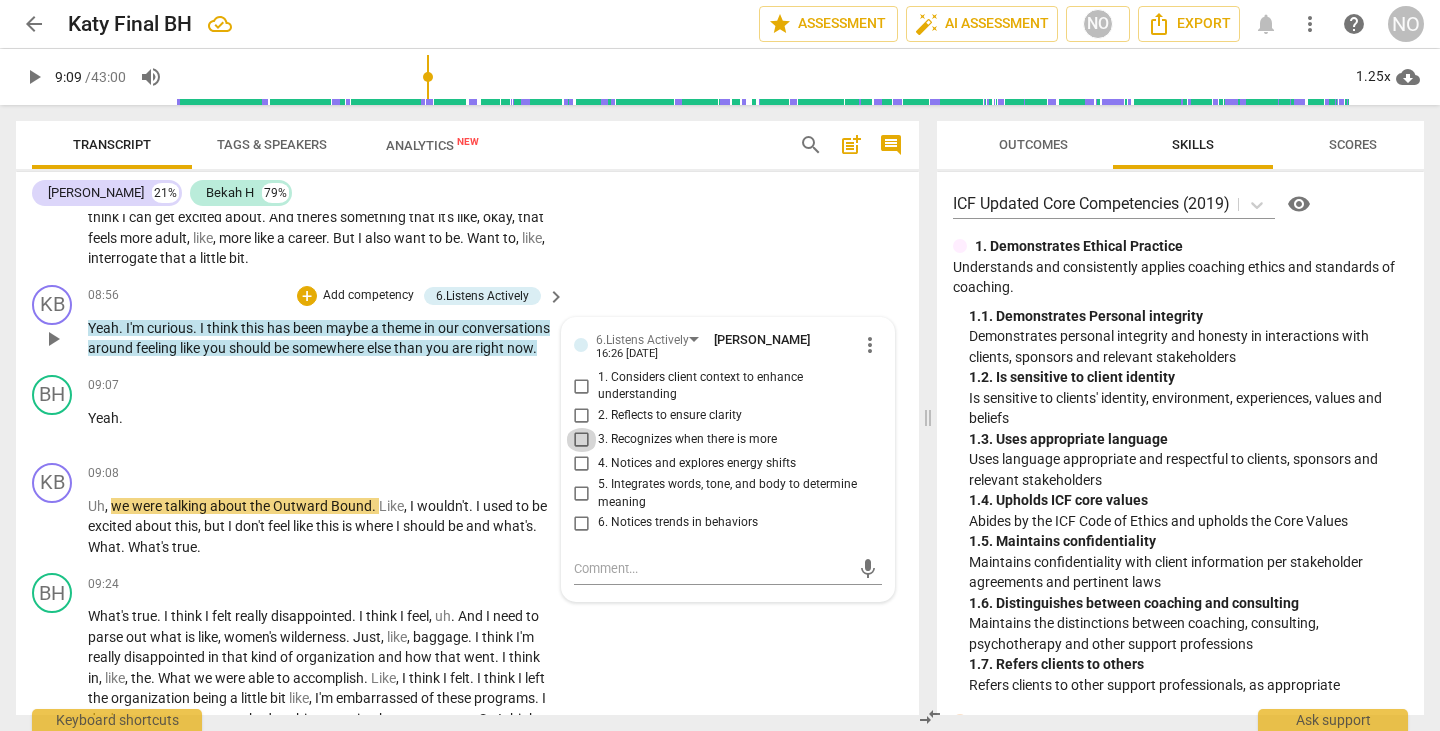click on "3. Recognizes when there is more" at bounding box center (582, 440) 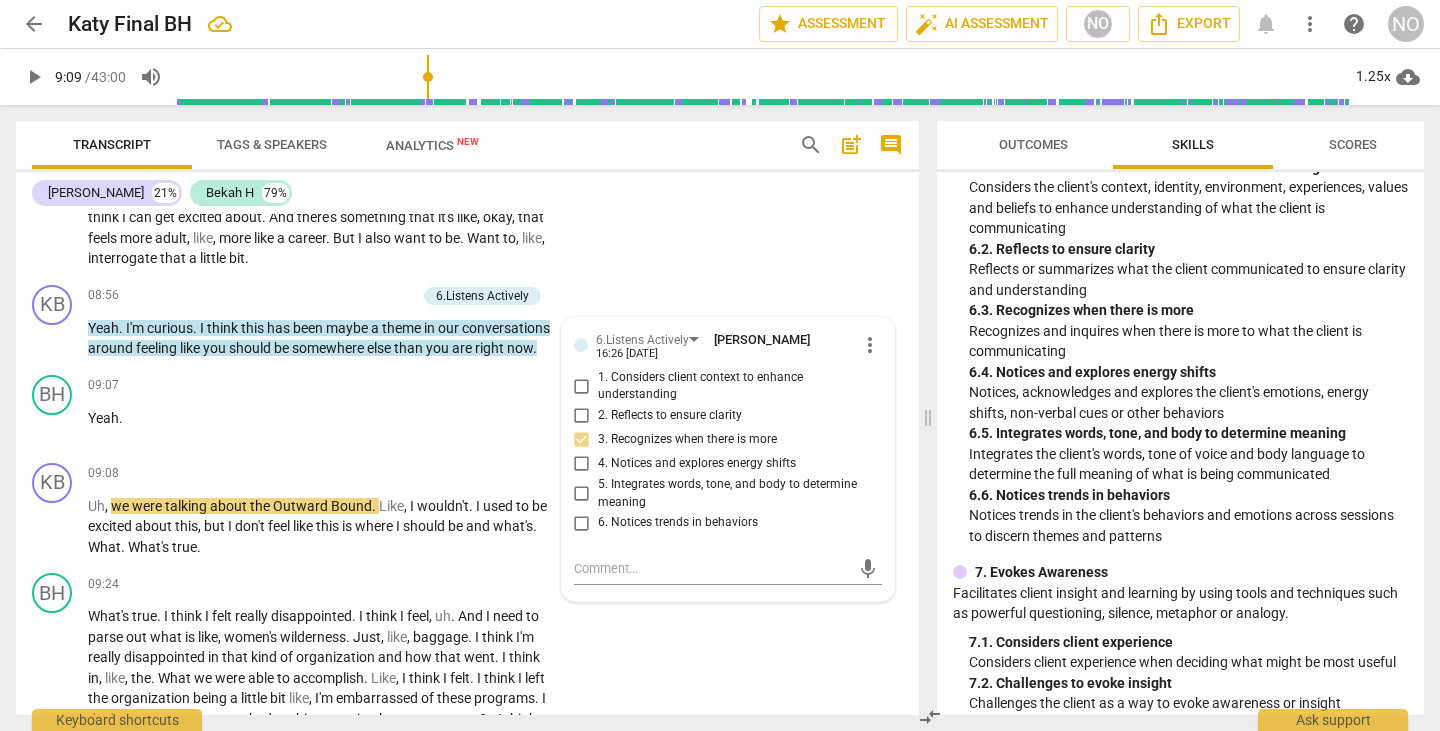 scroll, scrollTop: 2731, scrollLeft: 0, axis: vertical 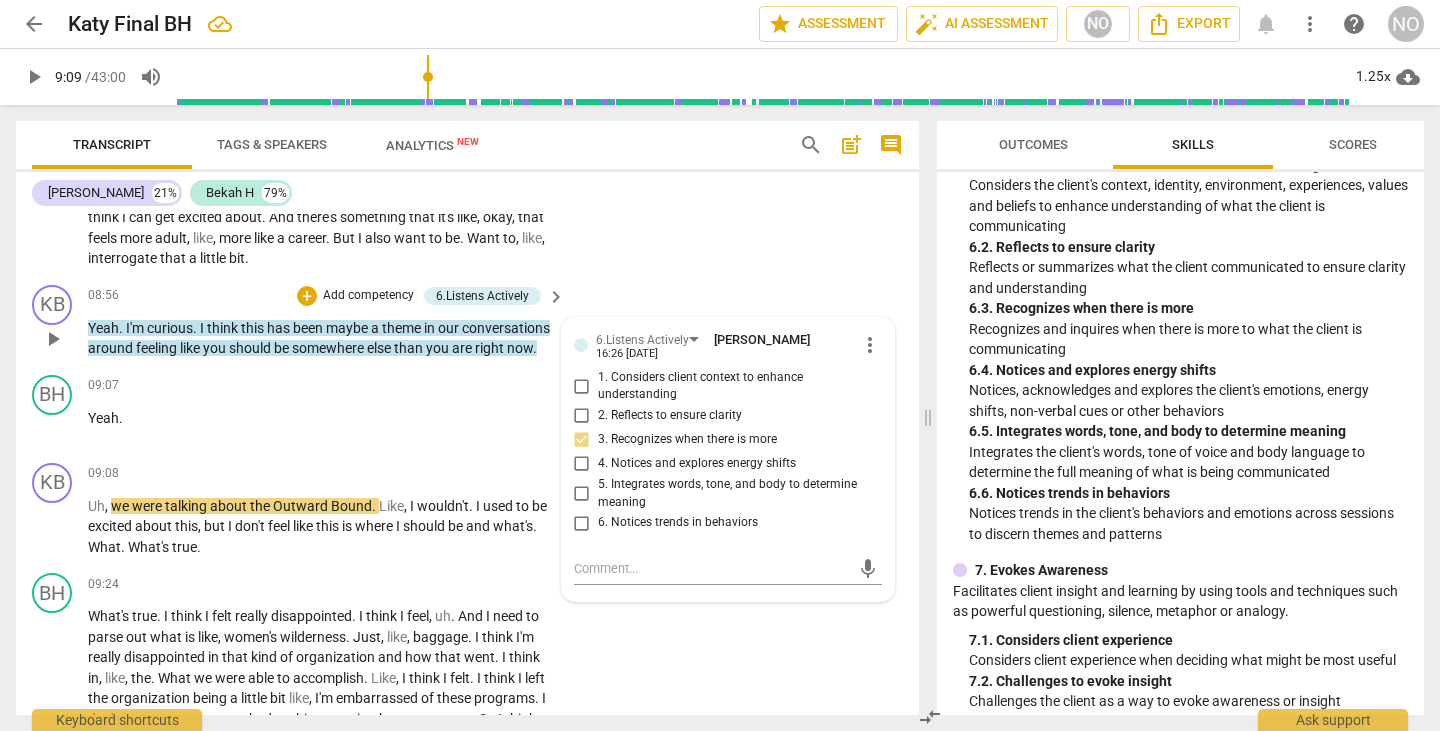 click on "6. Notices trends in behaviors" at bounding box center (582, 523) 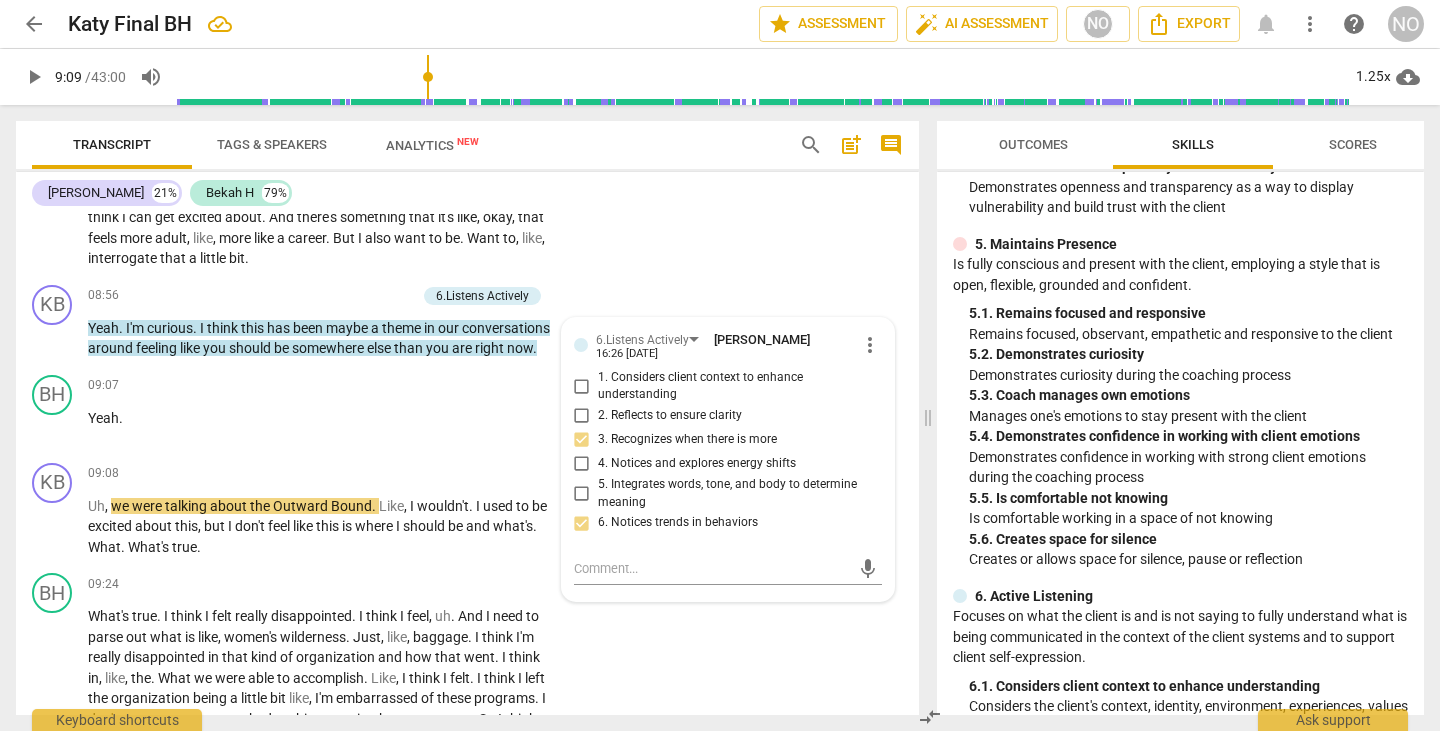 scroll, scrollTop: 2211, scrollLeft: 0, axis: vertical 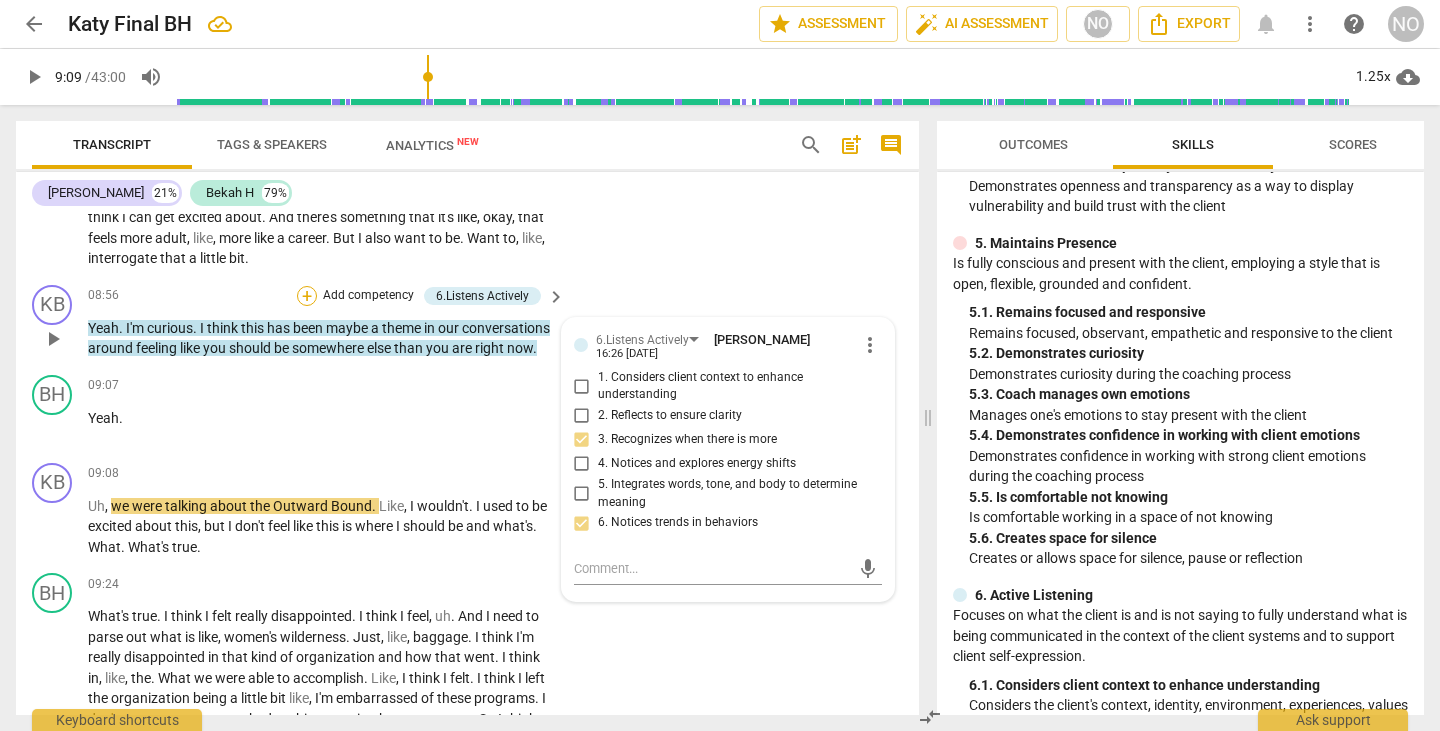 click on "+" at bounding box center [307, 296] 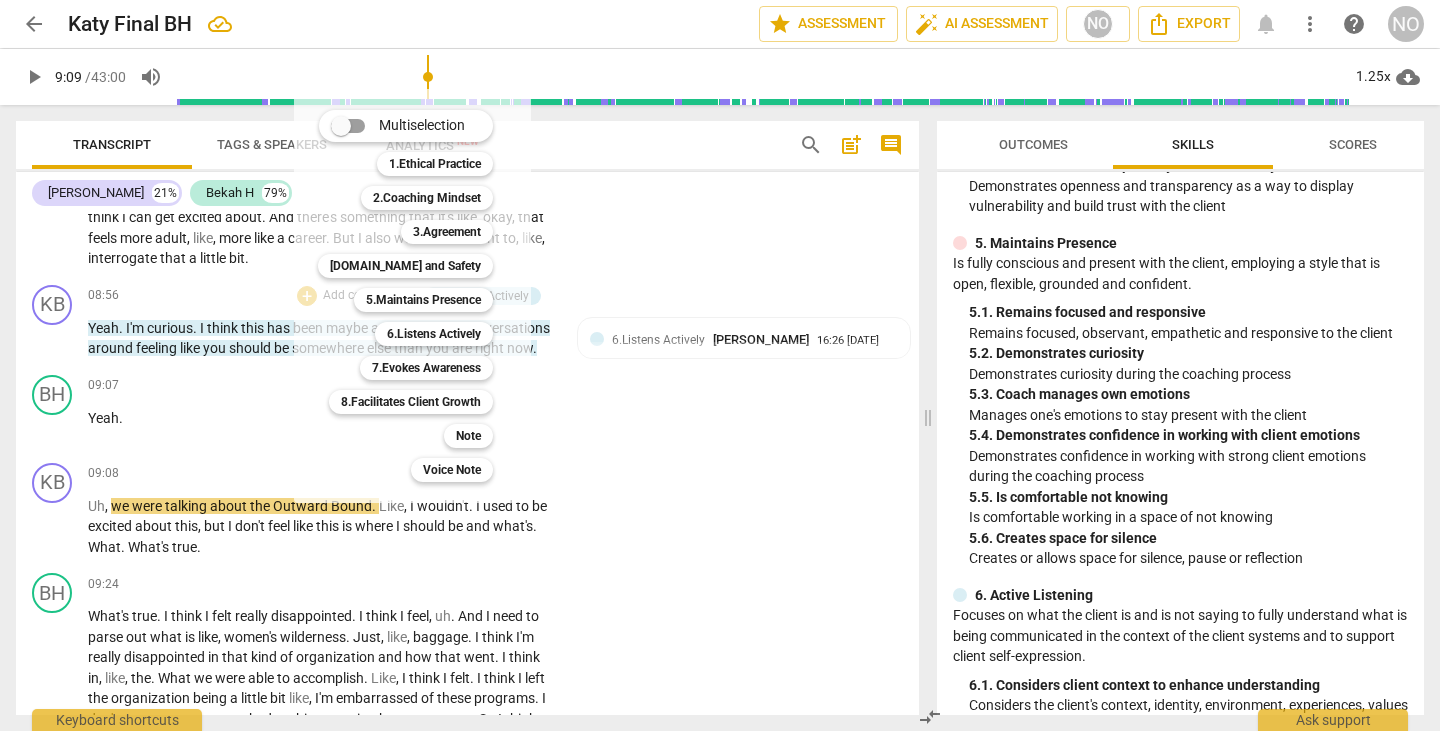 click on "5.Maintains Presence" at bounding box center (423, 300) 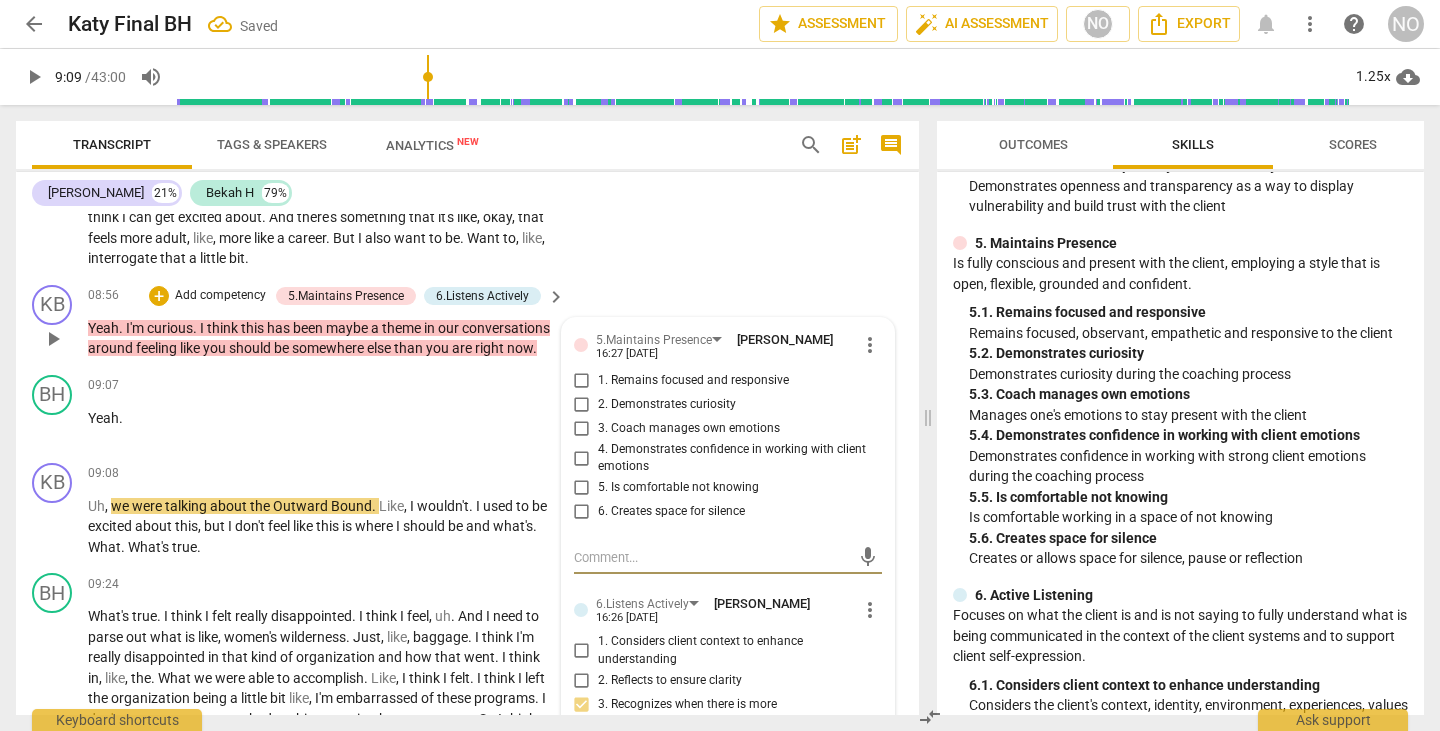 click on "1. Remains focused and responsive" at bounding box center [582, 381] 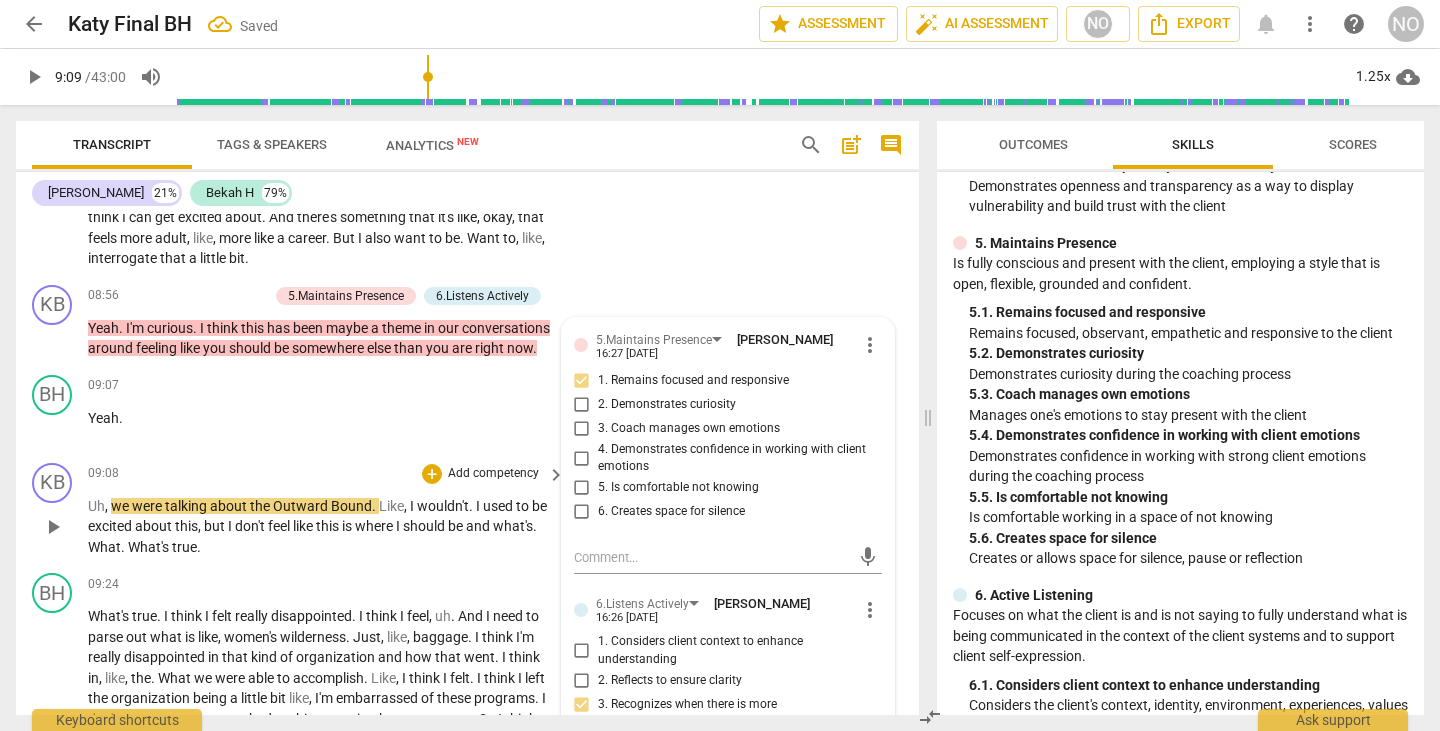scroll, scrollTop: 2309, scrollLeft: 0, axis: vertical 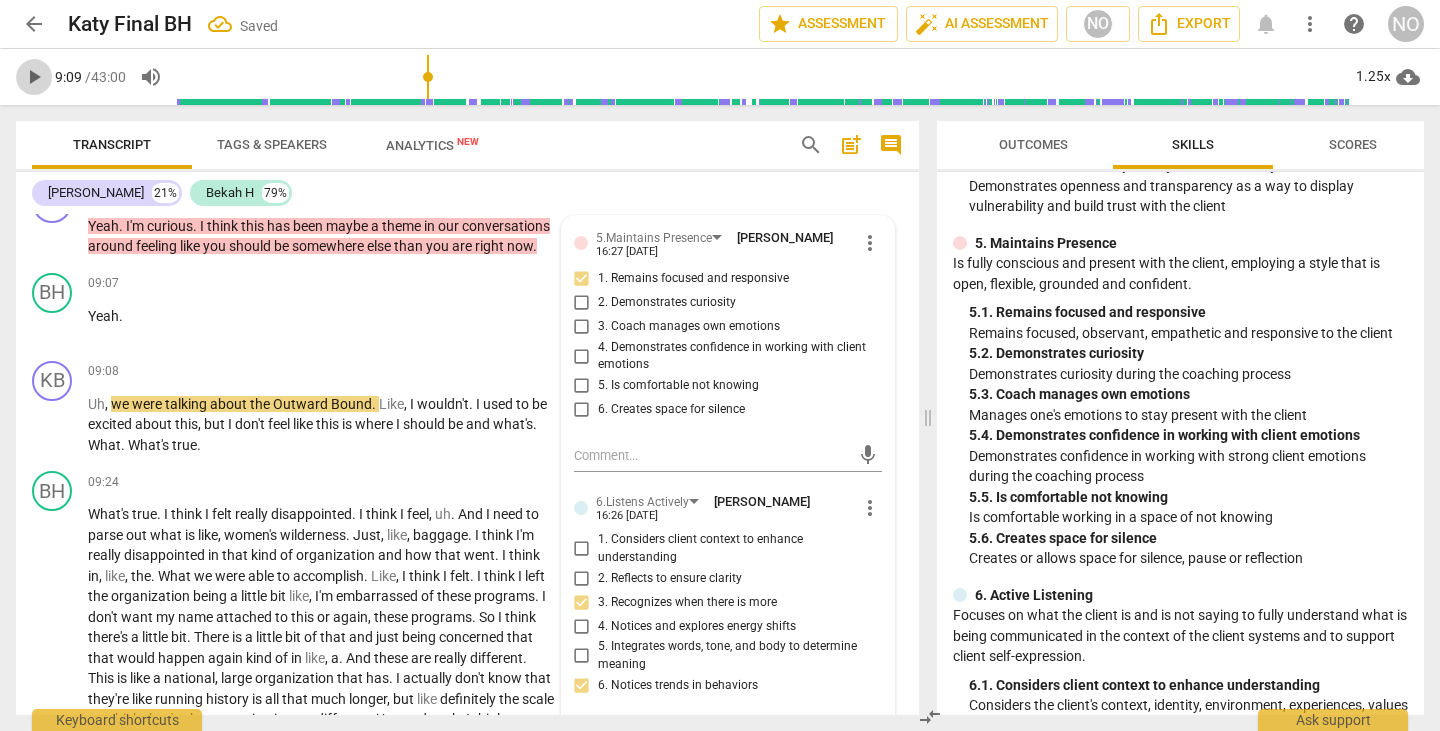 click on "play_arrow" at bounding box center (34, 77) 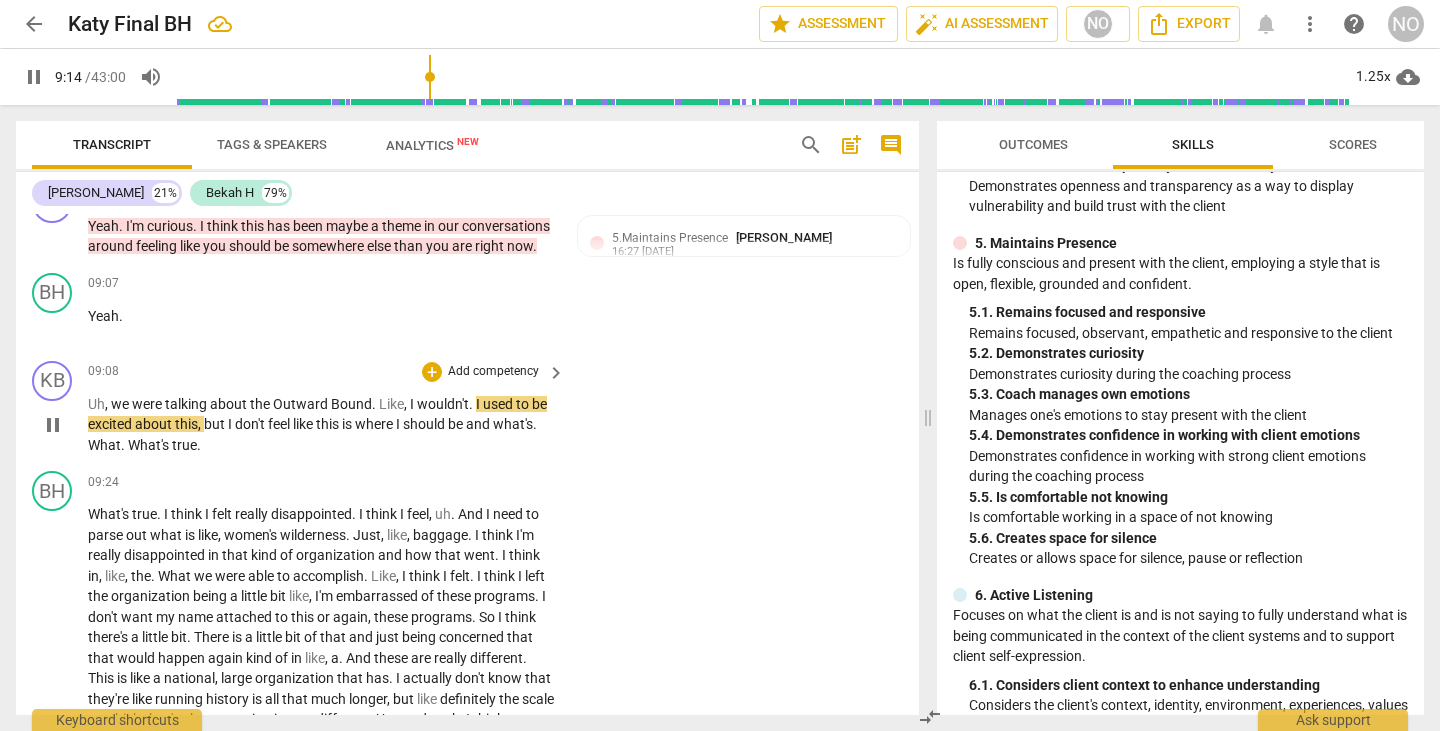 click on "pause" at bounding box center [53, 425] 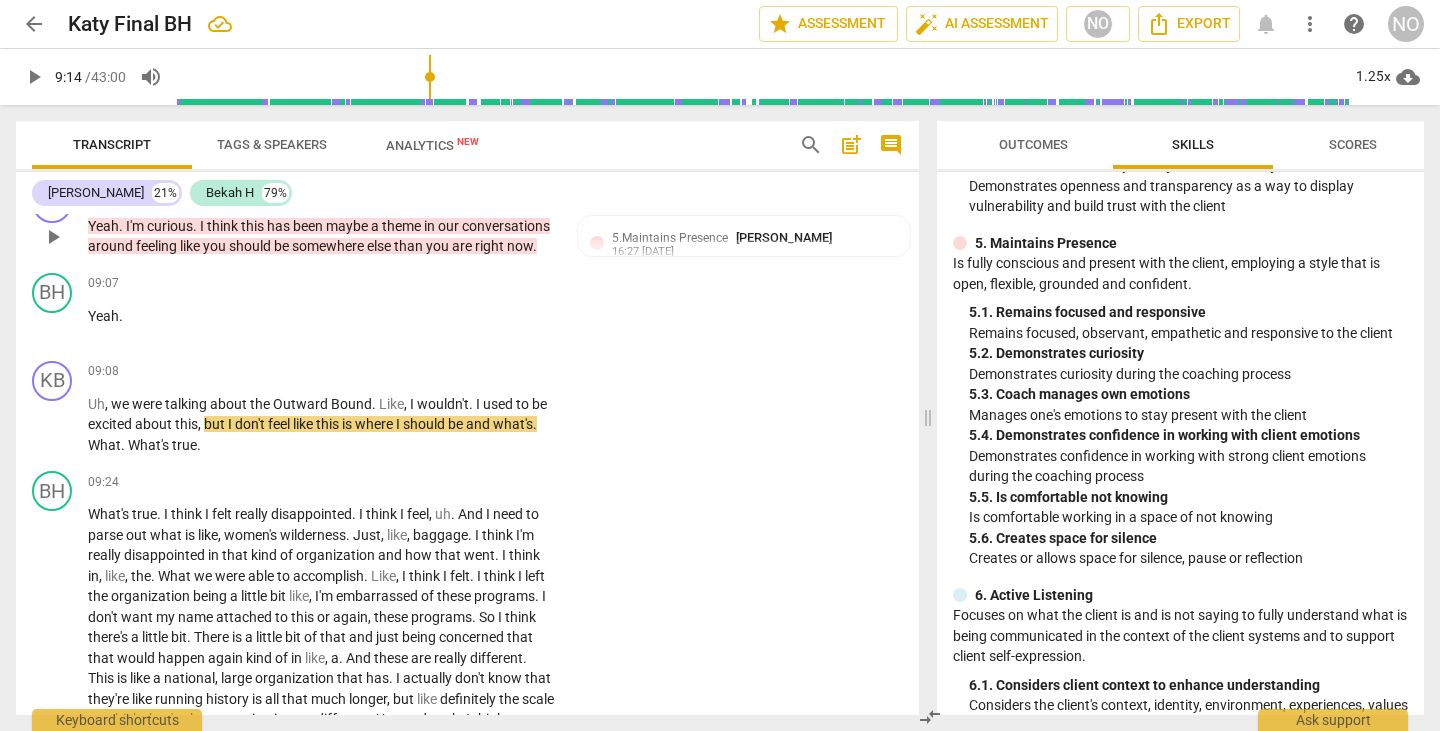 click on "this" at bounding box center (254, 226) 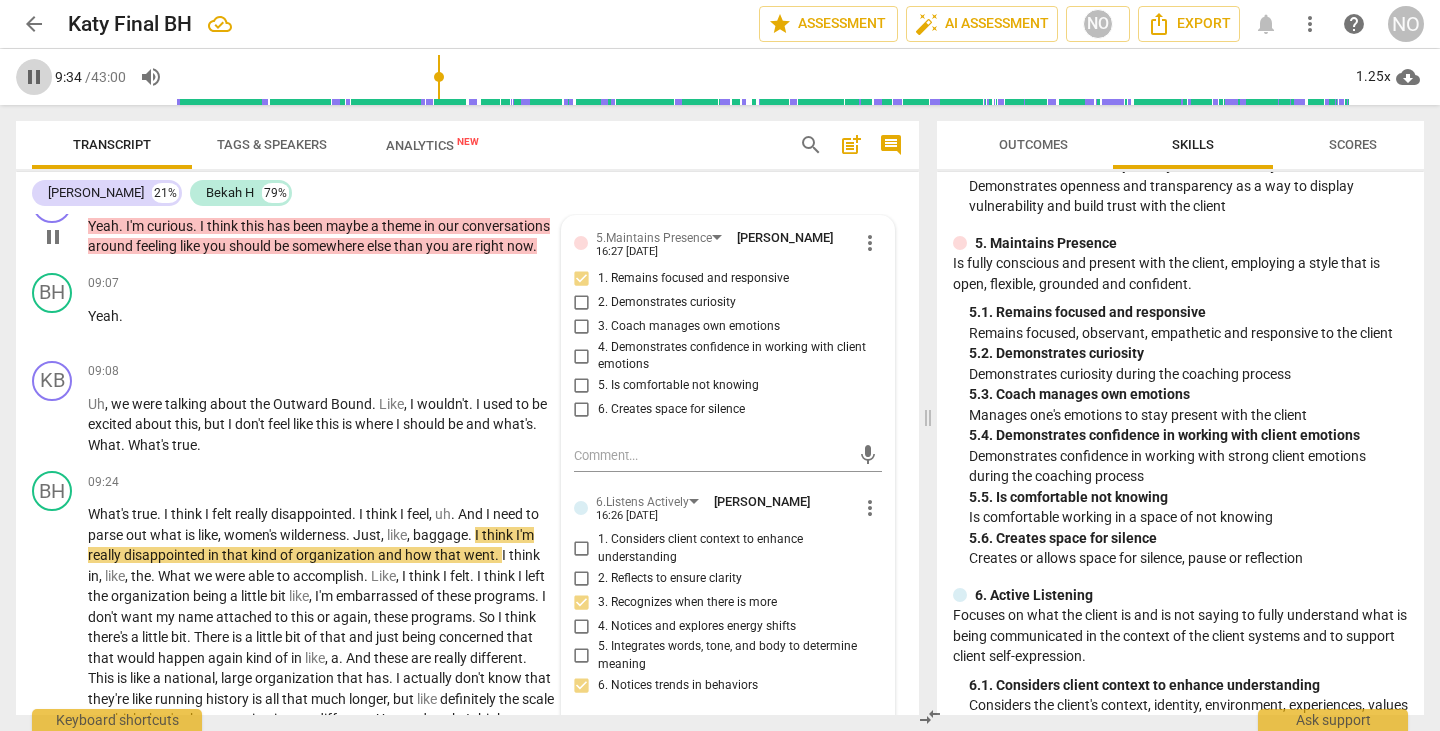 click on "pause" at bounding box center (34, 77) 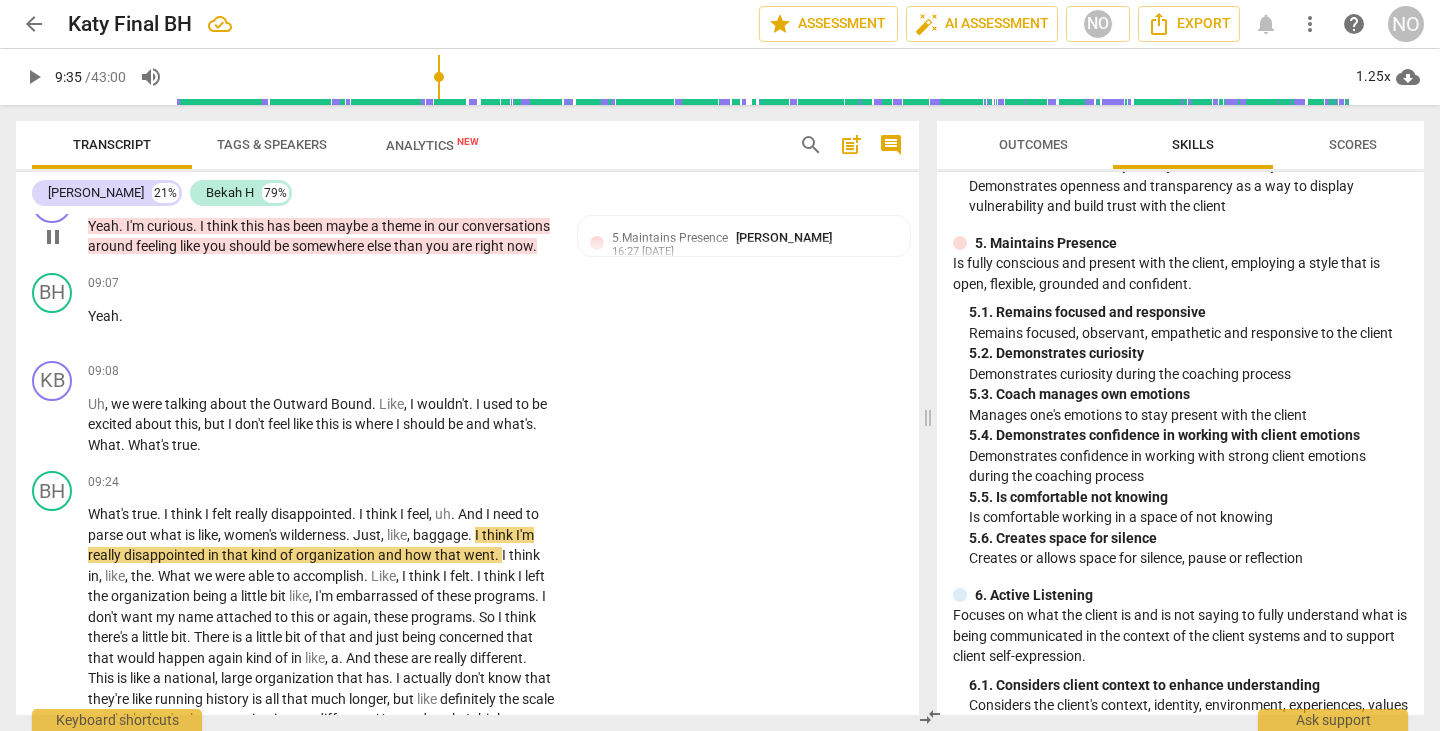 type on "575" 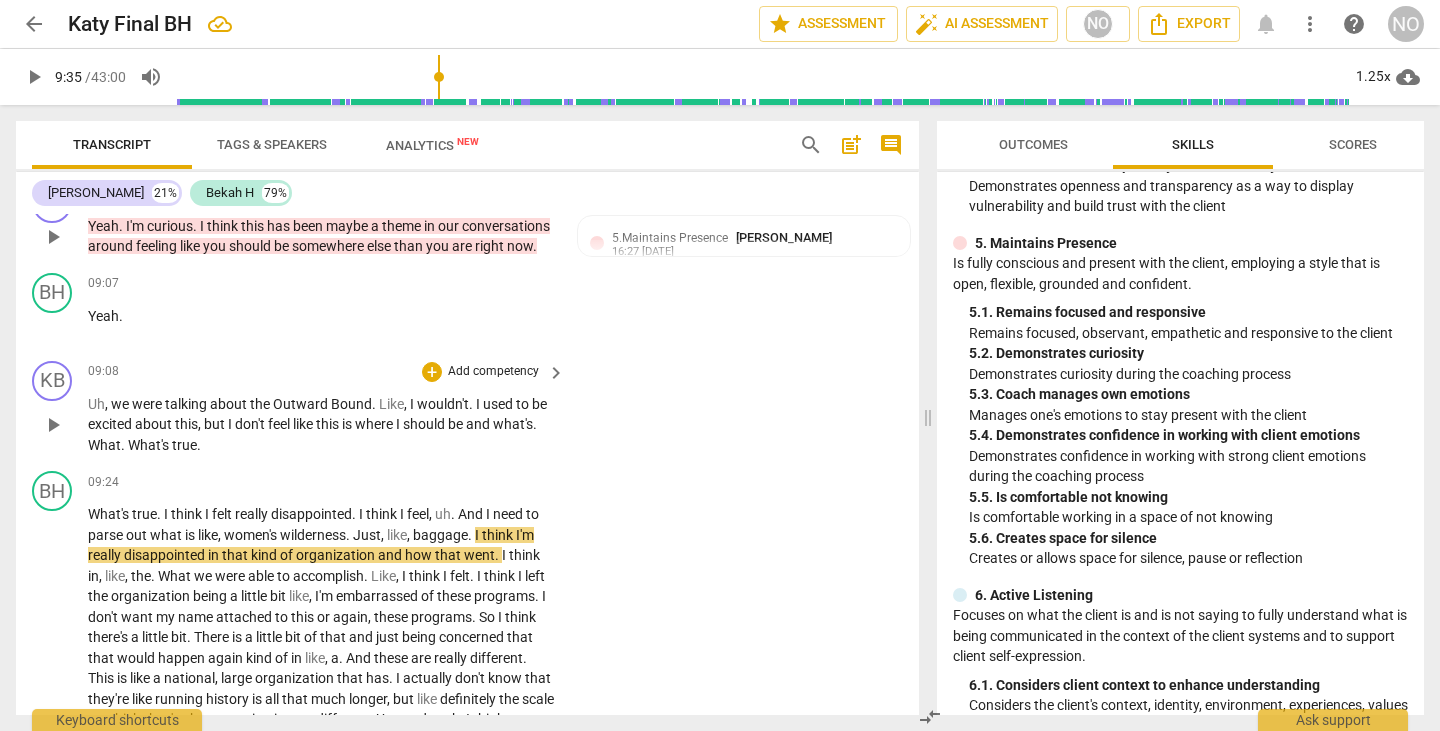 click on "Uh ,   we   were   talking   about   the   Outward   Bound .   Like ,   I   wouldn't .   I   used   to   be   excited   about   this ,   but   I   don't   feel   like   this   is   where   I   should   be   and   what's .   What .   What's   true ." at bounding box center (321, 425) 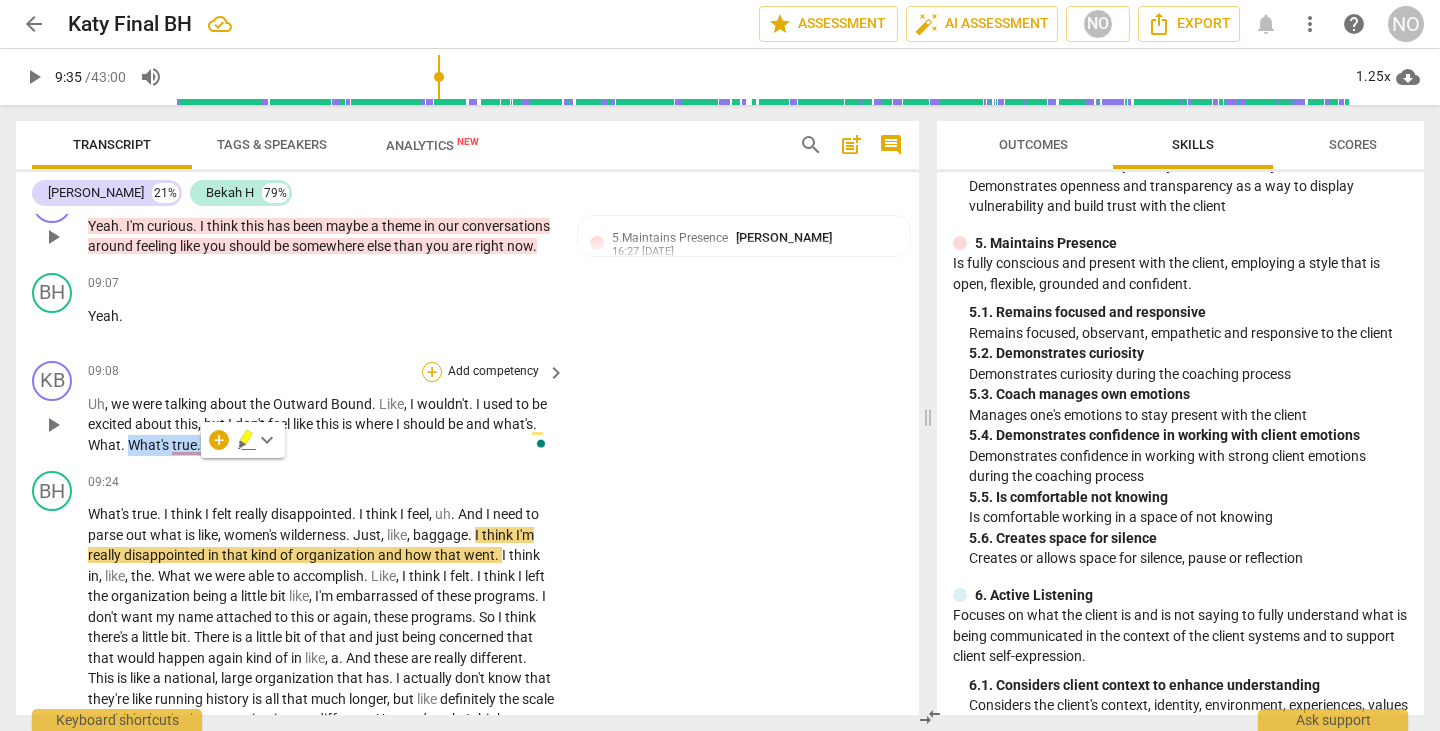 click on "+" at bounding box center (432, 372) 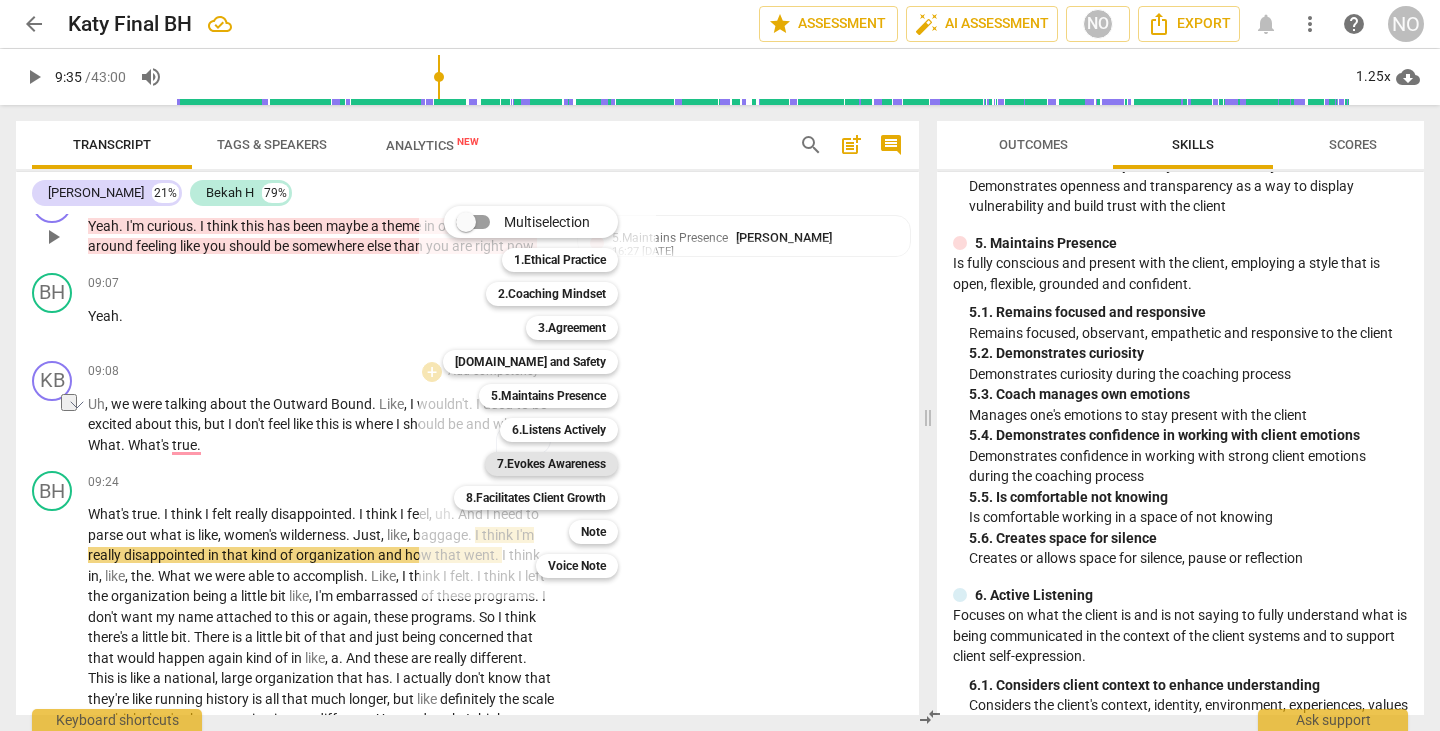 click on "7.Evokes Awareness" at bounding box center (551, 464) 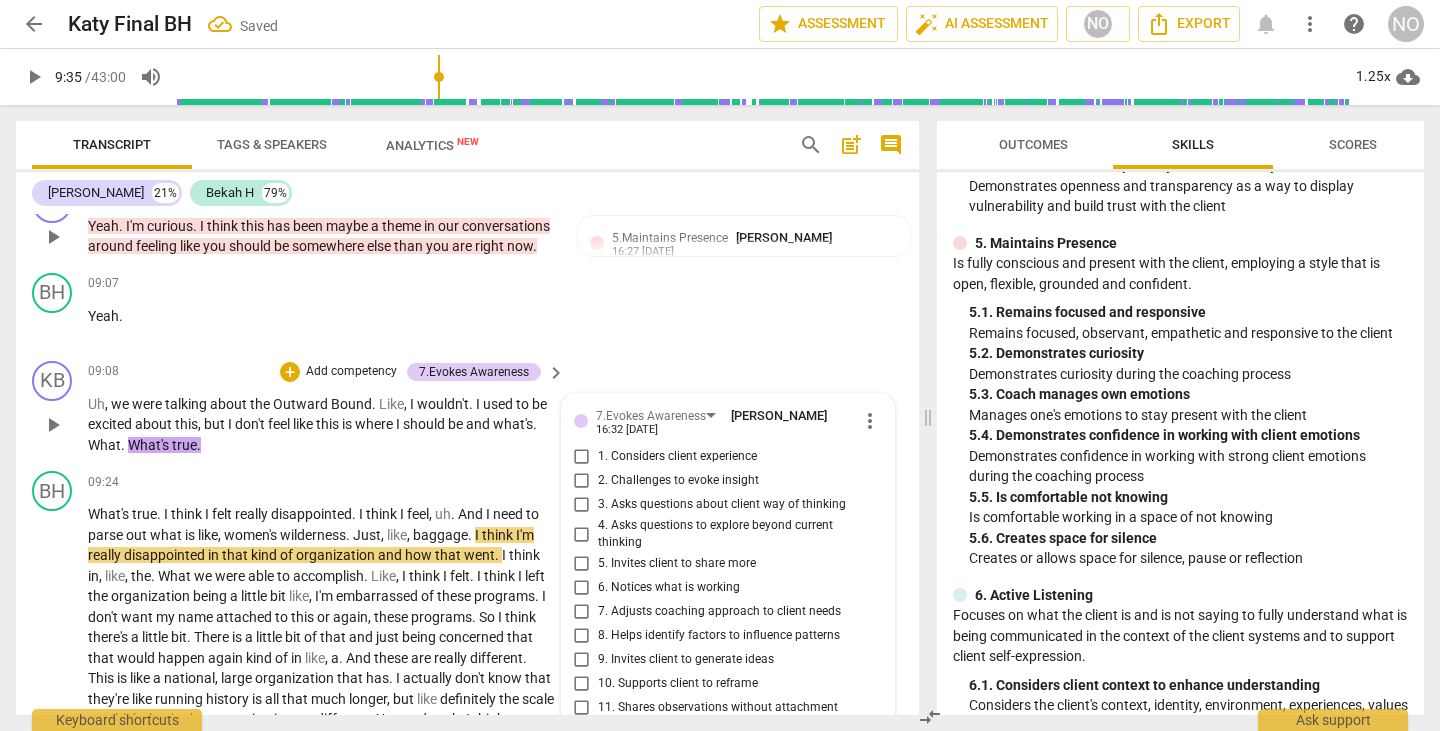 scroll, scrollTop: 2618, scrollLeft: 0, axis: vertical 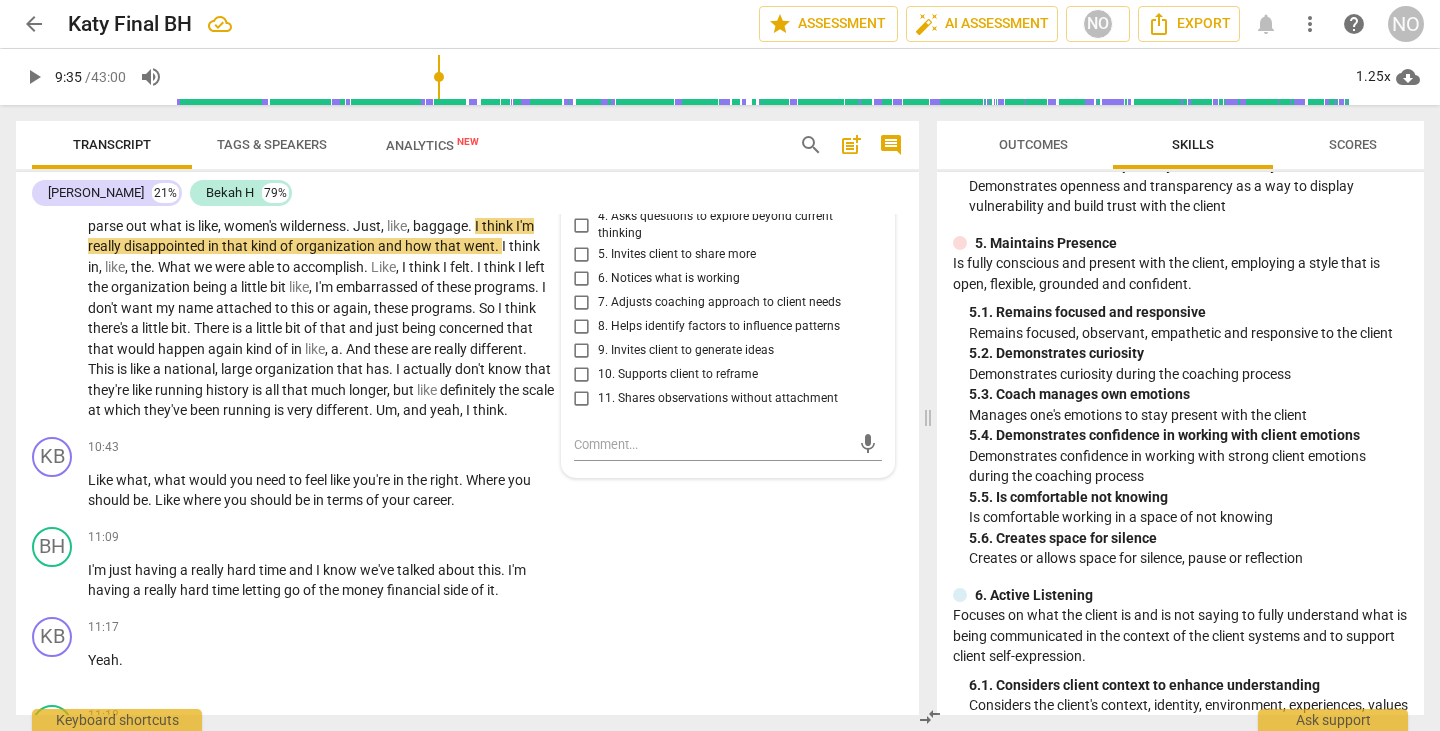 click on "[PERSON_NAME] 21% Bekah H 79%" at bounding box center (467, 193) 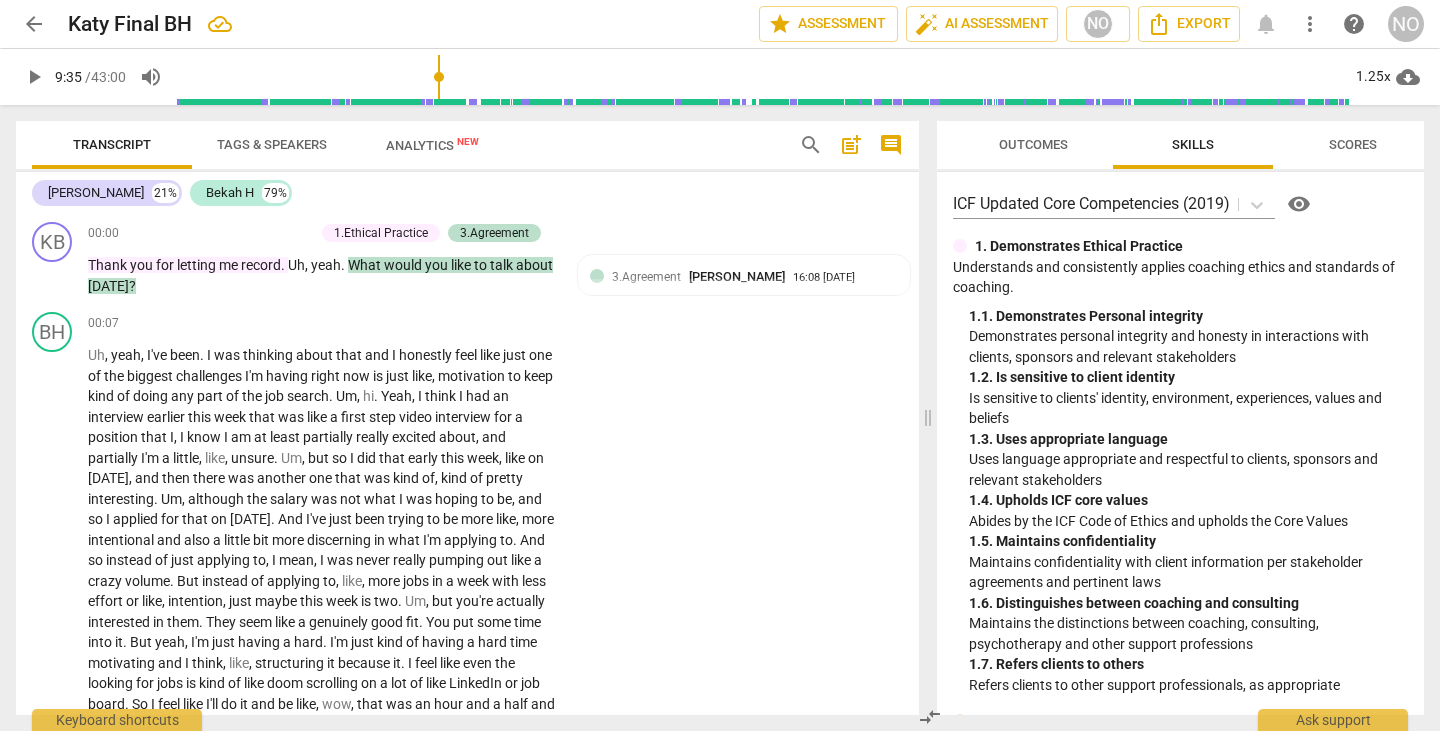 scroll, scrollTop: 0, scrollLeft: 0, axis: both 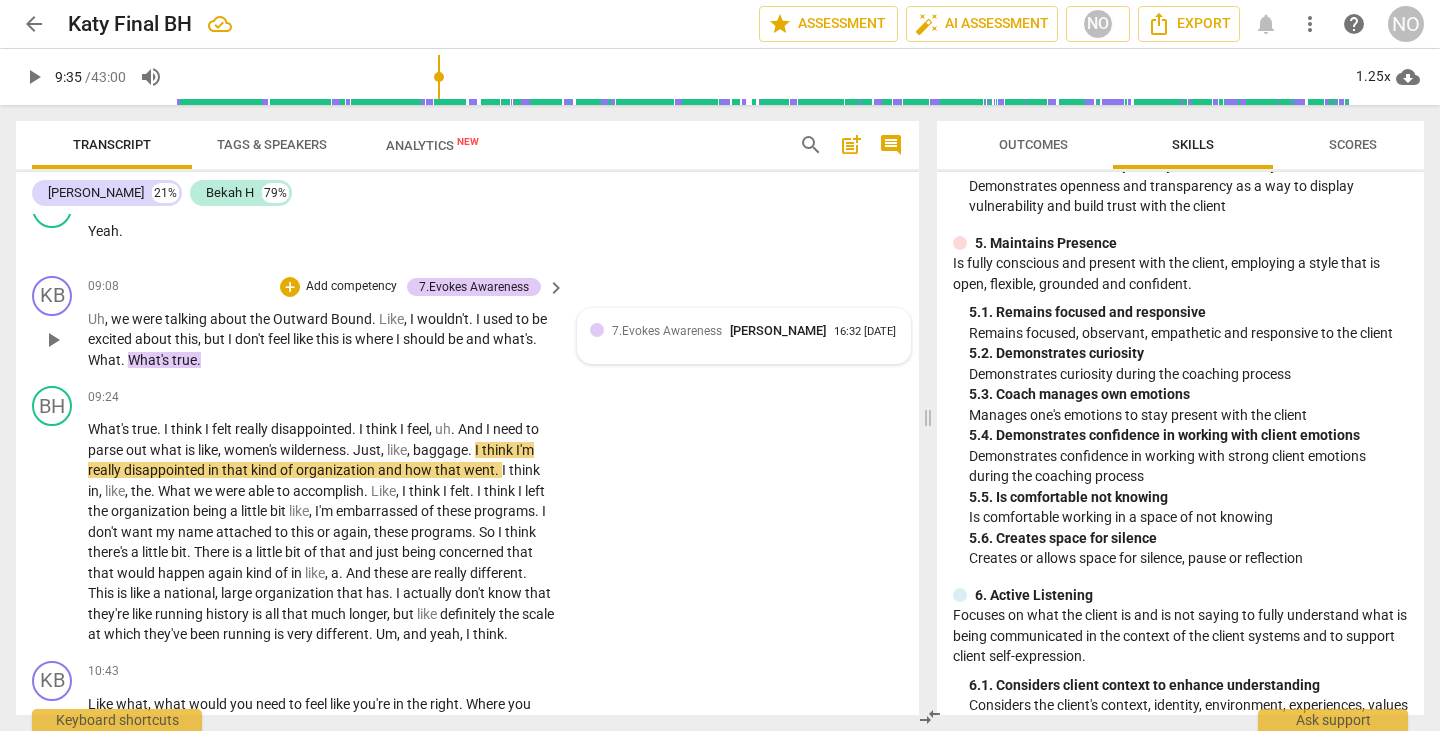 click on "[PERSON_NAME]" at bounding box center (778, 330) 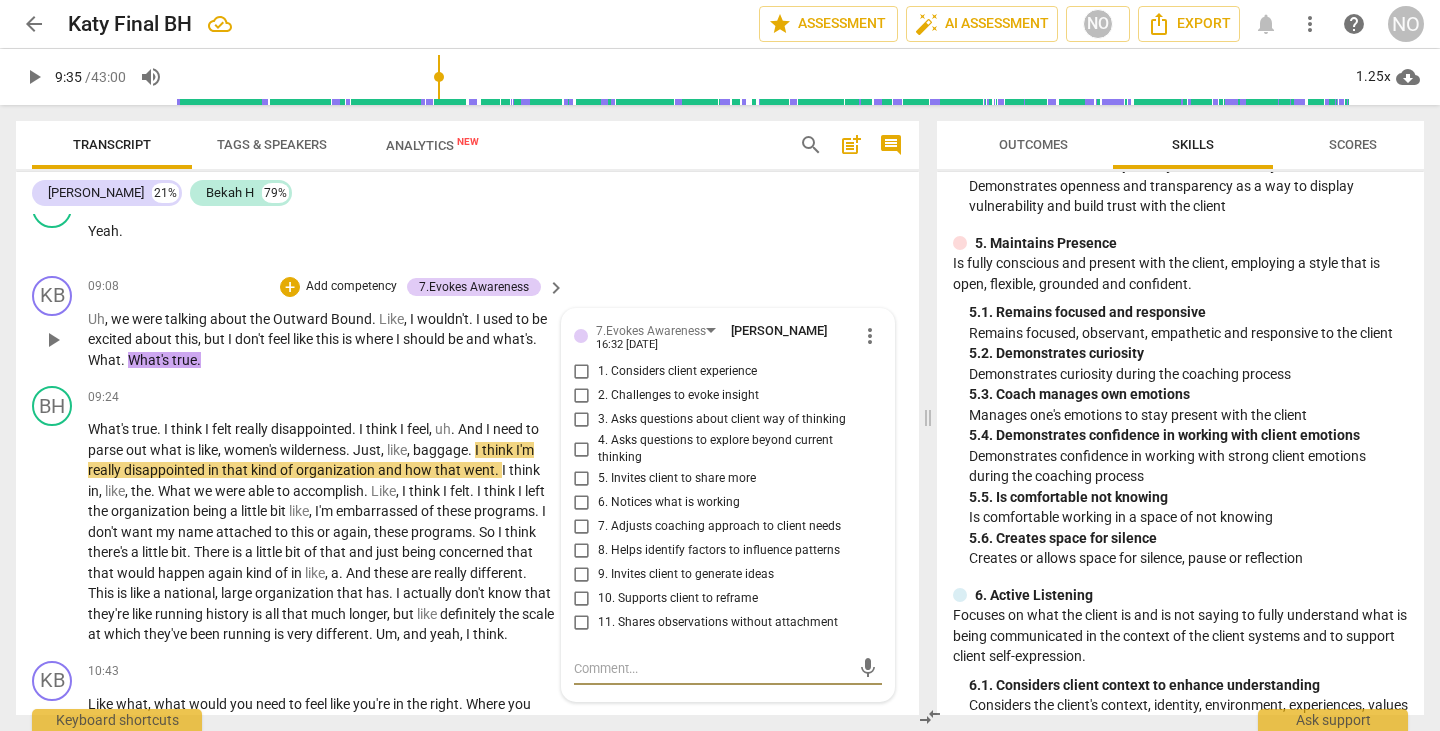 click on "3. Asks questions about client way of thinking" at bounding box center (582, 420) 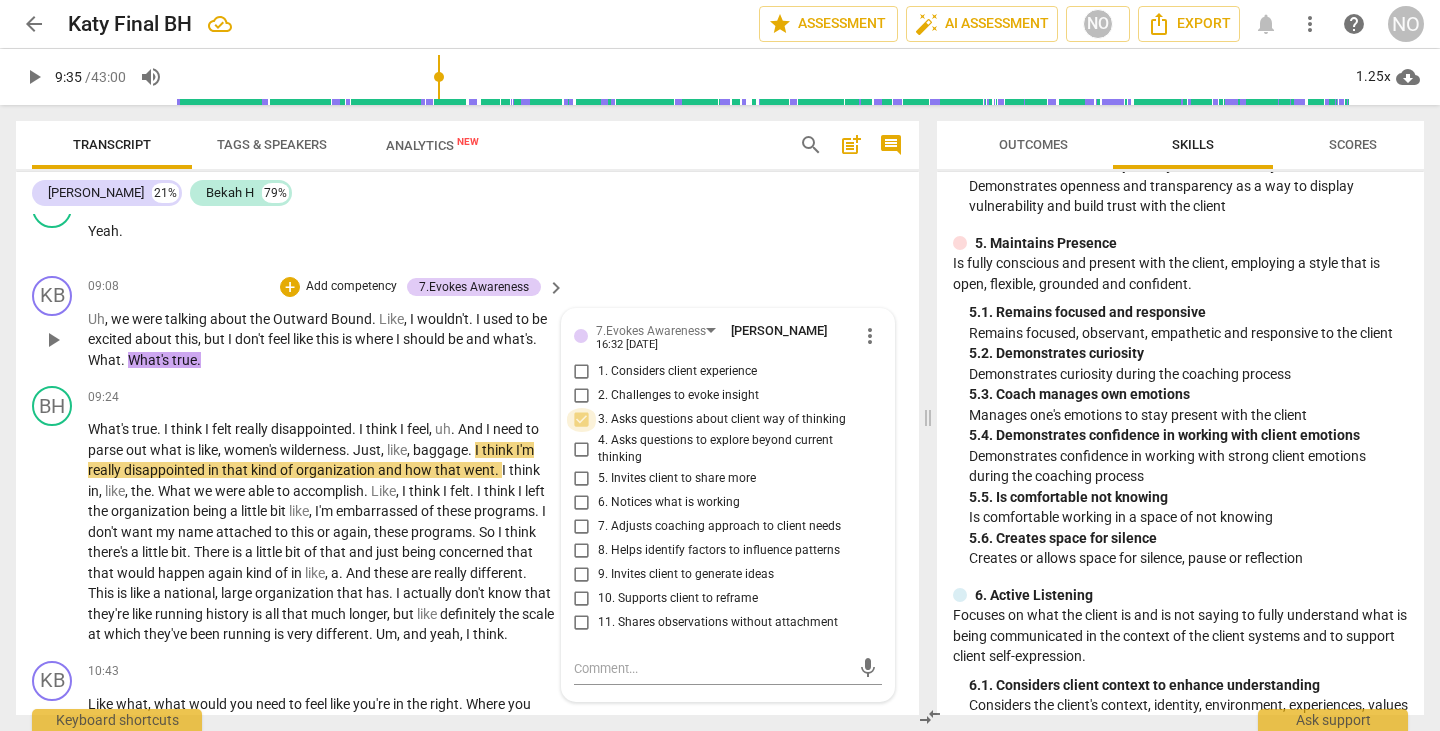 click on "3. Asks questions about client way of thinking" at bounding box center (582, 420) 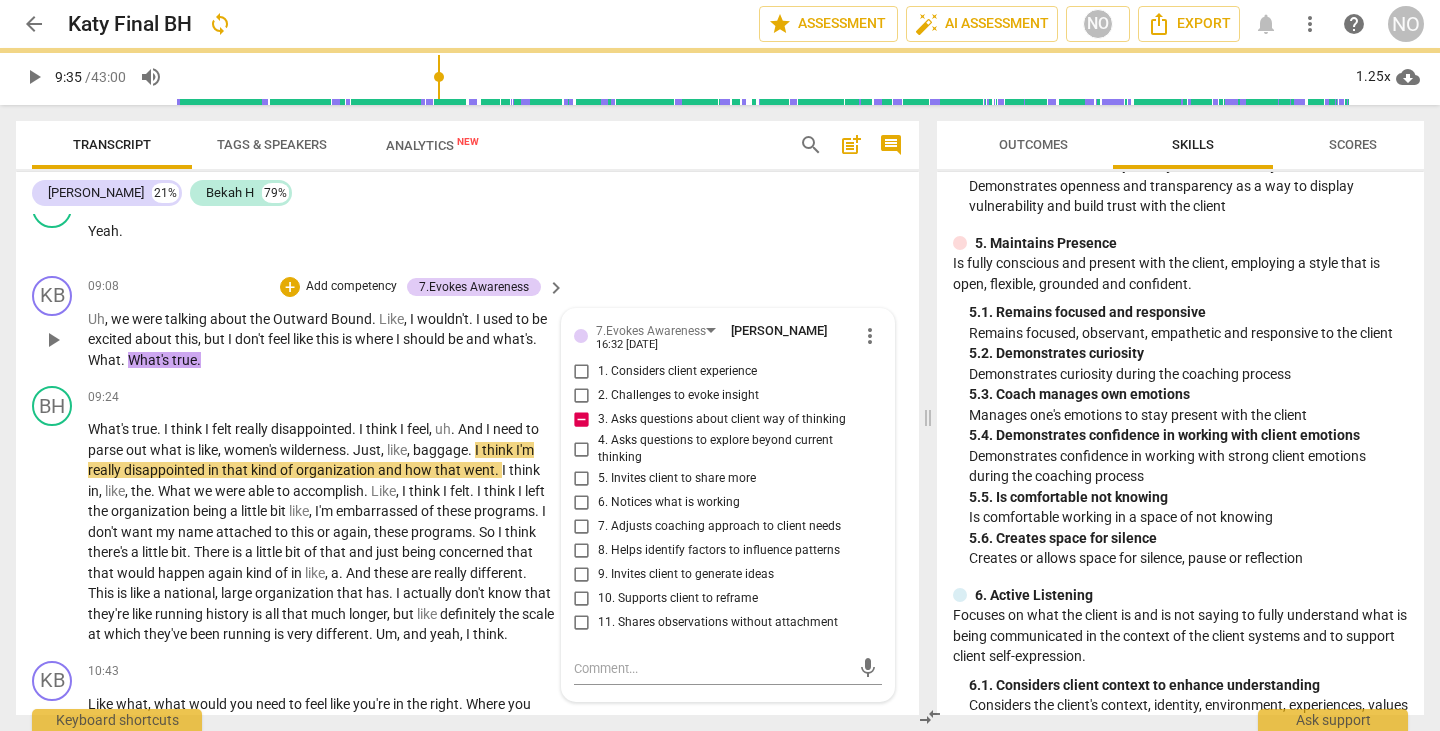 click on "3. Asks questions about client way of thinking" at bounding box center [582, 420] 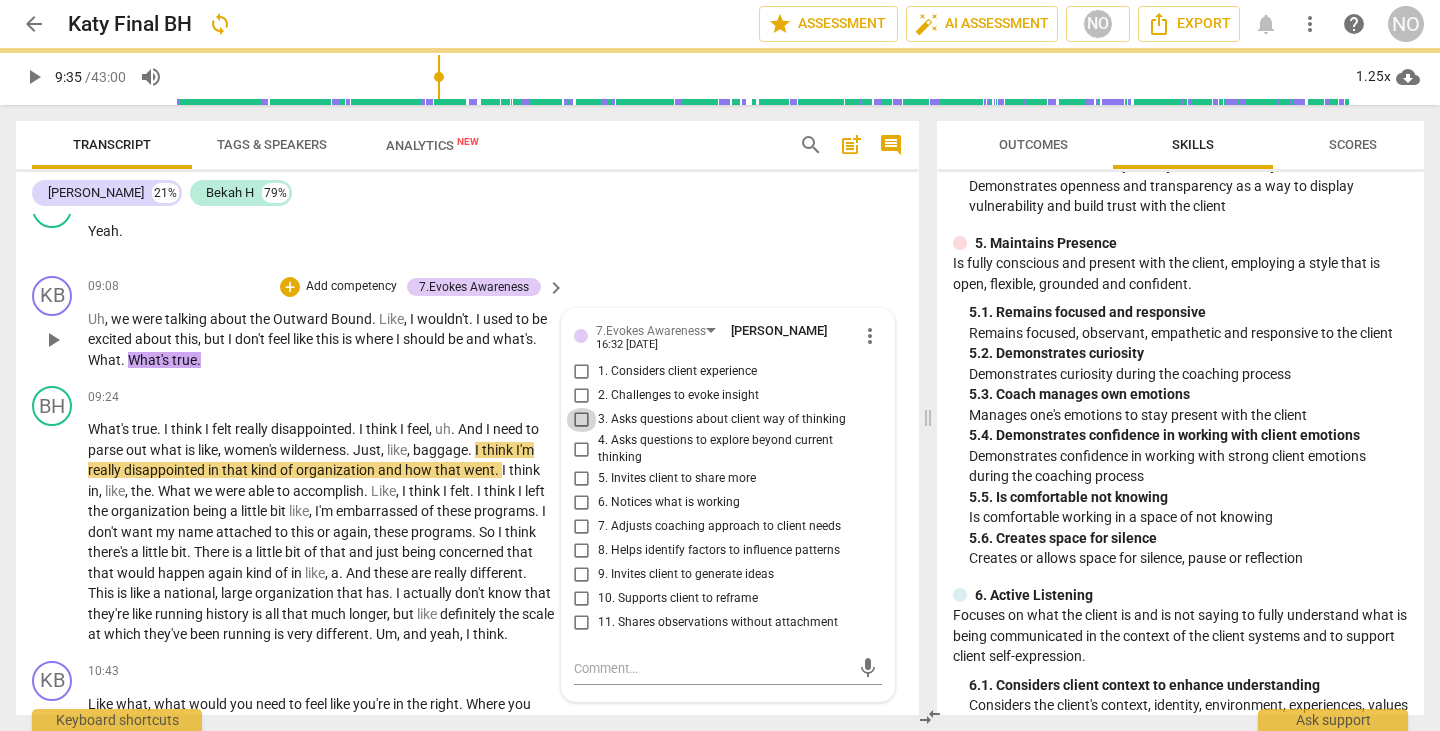 click on "3. Asks questions about client way of thinking" at bounding box center (582, 420) 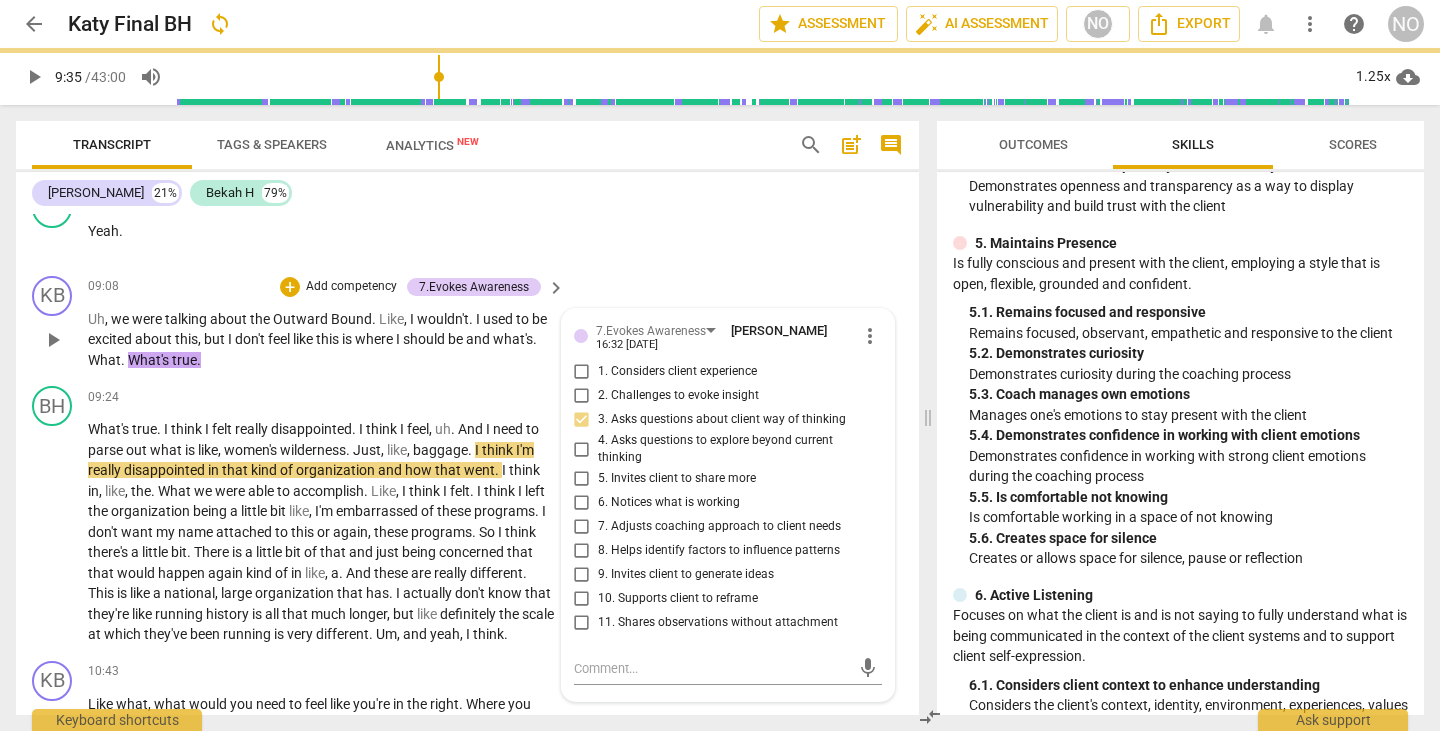 click on "Uh ,   we   were   talking   about   the   Outward   Bound .   Like ,   I   wouldn't .   I   used   to   be   excited   about   this ,   but   I   don't   feel   like   this   is   where   I   should   be   and   what's .   What .   What's   true ." at bounding box center [321, 340] 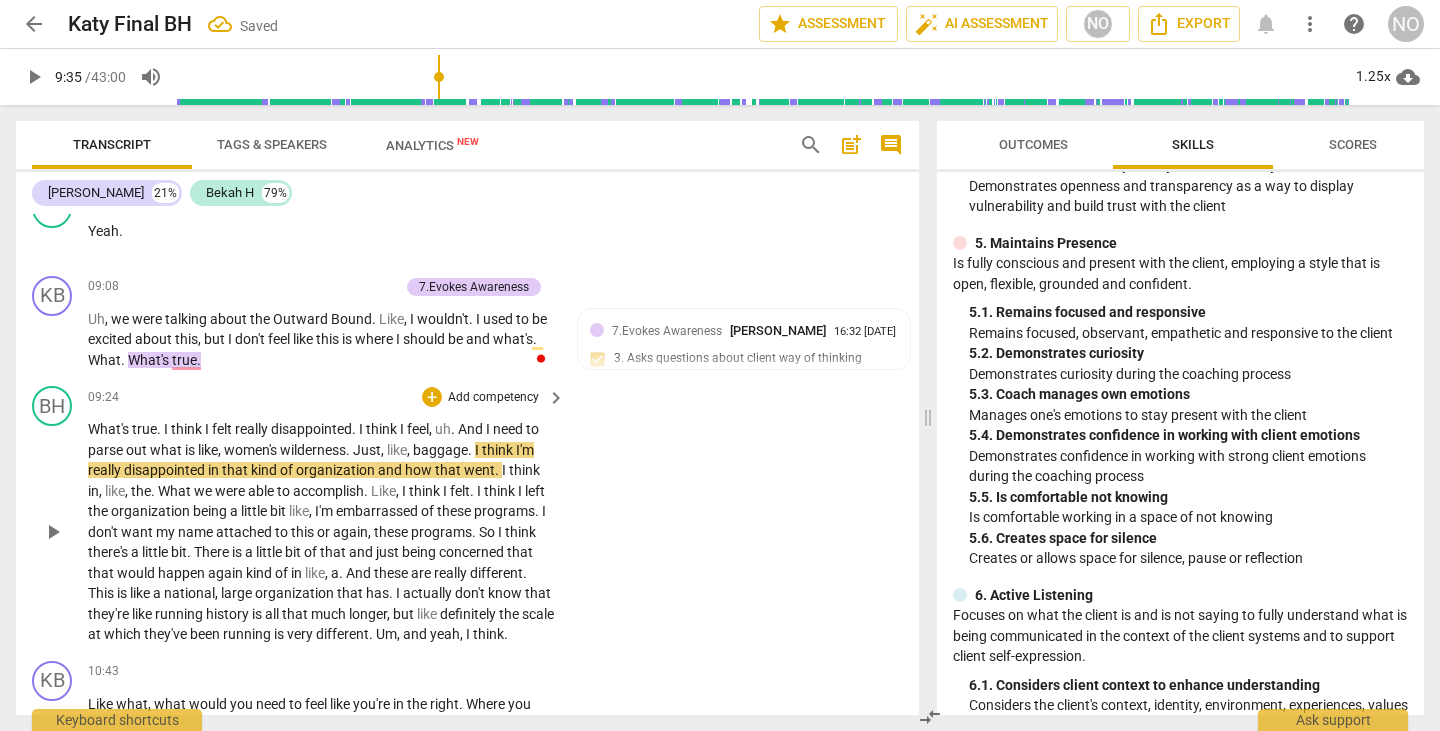 click on "What's" at bounding box center [110, 429] 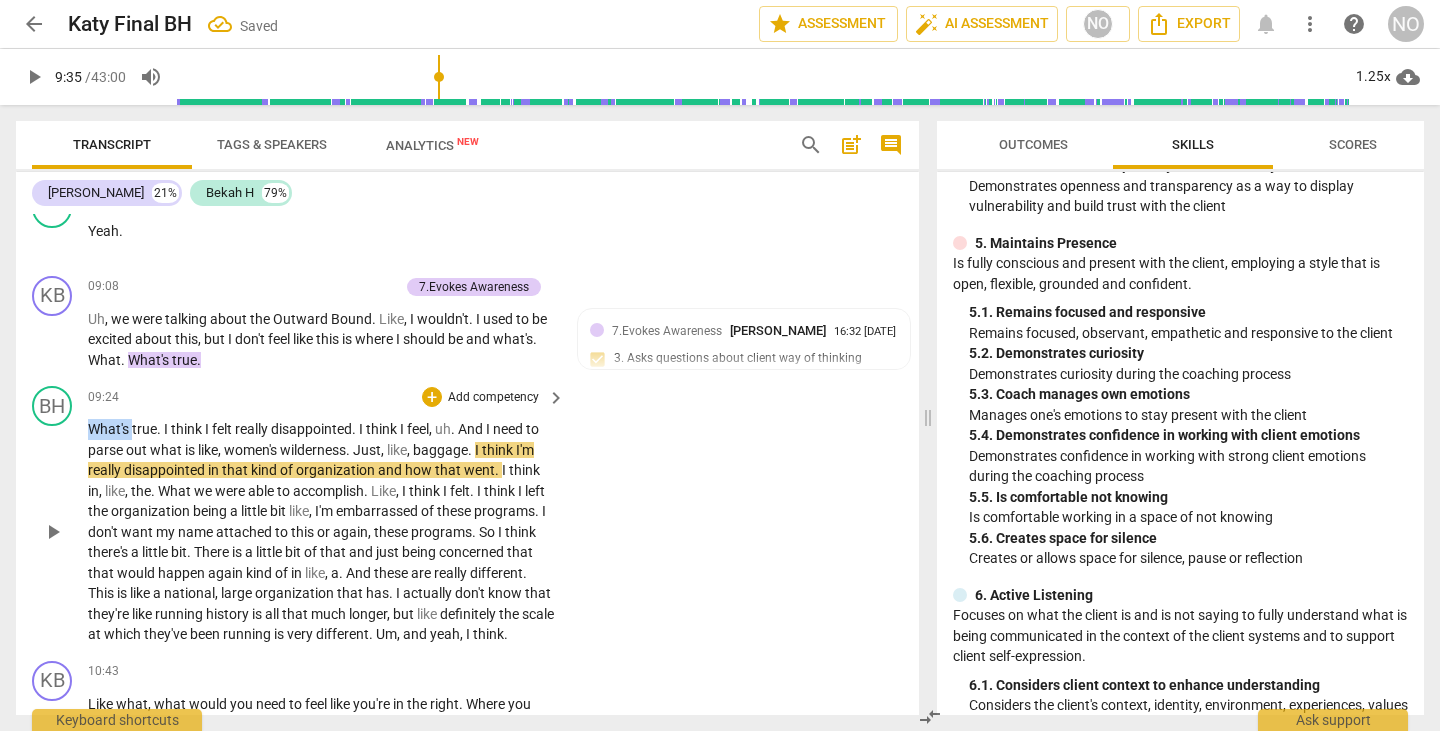 click on "What's" at bounding box center [110, 429] 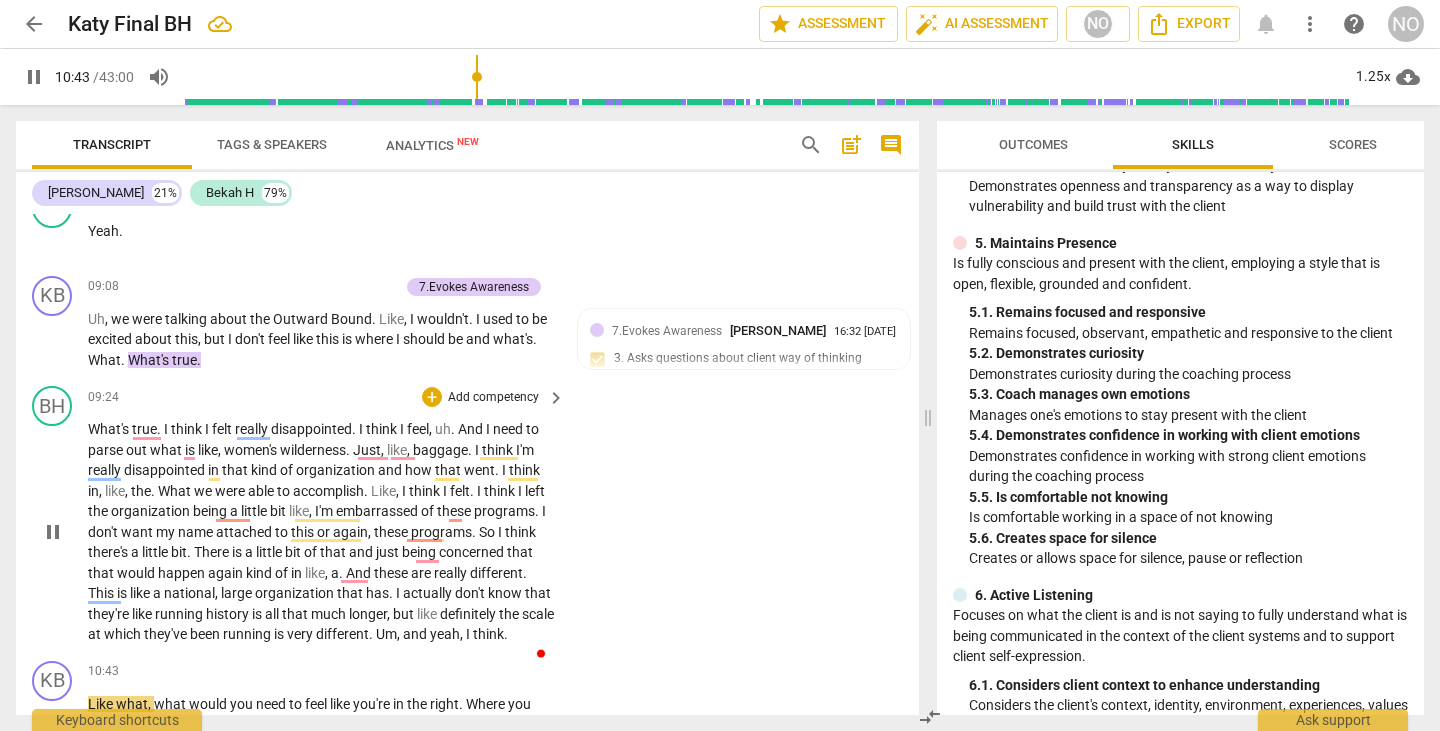 scroll, scrollTop: 2916, scrollLeft: 0, axis: vertical 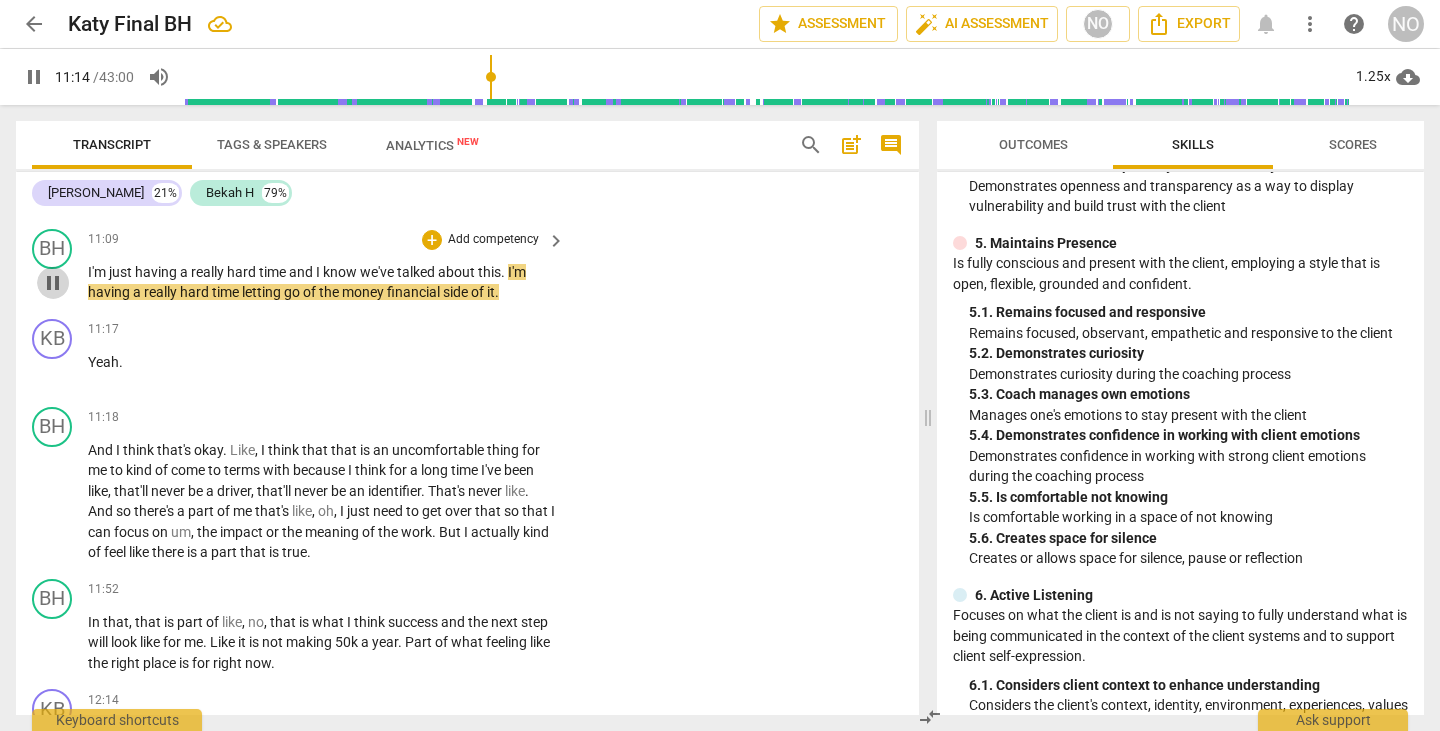 click on "pause" at bounding box center [53, 283] 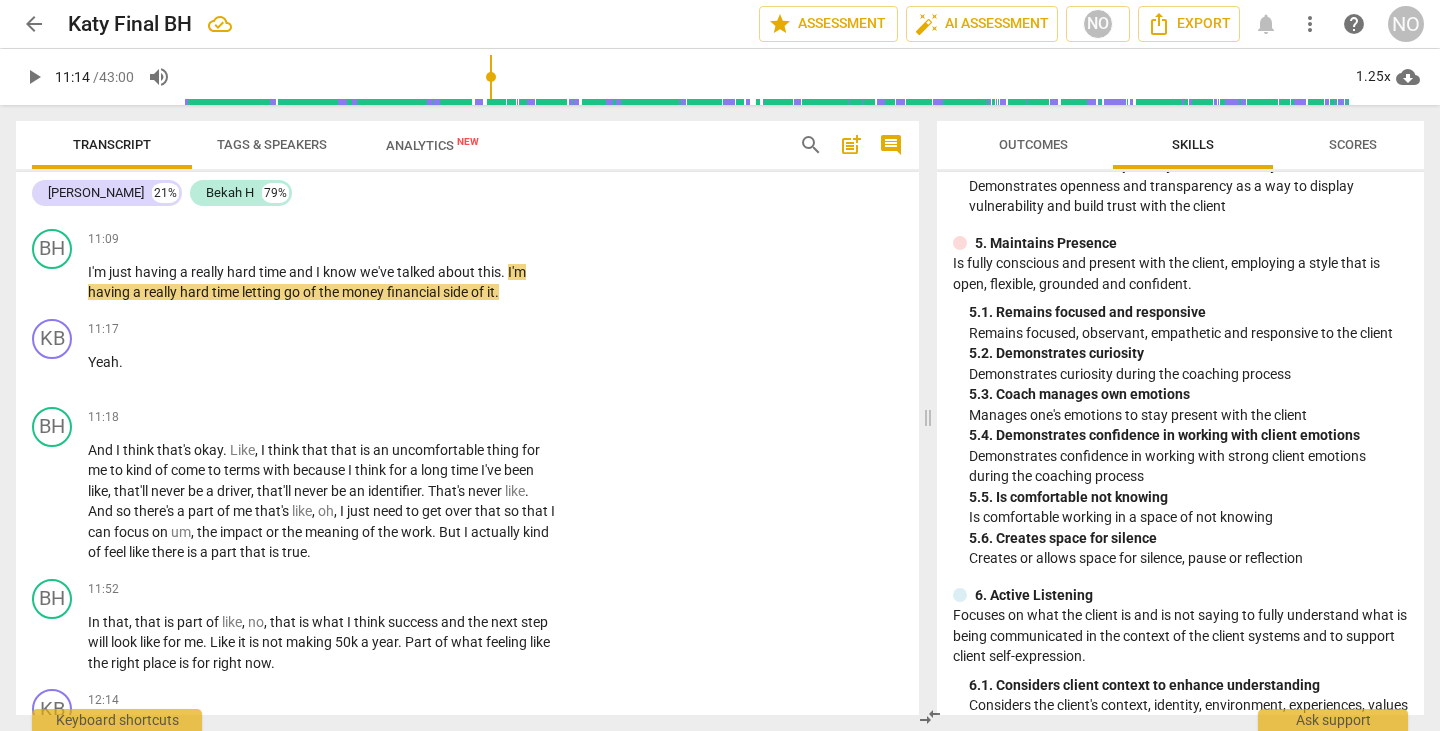 scroll, scrollTop: 2879, scrollLeft: 0, axis: vertical 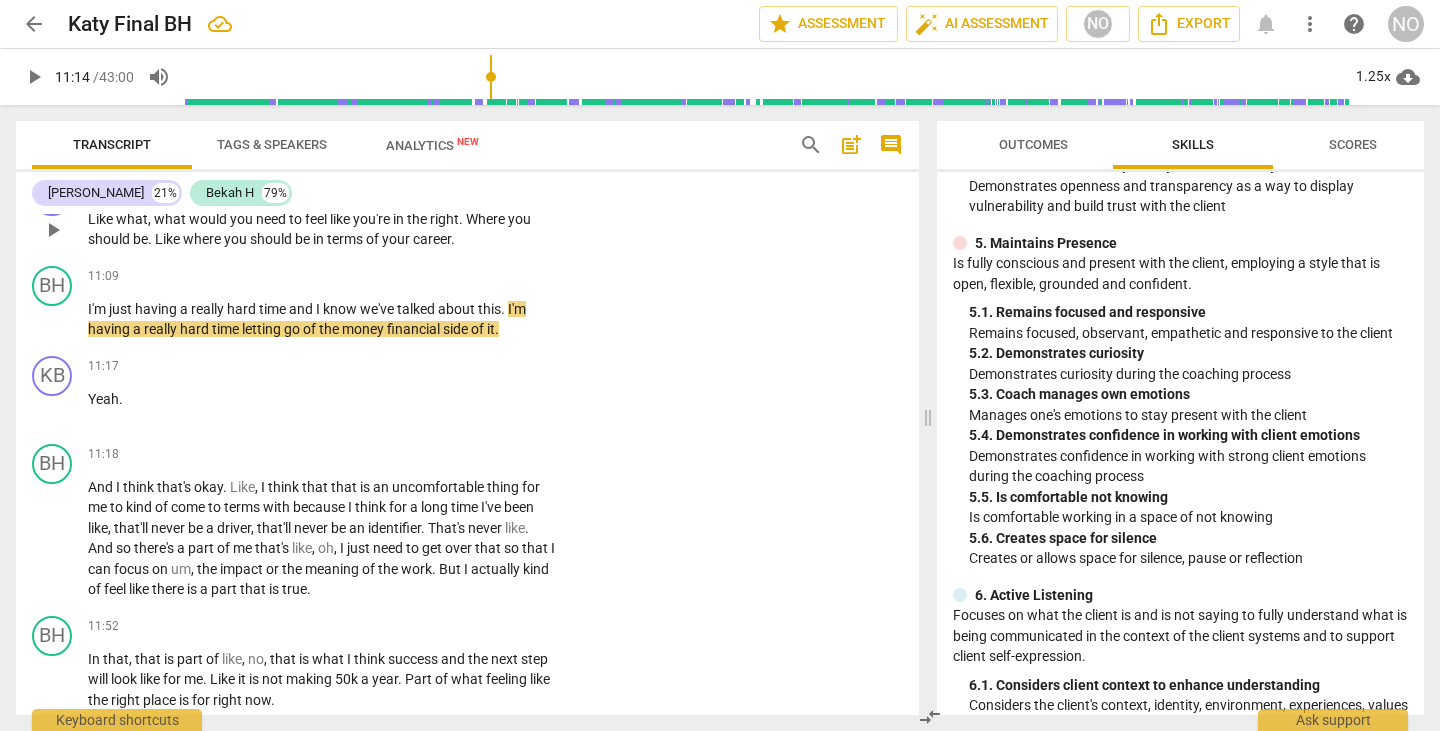 click on "+" at bounding box center (432, 187) 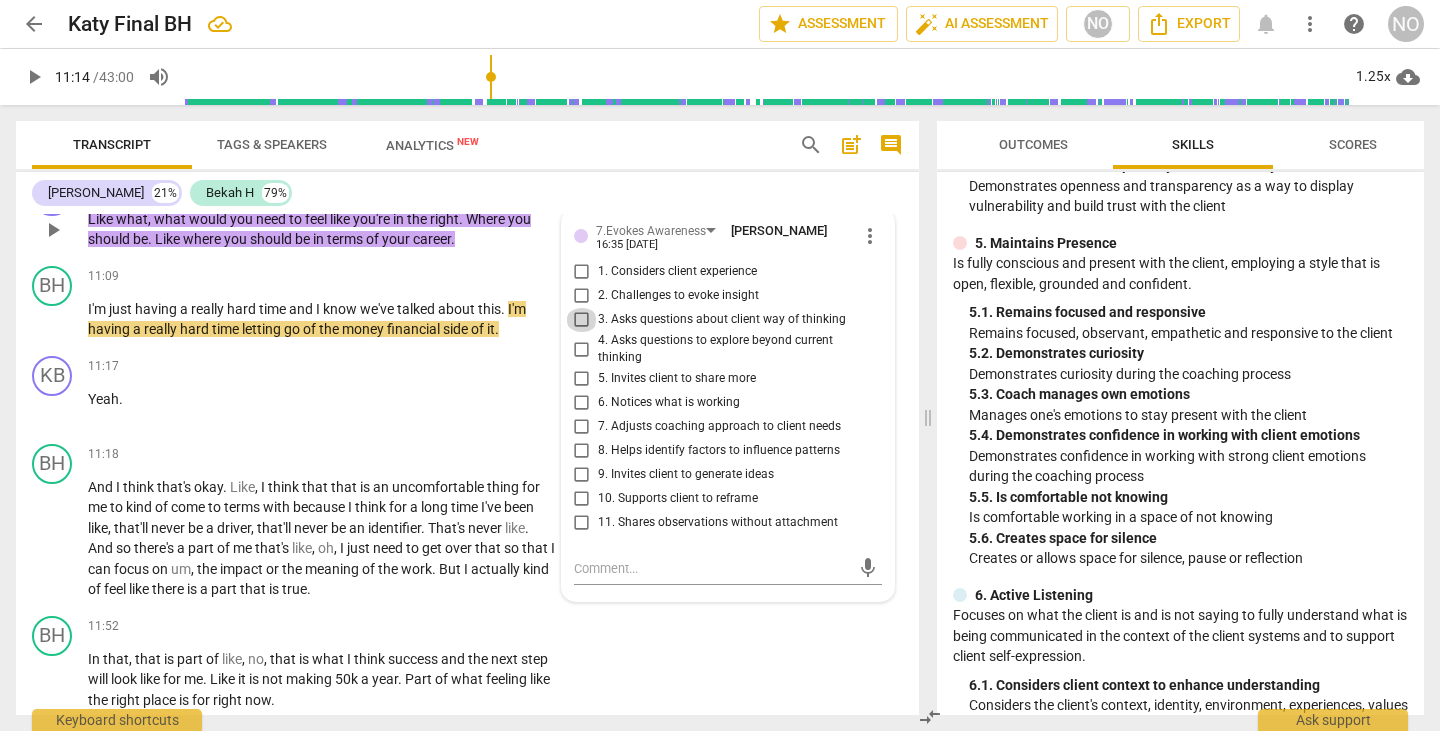 click on "3. Asks questions about client way of thinking" at bounding box center [582, 320] 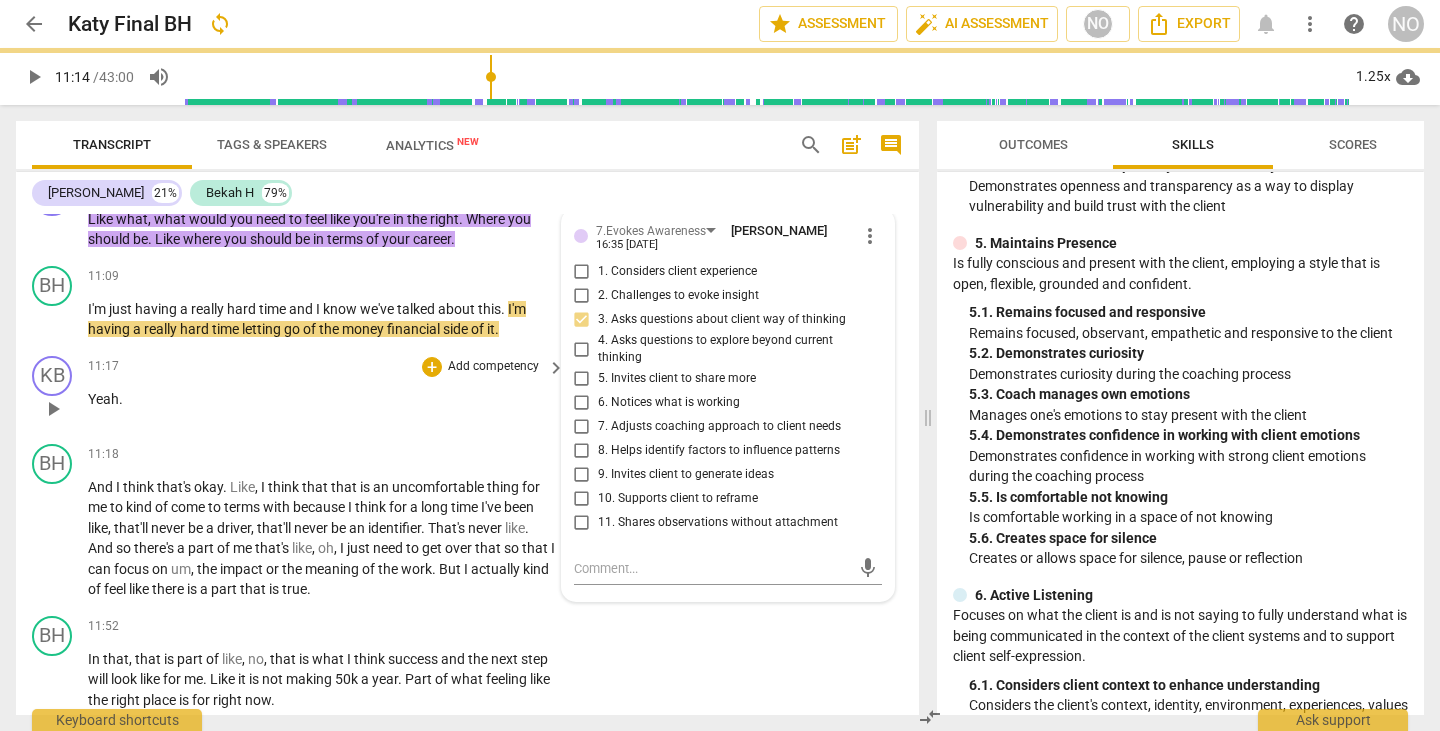 click on "Yeah ." at bounding box center (321, 399) 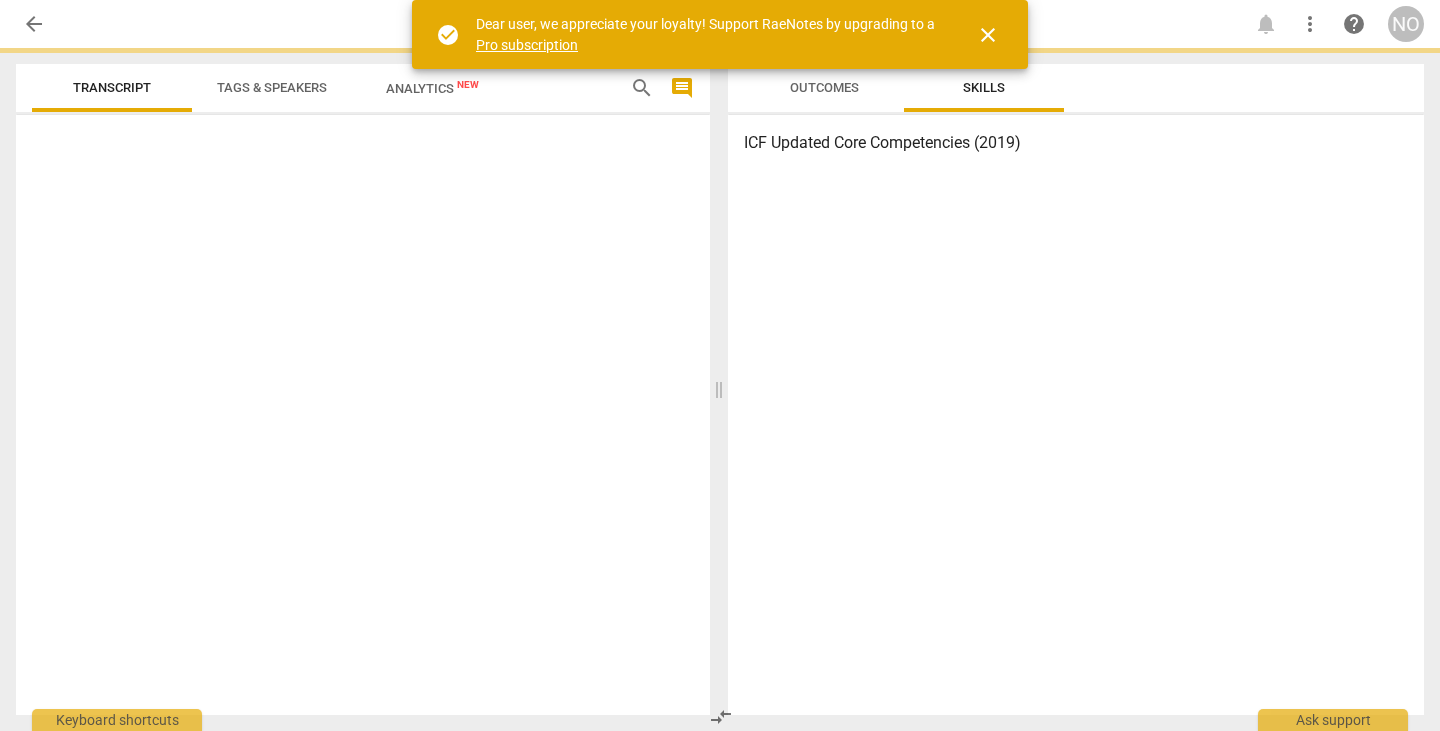 scroll, scrollTop: 0, scrollLeft: 0, axis: both 